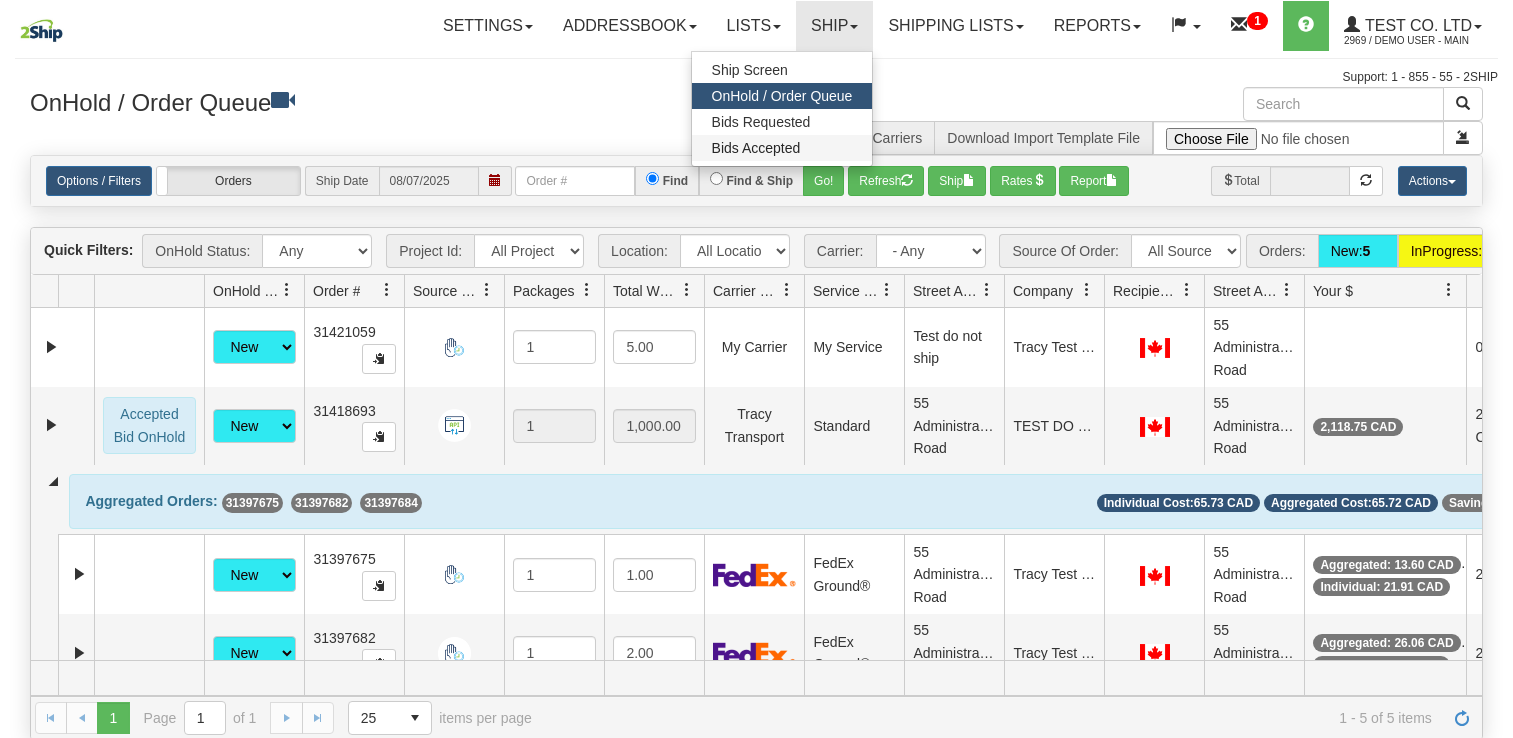 scroll, scrollTop: 0, scrollLeft: 0, axis: both 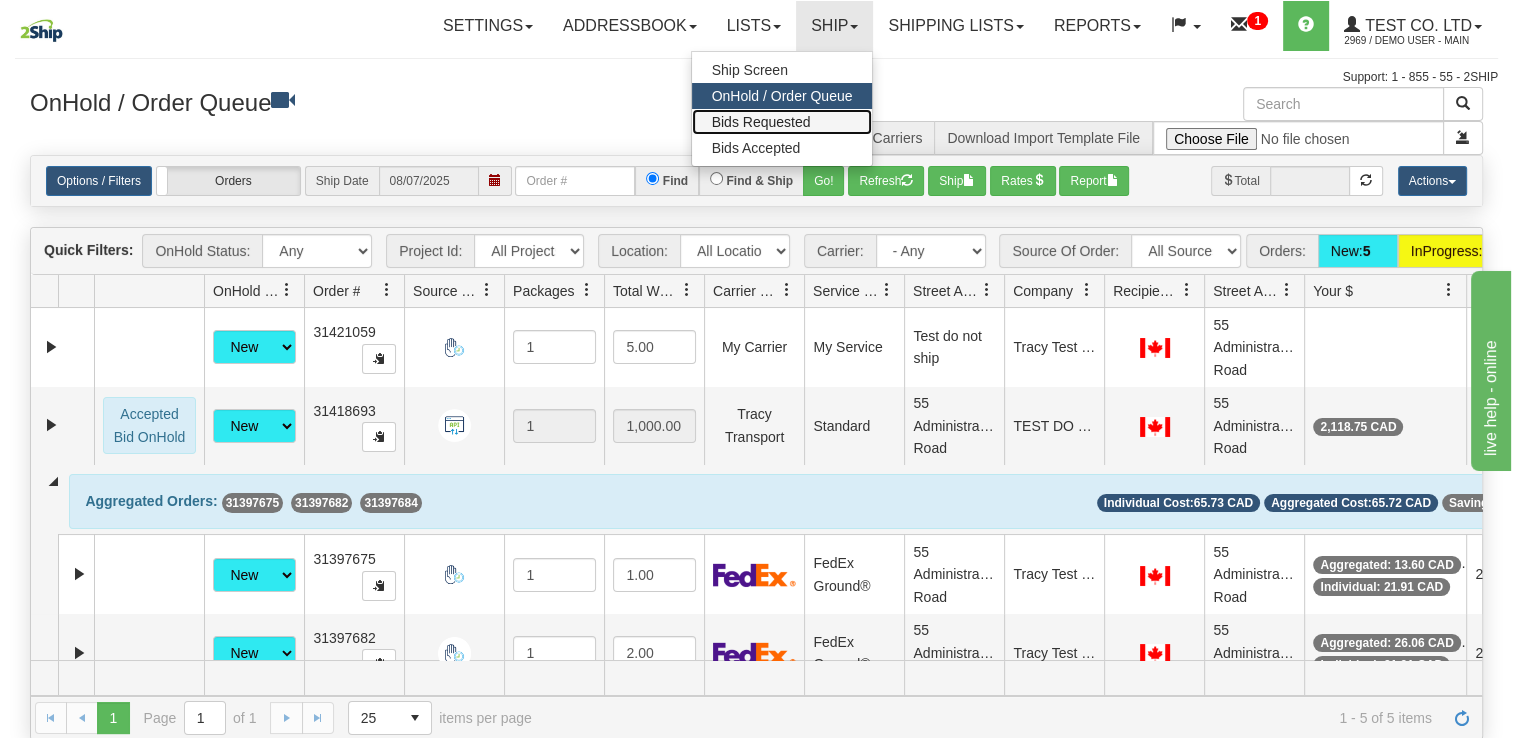 click on "Bids Requested" at bounding box center (761, 122) 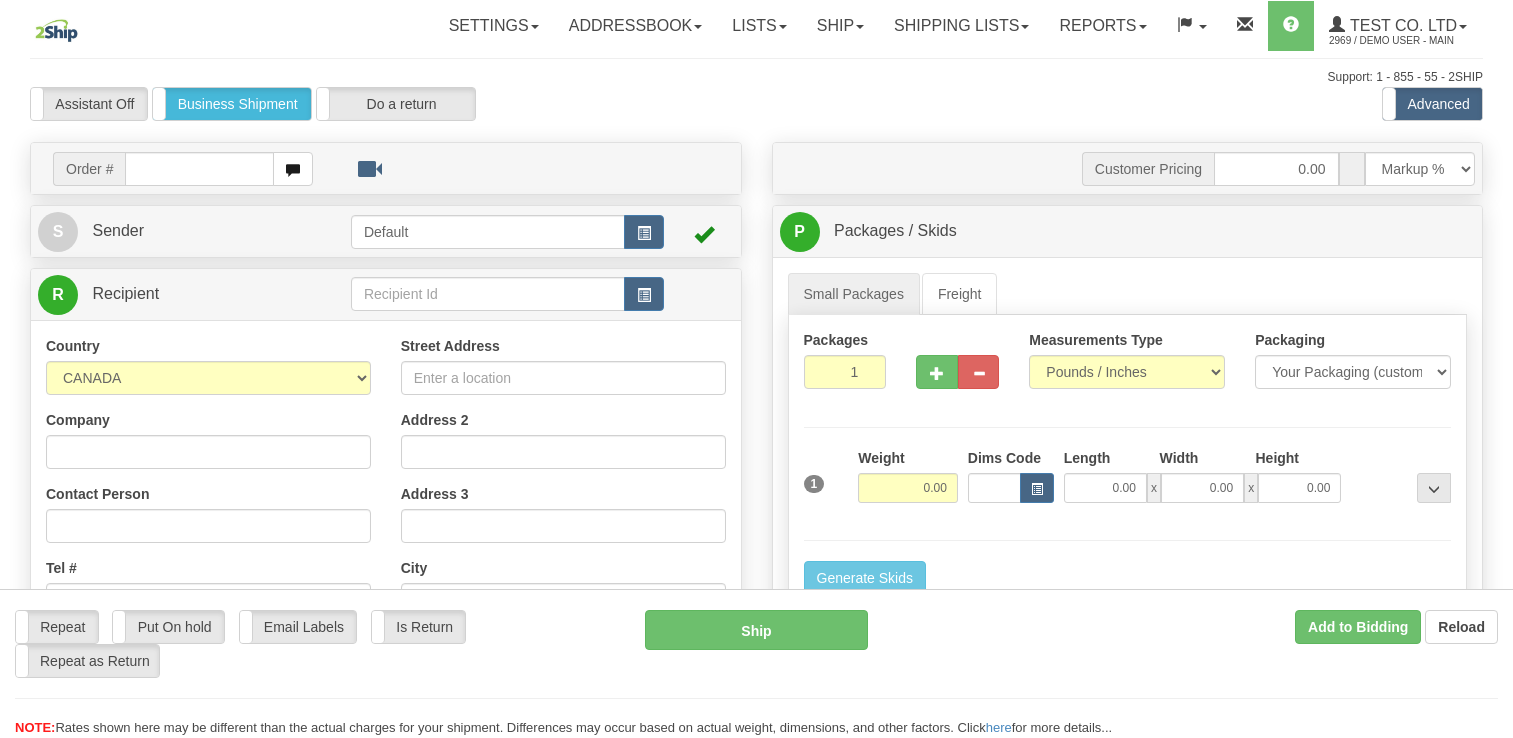 scroll, scrollTop: 0, scrollLeft: 0, axis: both 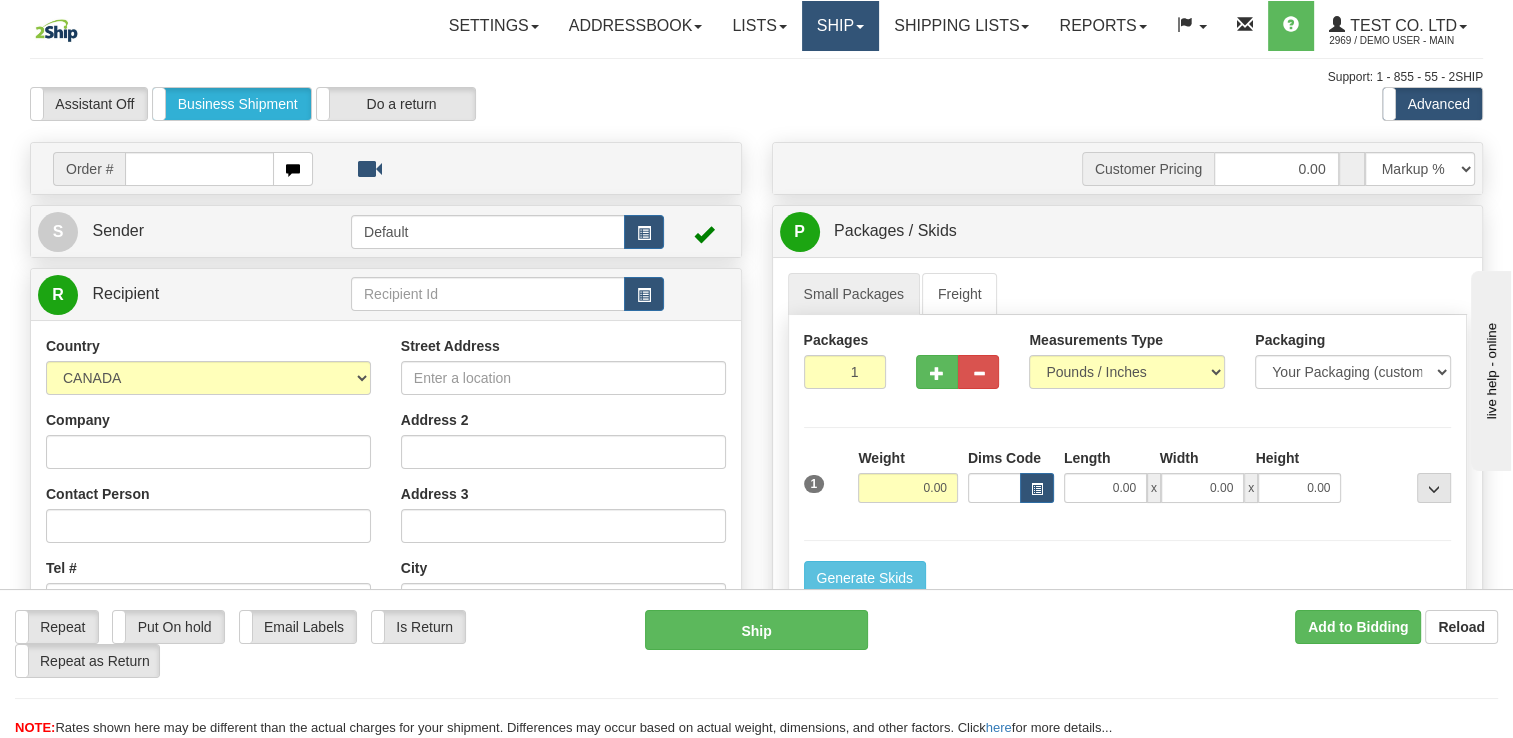 click on "Ship" at bounding box center [840, 26] 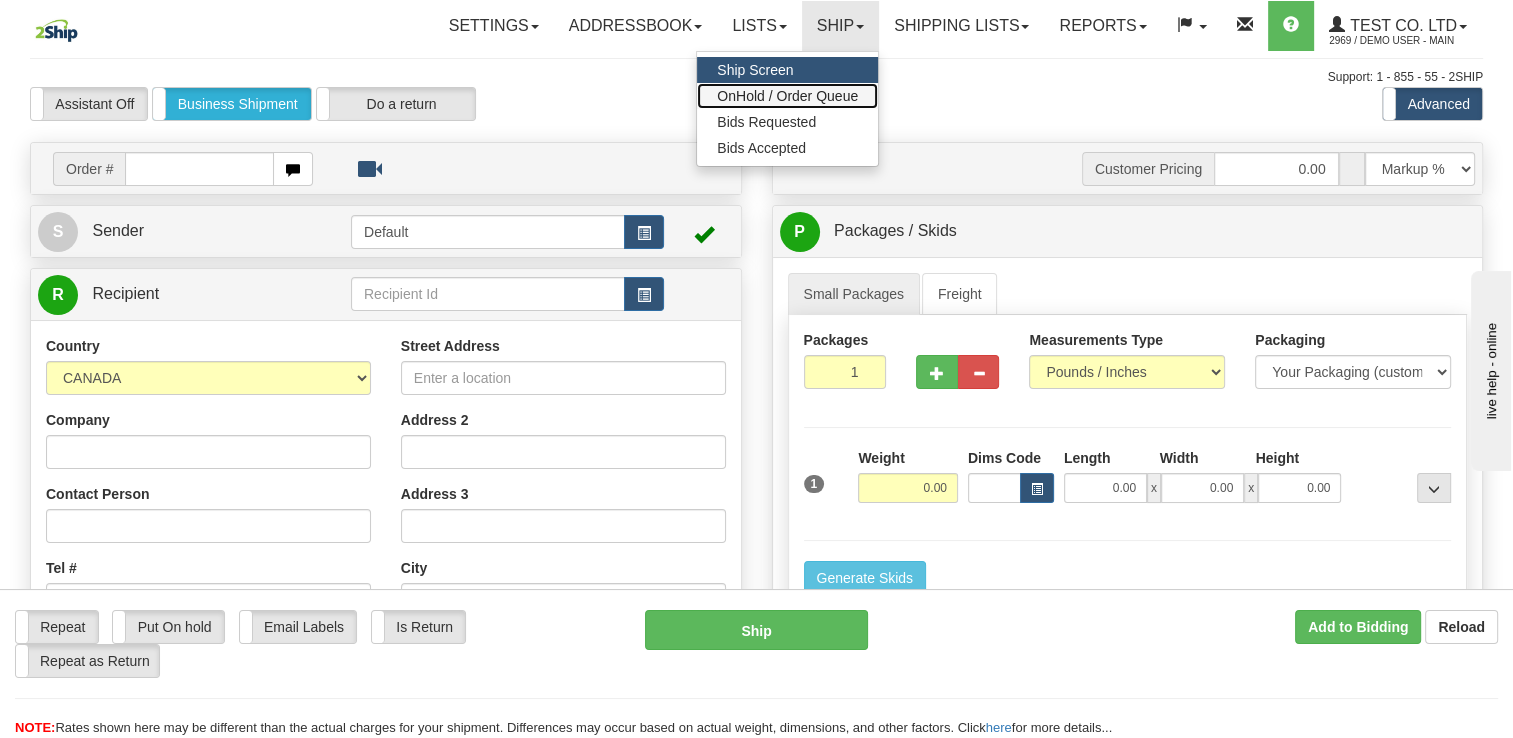 click on "OnHold / Order Queue" at bounding box center [787, 96] 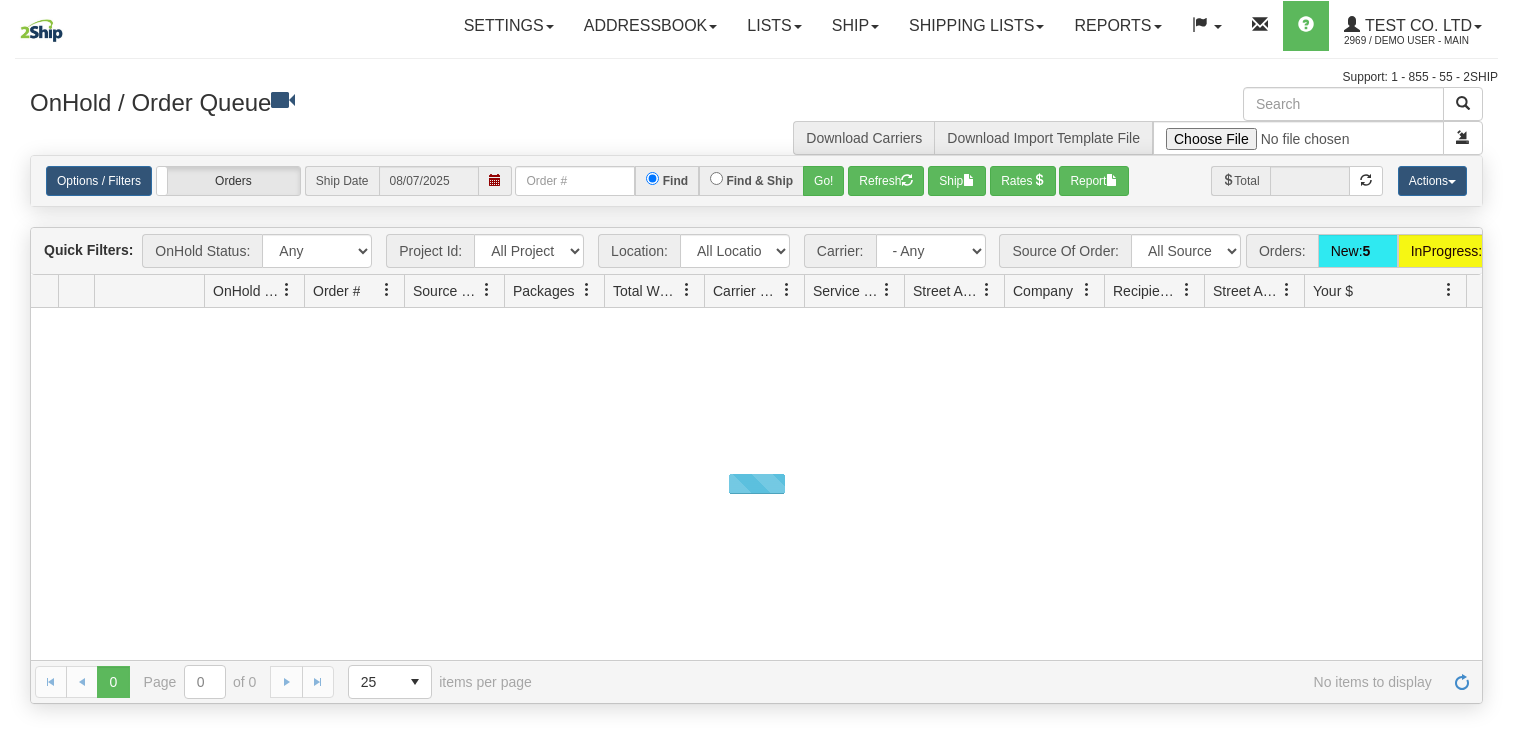 scroll, scrollTop: 0, scrollLeft: 0, axis: both 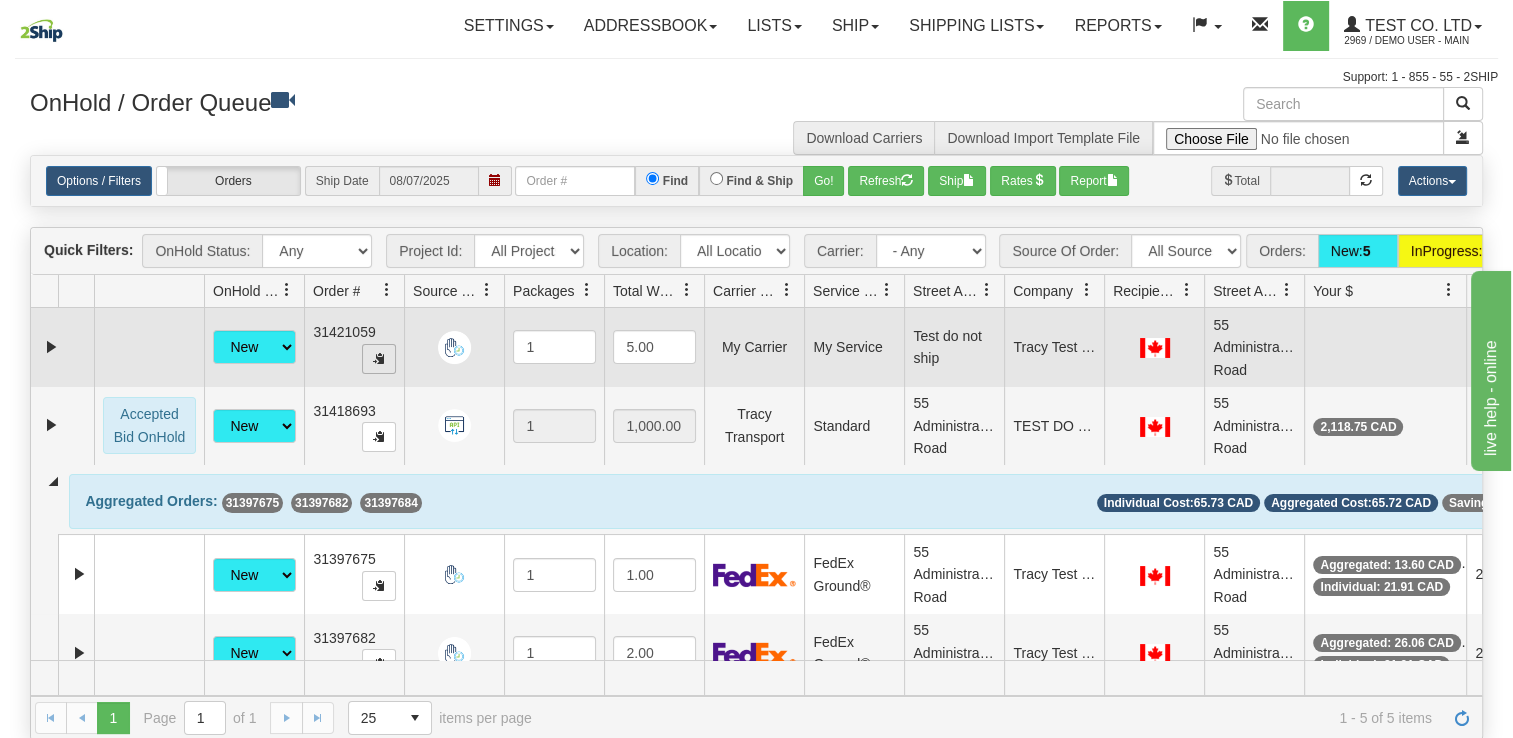 click at bounding box center [379, 358] 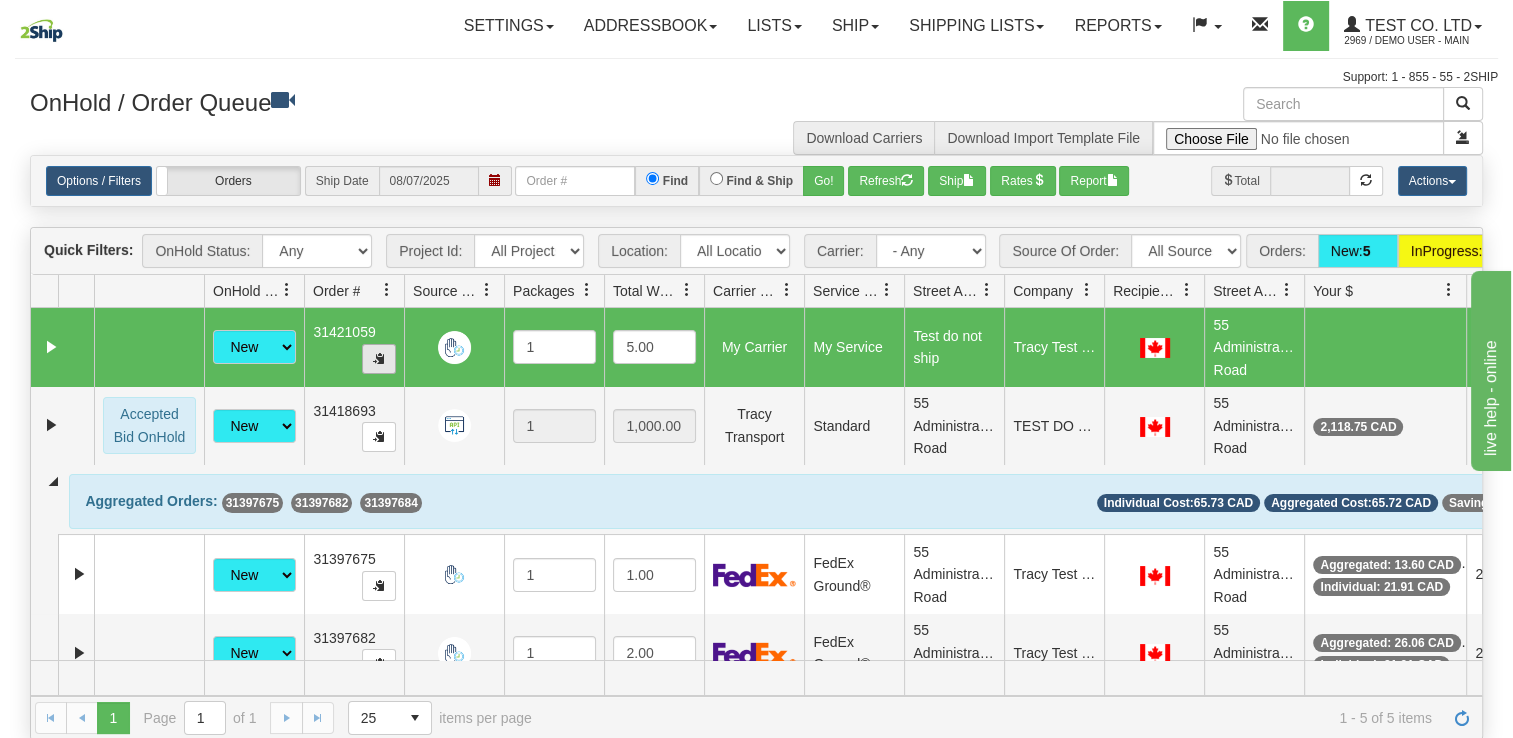 click at bounding box center [379, 358] 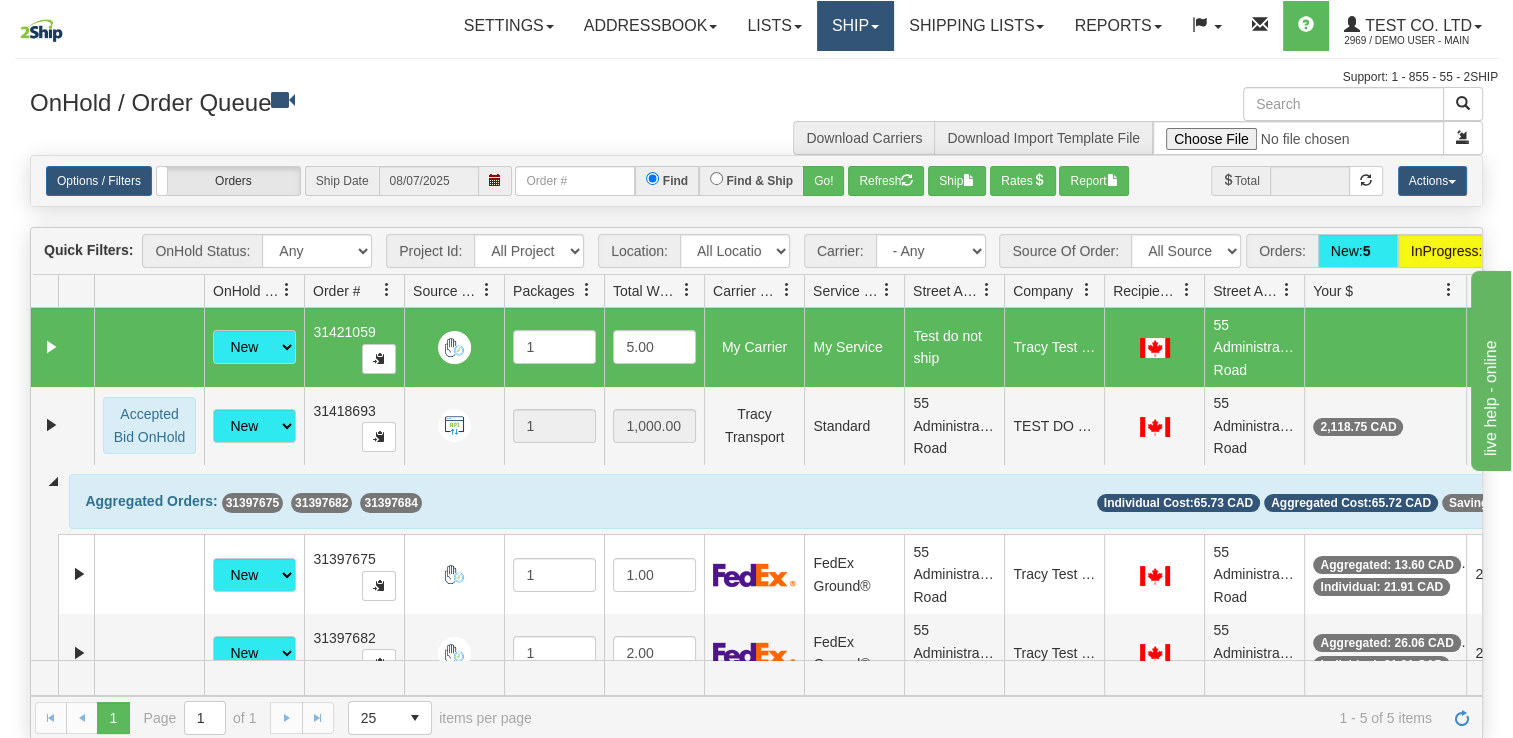click on "Ship" at bounding box center (855, 26) 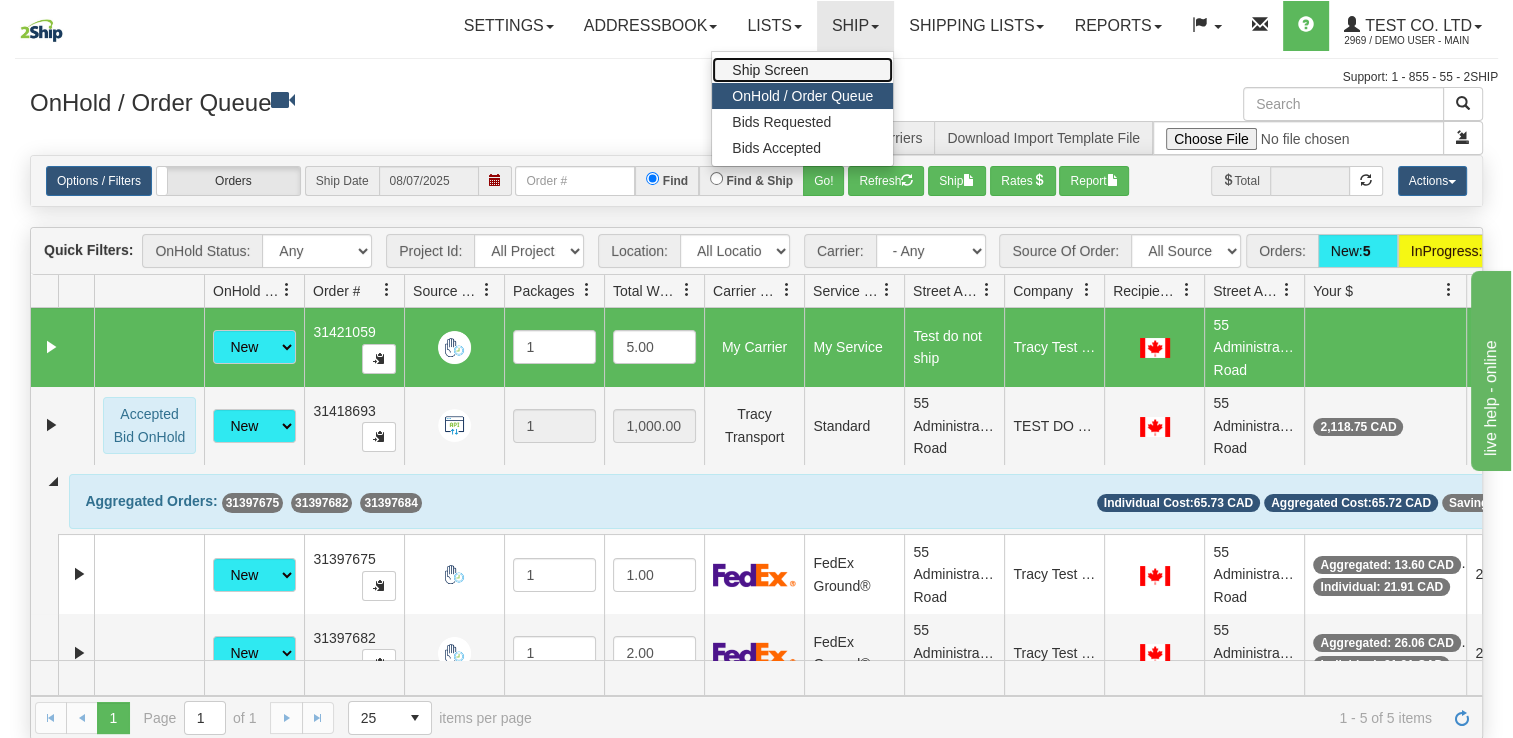 click on "Ship Screen" at bounding box center [770, 70] 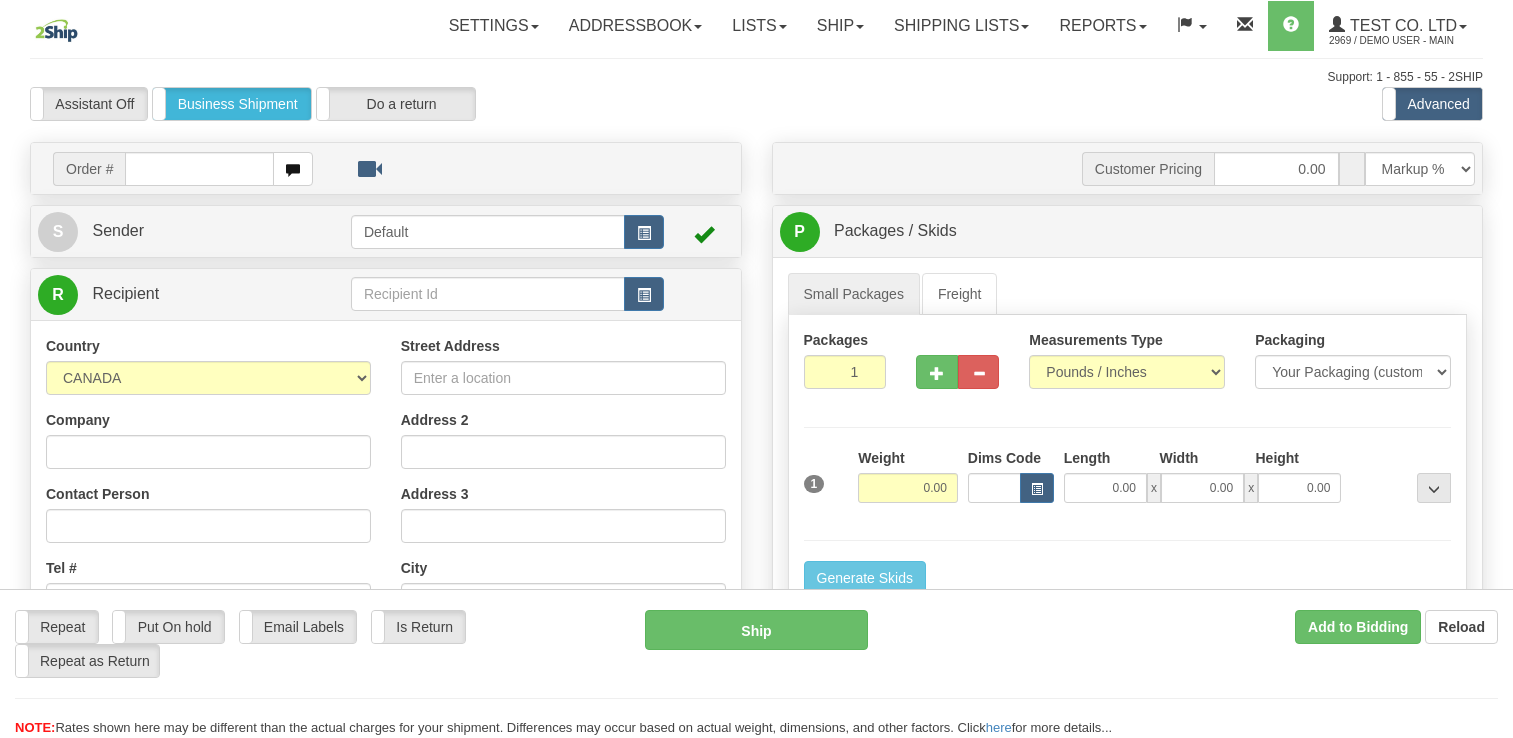 scroll, scrollTop: 0, scrollLeft: 0, axis: both 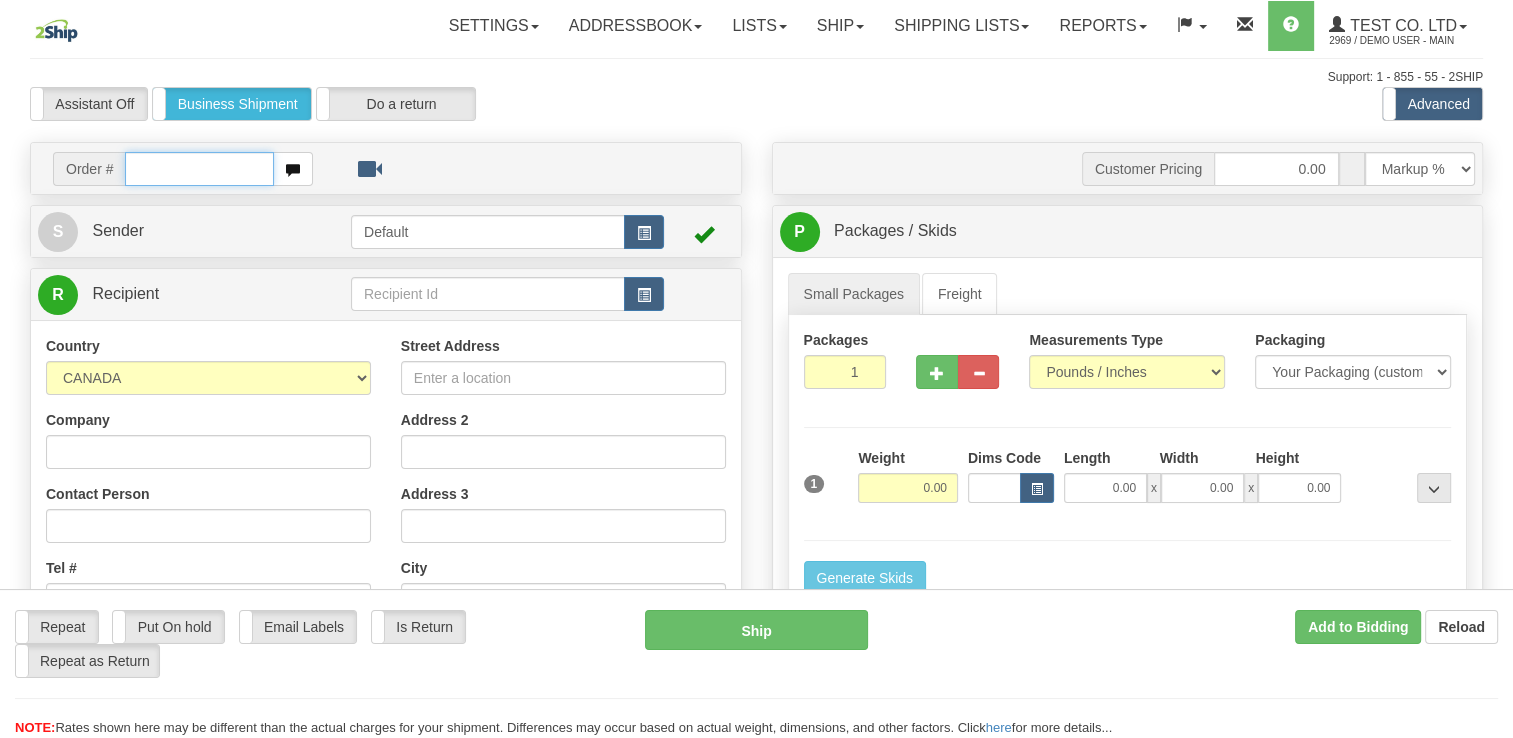 click on "Toggle navigation
Settings
Shipping Preferences
Fields Preferences New" at bounding box center (756, 563) 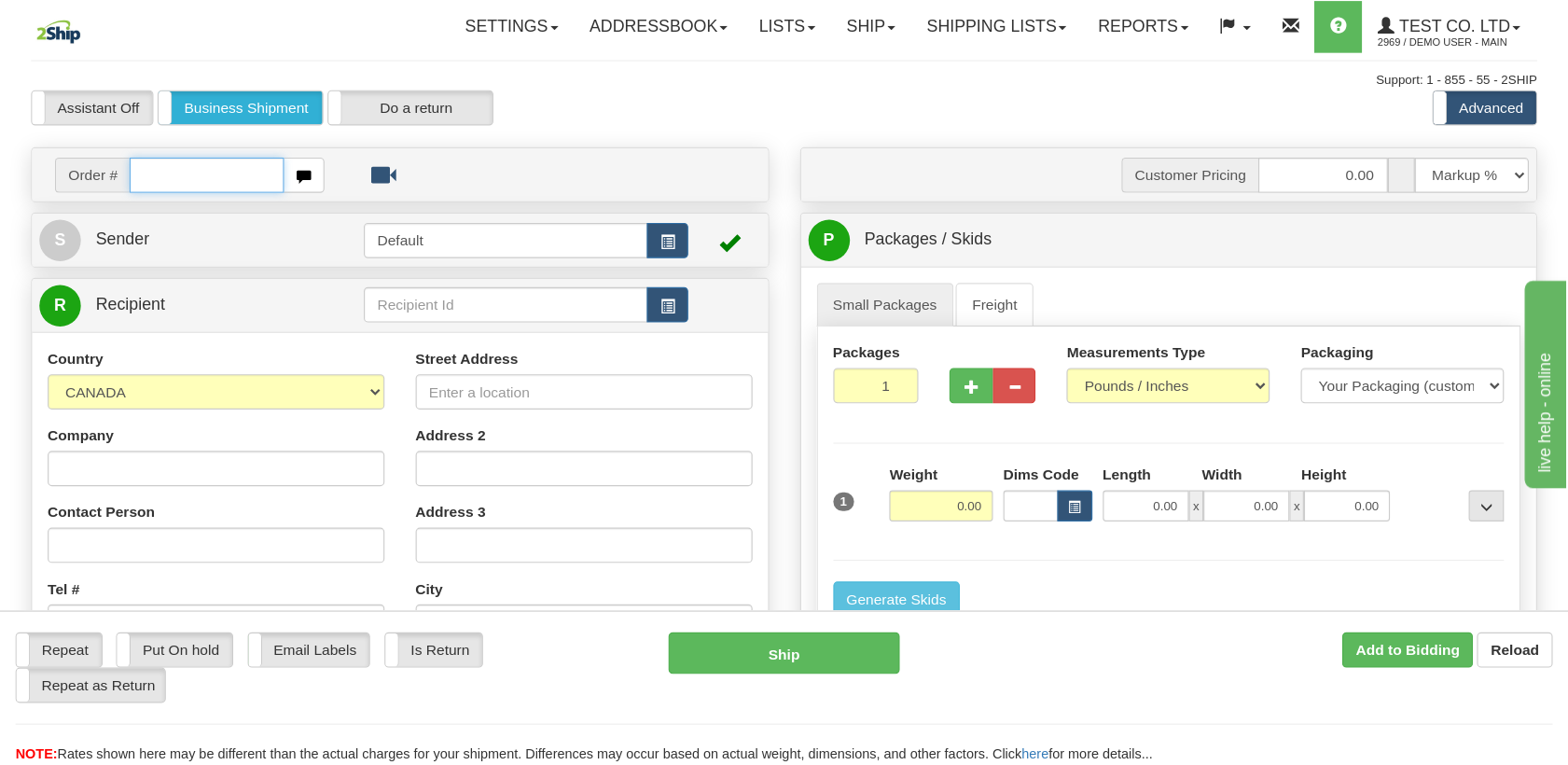scroll, scrollTop: 0, scrollLeft: 0, axis: both 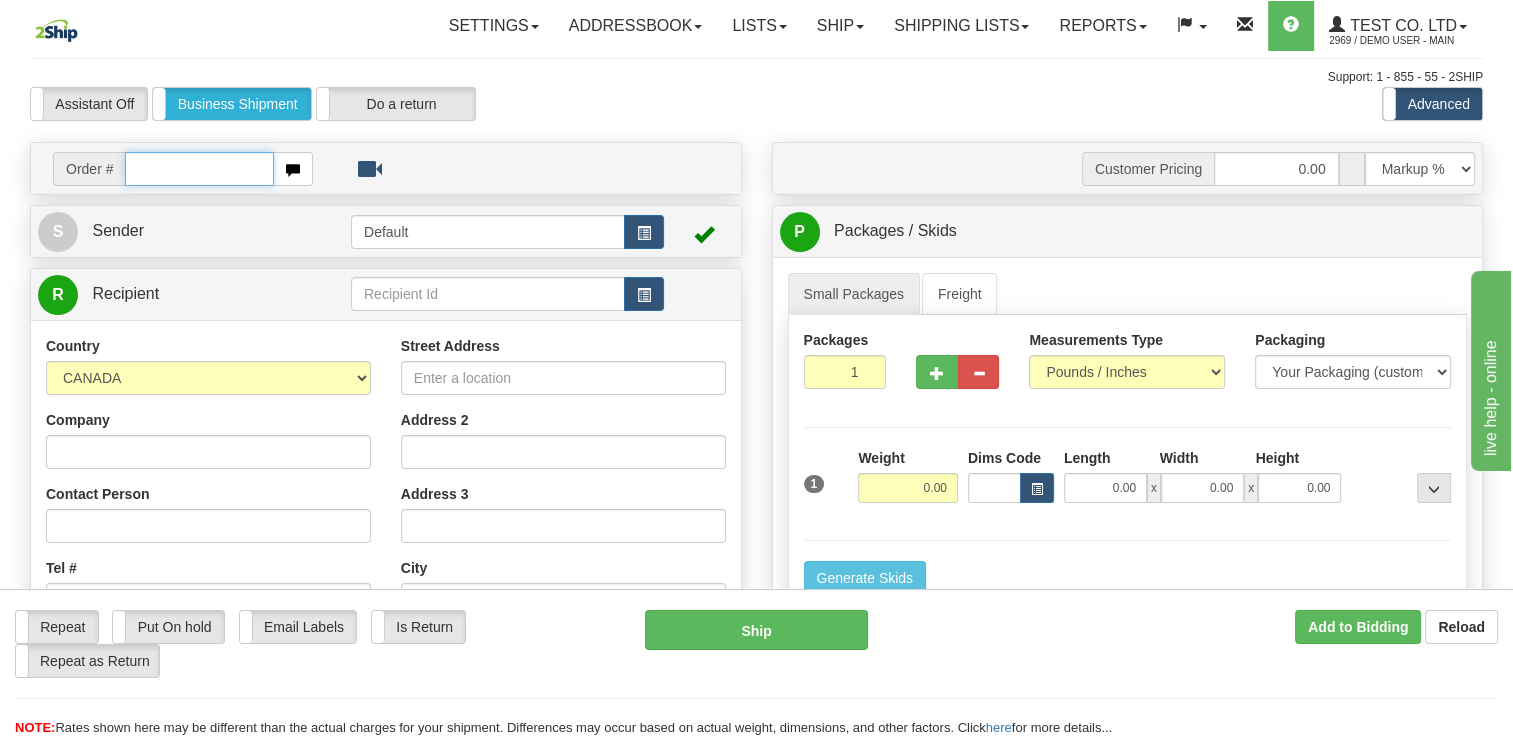 click at bounding box center (199, 169) 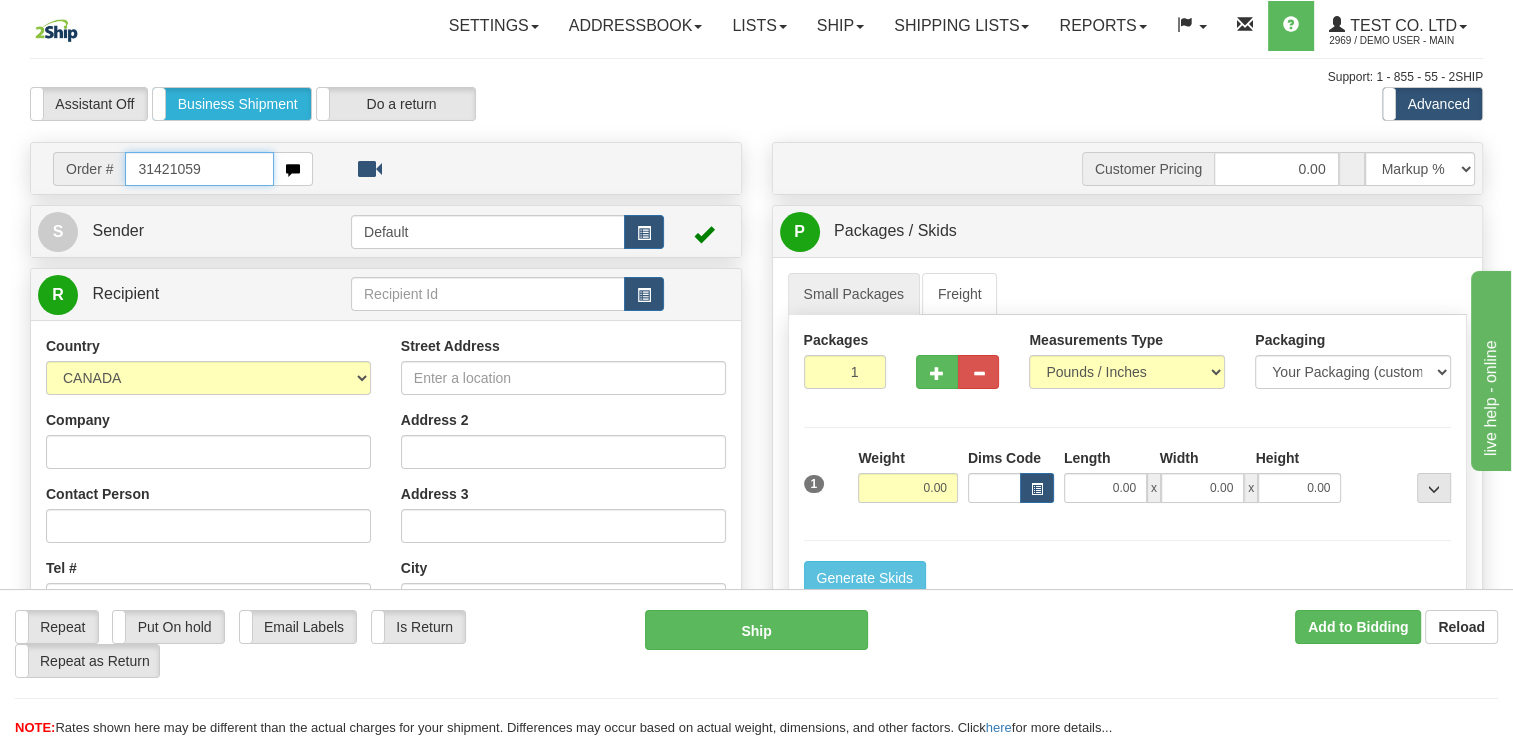 type on "31421059" 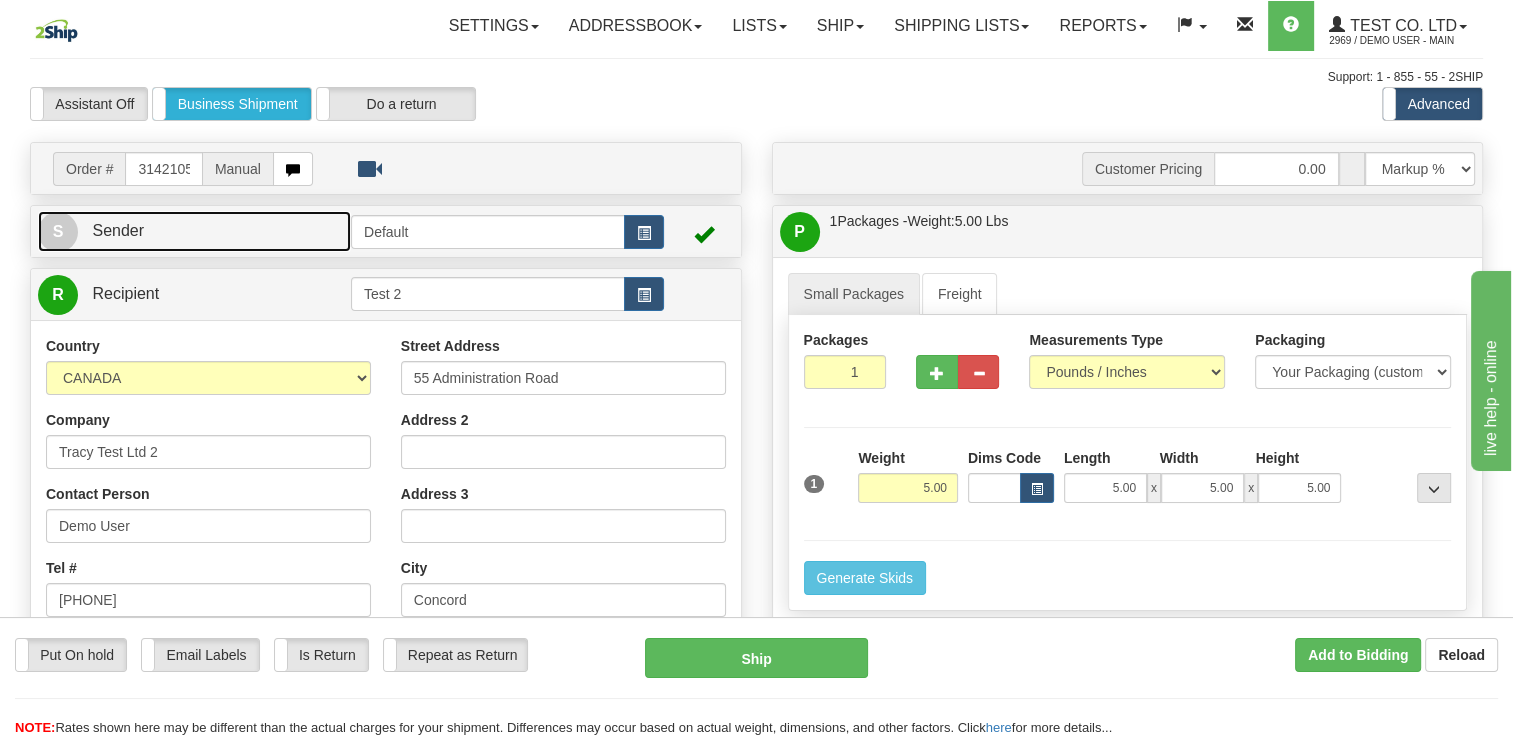 click on "S
Sender" at bounding box center (194, 231) 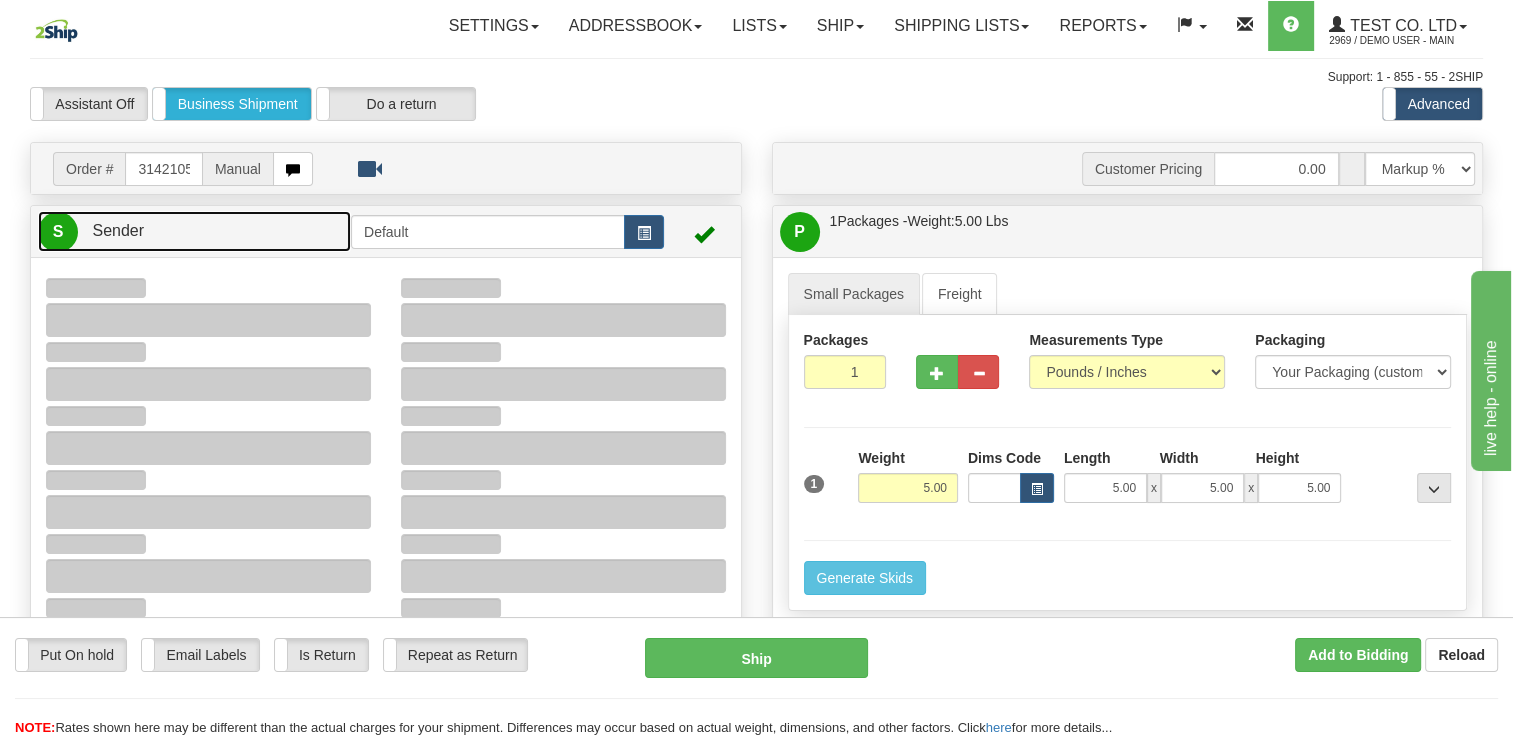 type on "21:22" 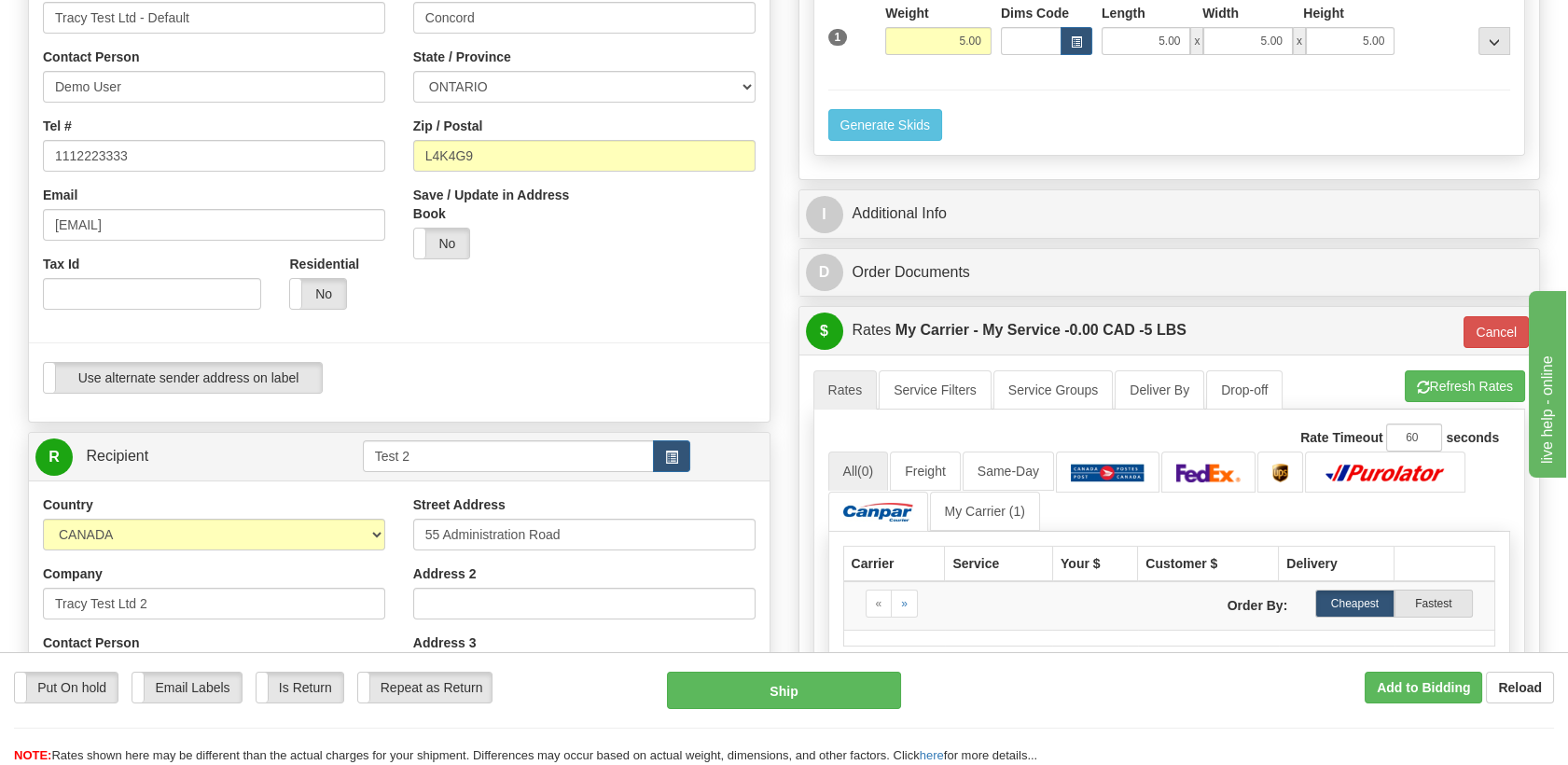 scroll, scrollTop: 104, scrollLeft: 0, axis: vertical 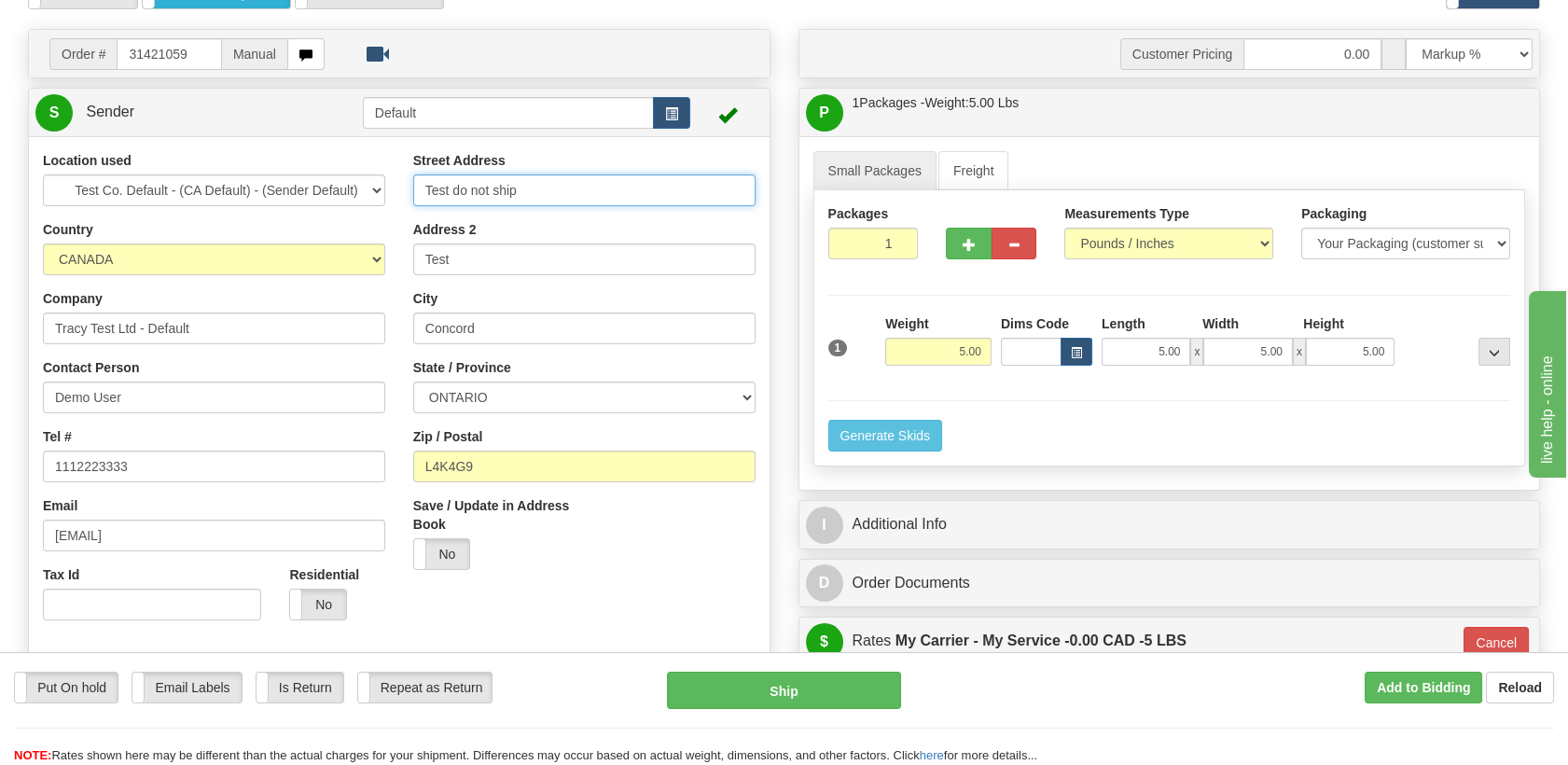 drag, startPoint x: 526, startPoint y: 195, endPoint x: 407, endPoint y: 194, distance: 119.0042 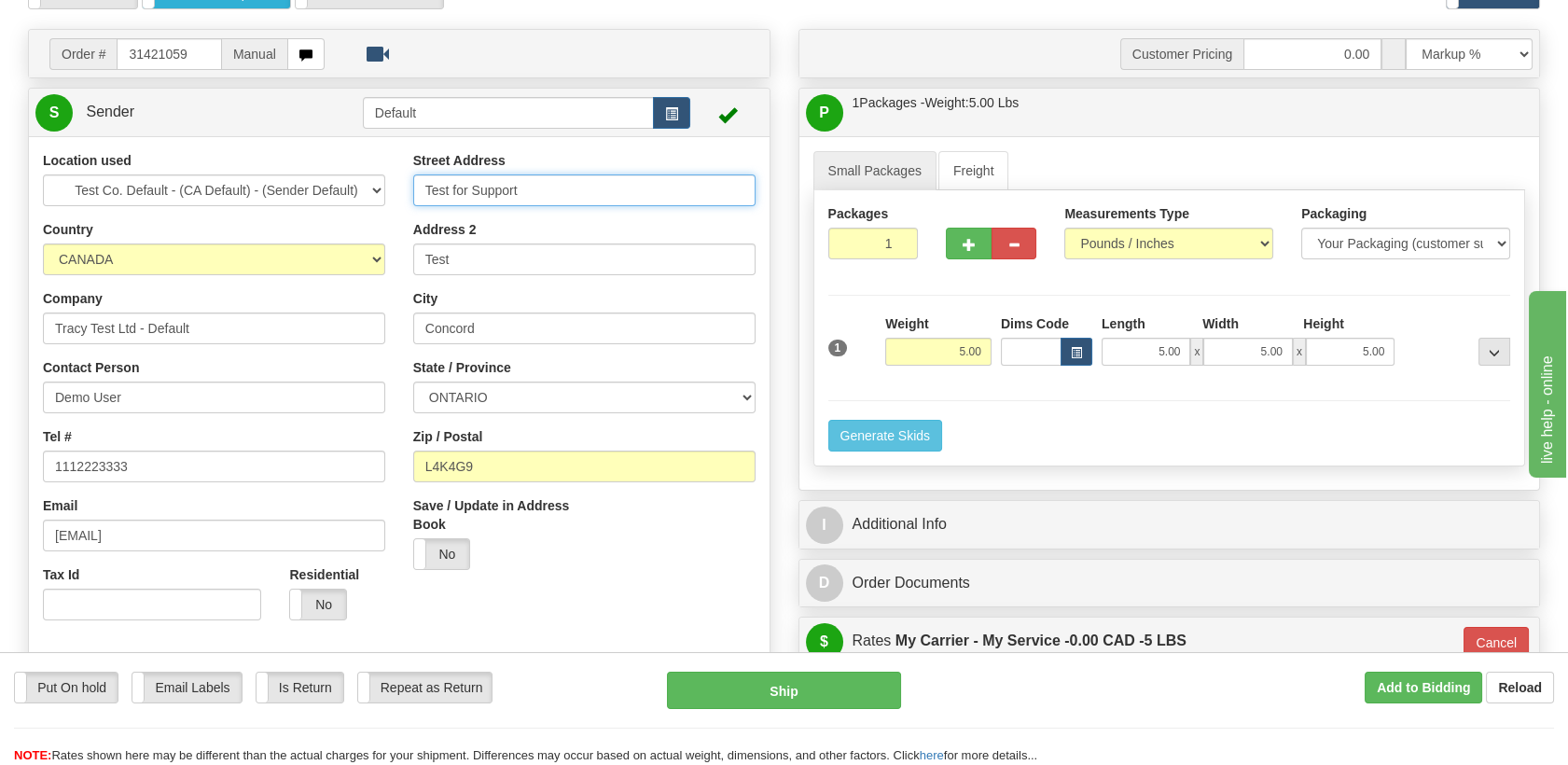 drag, startPoint x: 545, startPoint y: 196, endPoint x: 372, endPoint y: 166, distance: 175.58189 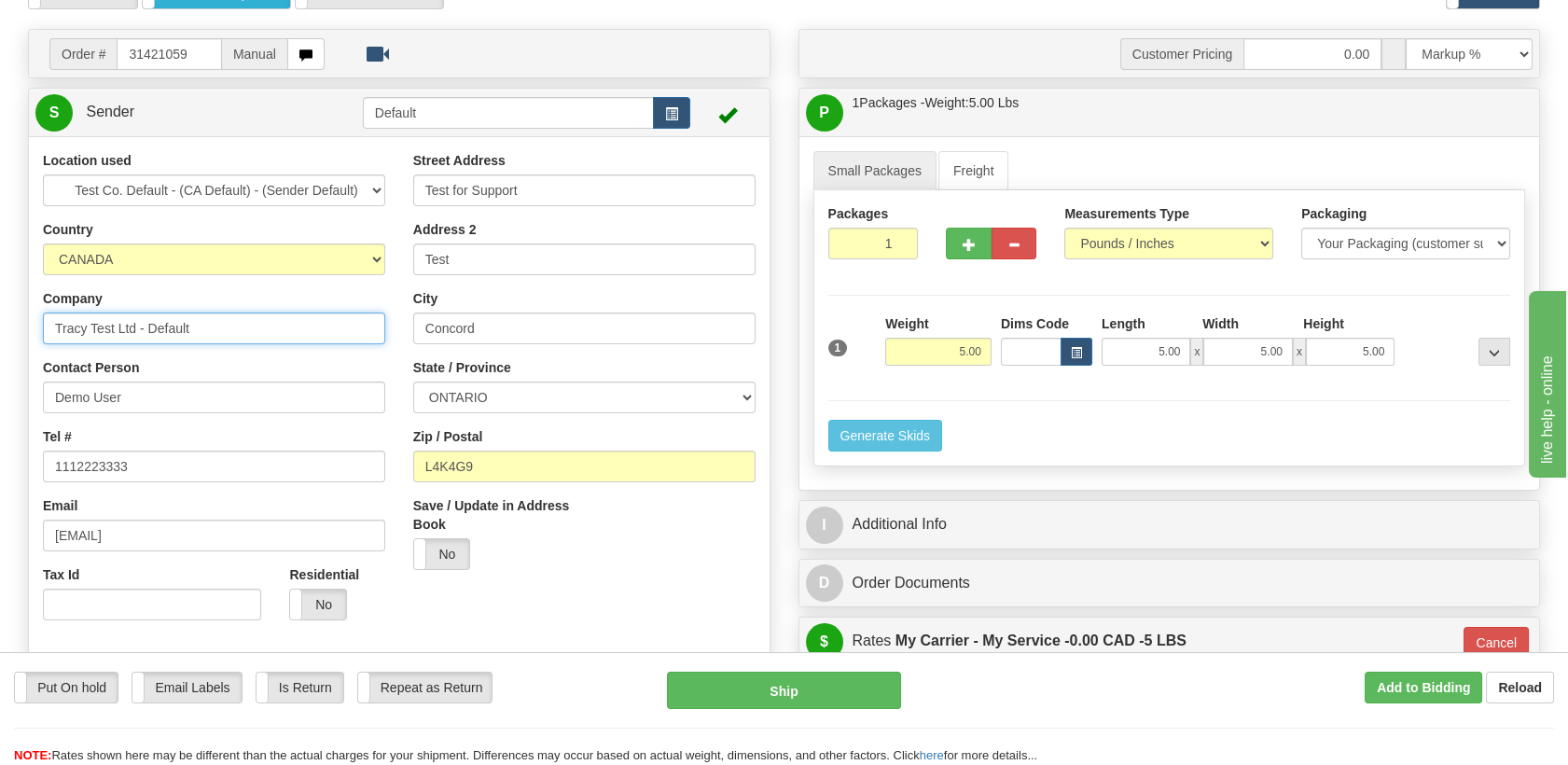 drag, startPoint x: 201, startPoint y: 325, endPoint x: 55, endPoint y: 320, distance: 146.0856 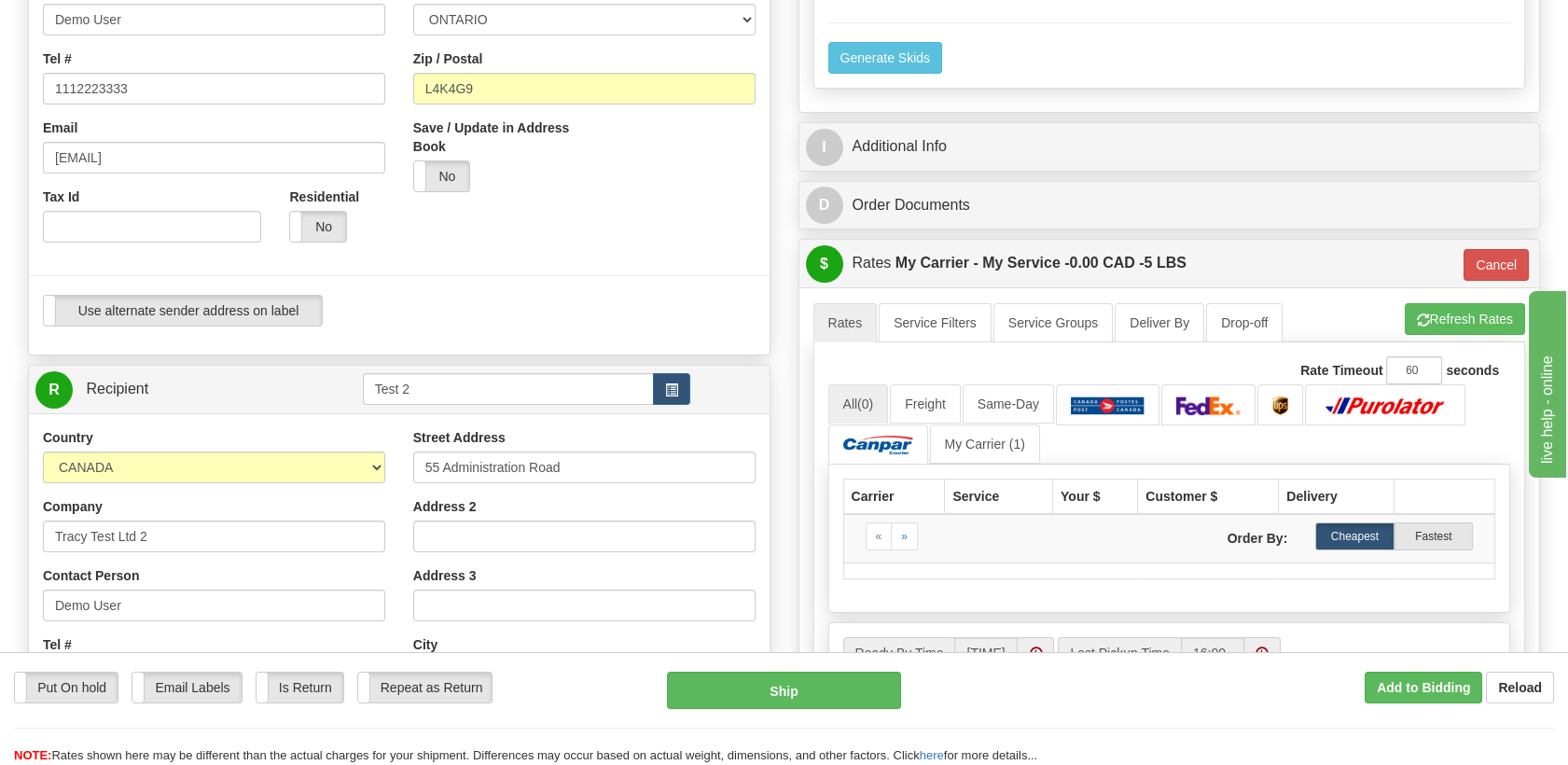 scroll, scrollTop: 518, scrollLeft: 0, axis: vertical 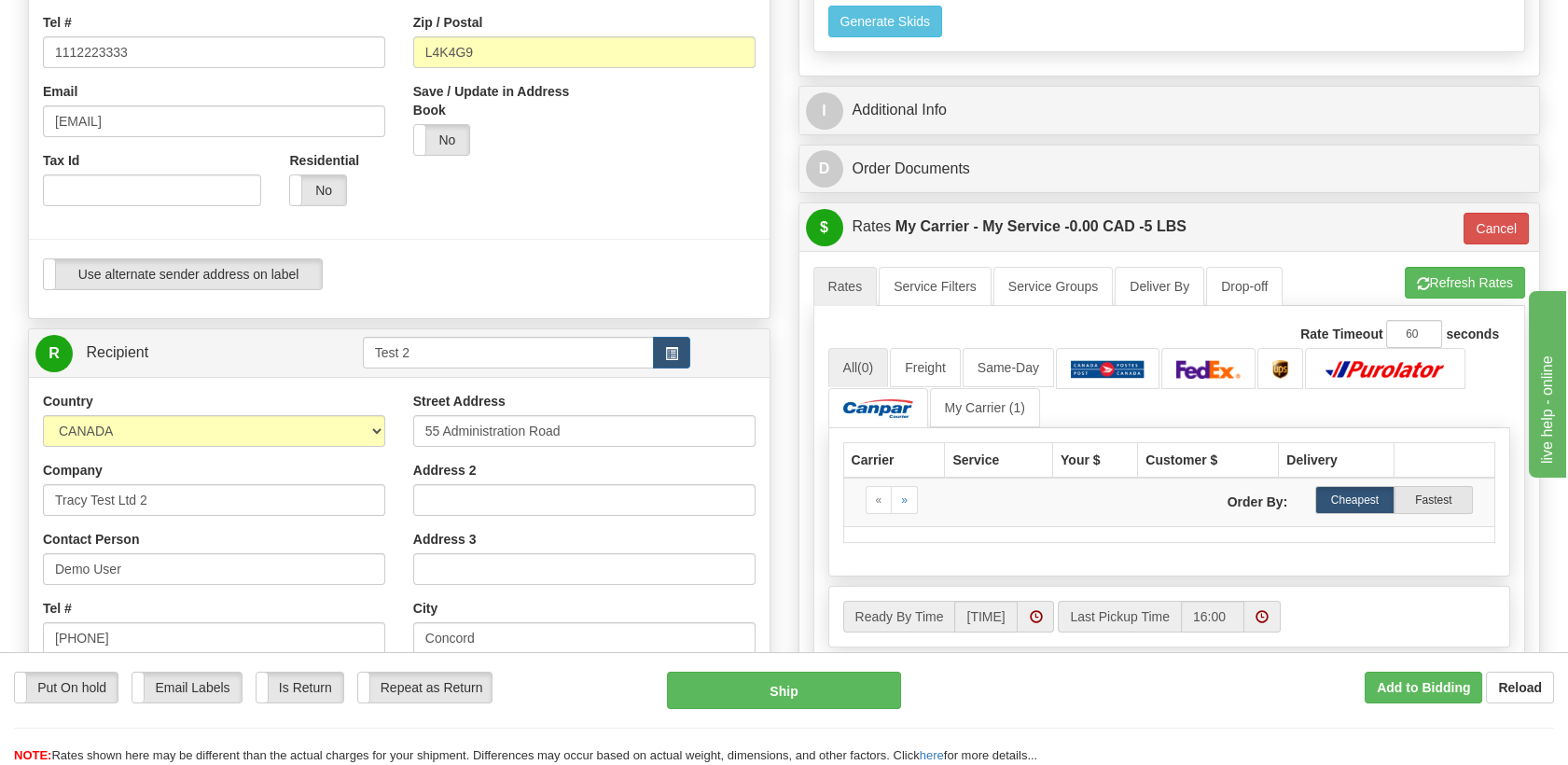 type on "Test for Support" 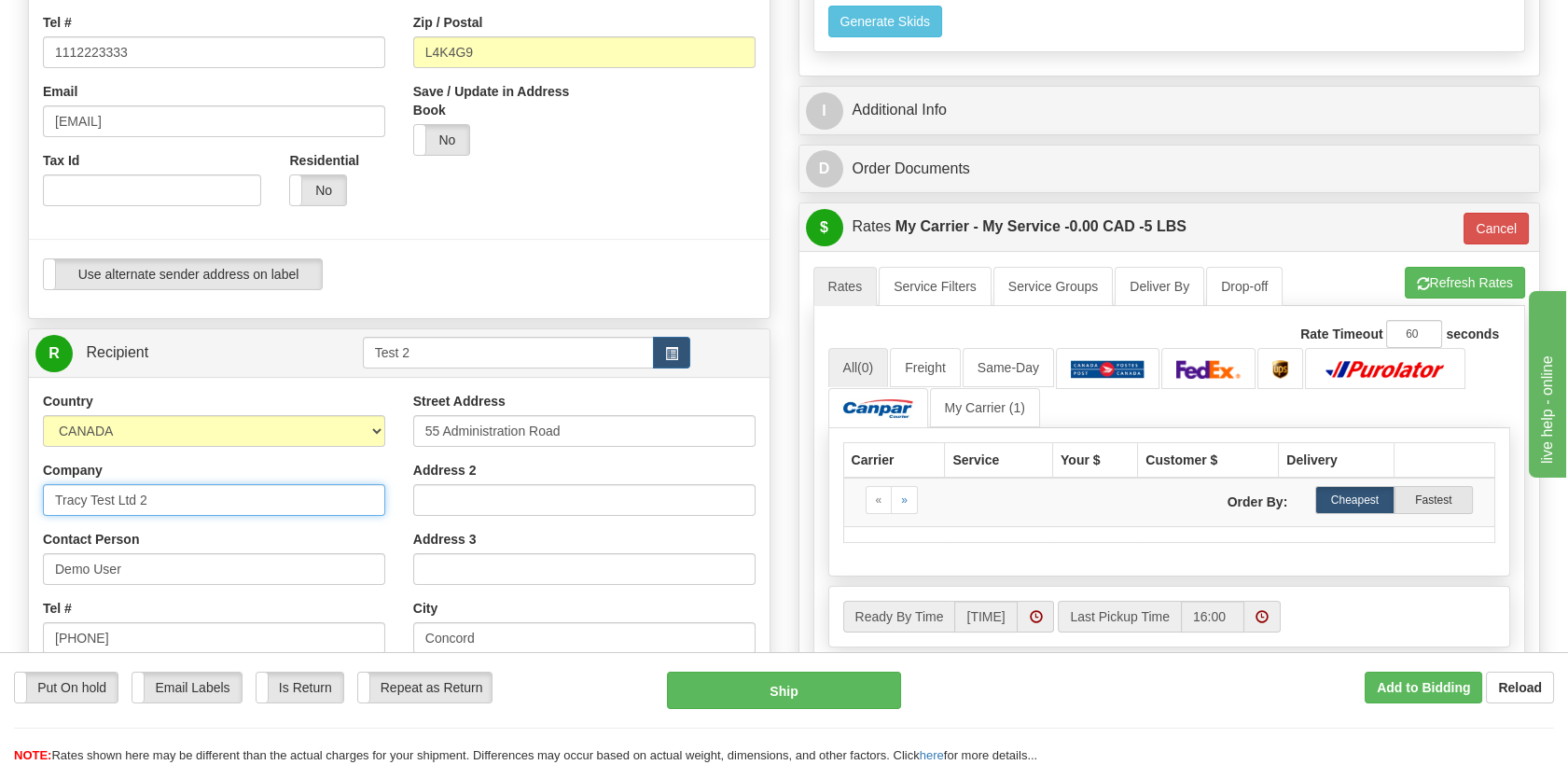 drag, startPoint x: 167, startPoint y: 494, endPoint x: -5, endPoint y: 481, distance: 172.49058 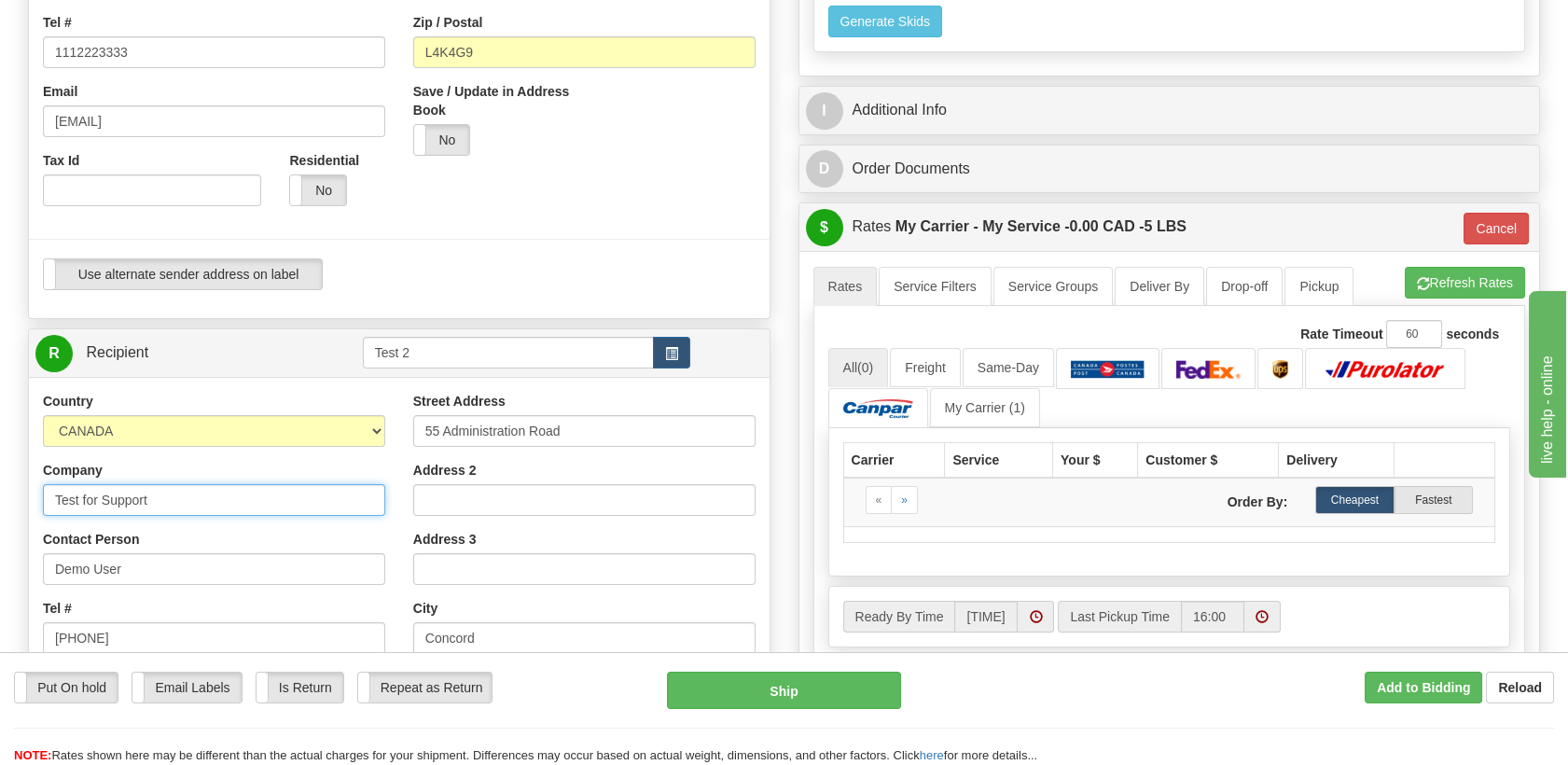 type on "Test for Support" 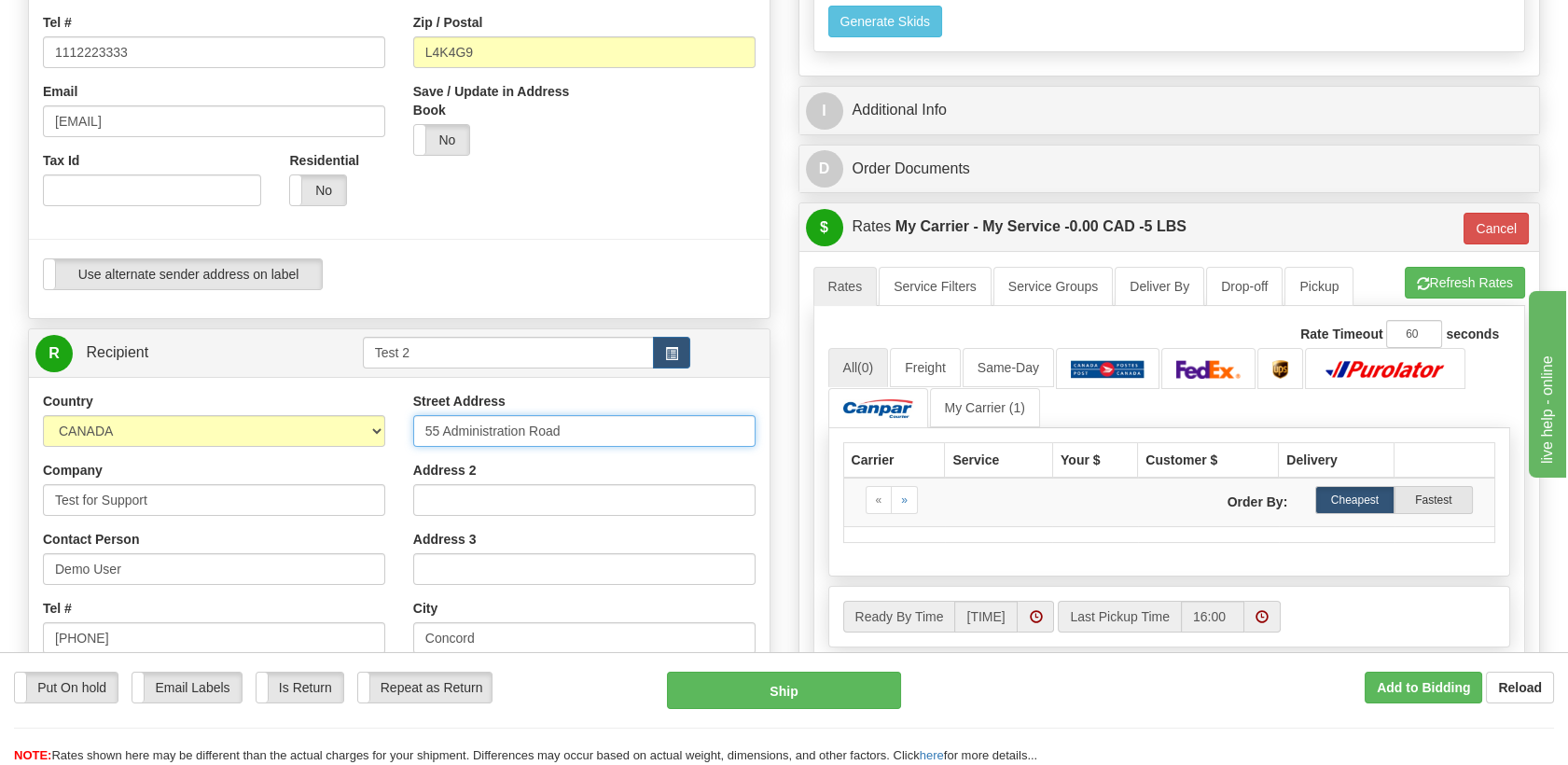 drag, startPoint x: 567, startPoint y: 424, endPoint x: 298, endPoint y: 394, distance: 270.66769 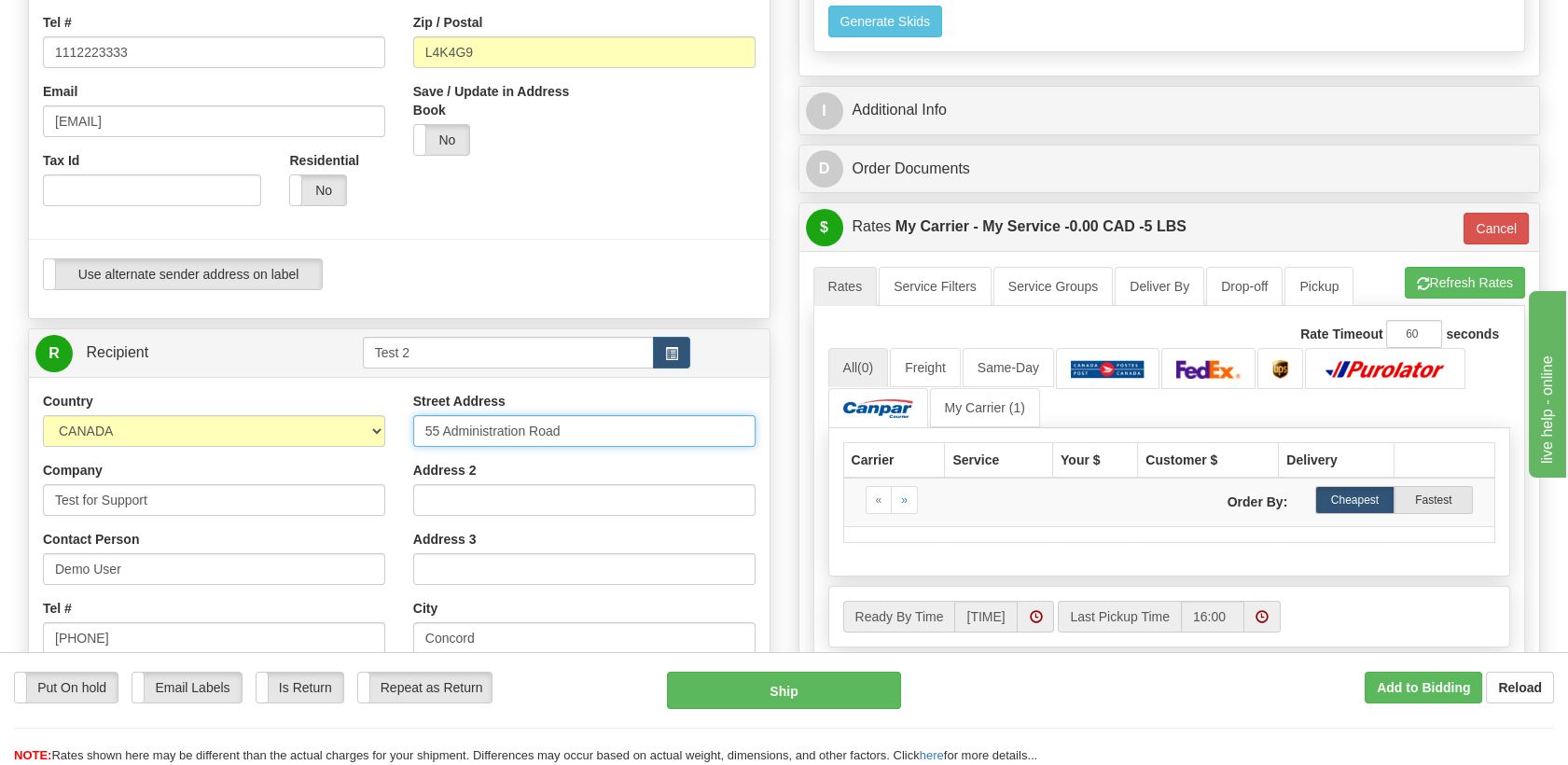 click on "Country
AFGHANISTAN
ALAND ISLANDS
ALBANIA
ALGERIA
AMERICAN SAMOA
ANDORRA
ANGOLA
ANGUILLA
ANTIGUA AND BARBUDA
ARGENTINA
ARMENIA
ARUBA
AUSTRALIA
AUSTRIA
AZERBAIJAN
AZORES
BAHAMAS
BAHRAIN
BANGLADESH
BARBADOS
BELARUS
BELGIUM
BELIZE
BENIN
BERMUDA
BHUTAN
BOLIVIA
BONAIRE, SAINT EUSTATIUS AND SABA
BOSNIA
BOTSWANA
BOUVET ISLAND
BRAZIL
BRITISH INDIAN OCEAN TERRITORY
BRITISH VIRGIN ISLANDS
BRUNEI
BULGARIA
BURKINA FASO
BURUNDI
CAMBODIA
CAMEROON
CANADA
CANARY ISLANDS
CAPE VERDE
CAYMAN ISLANDS
CENTRAL AFRICAN REPUBLIC
CHAD
CHILE
CHINA
CHRISTMAS ISLAND
COCOS (KEELING) ISLANDS
COLOMBIA
COMOROS
CONGO
CONGO, DEMOCRATIC REPUBLIC OF
COOK ISLANDS
COSTA RICA
CROATIA
CURAÇAO
CYPRUS
CZECH REPUBLIC
DENMARK
DJIBOUTI
DOMINICA
DOMINICAN REPUBLIC
EAST TIMOR
ECUADOR
EGYPT
EL SALVADOR
EQUATORIAL GUINEA
ERITREA
ESTONIA
ETHIOPIA" at bounding box center (399, 643) 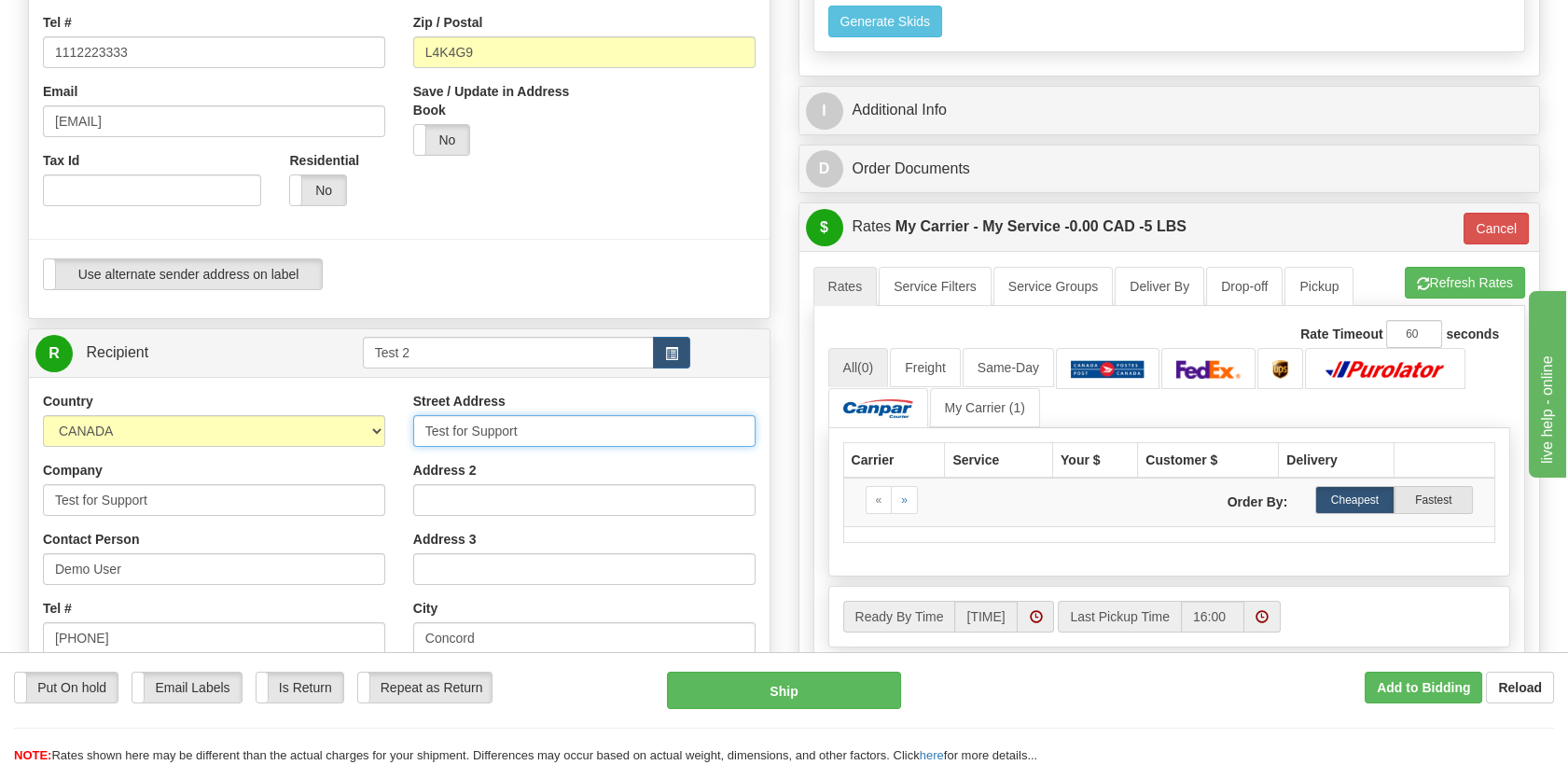 type on "Test for Support" 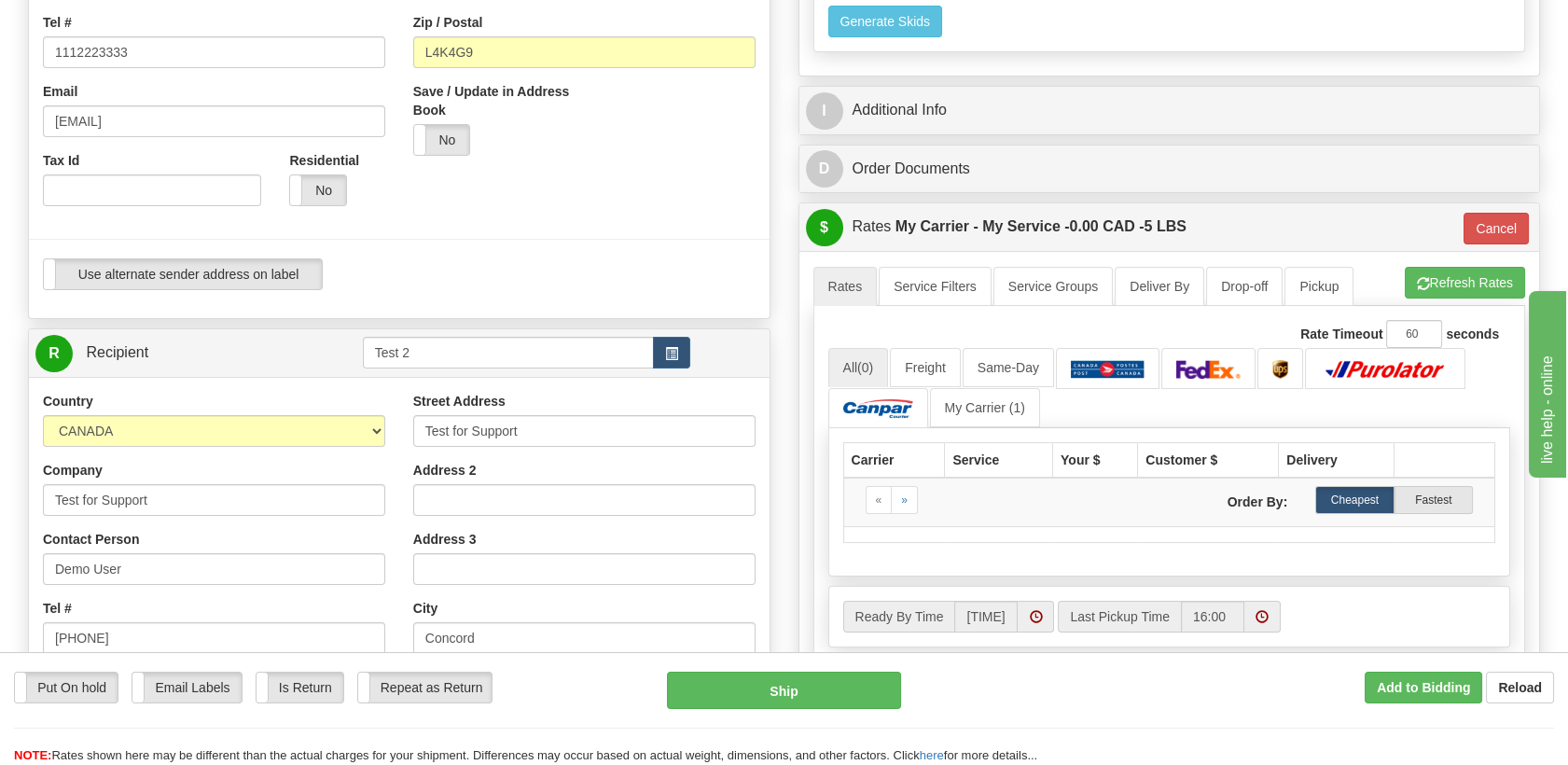 click on "Use alternate sender address on label Use alternate sender address on label" at bounding box center [399, 274] 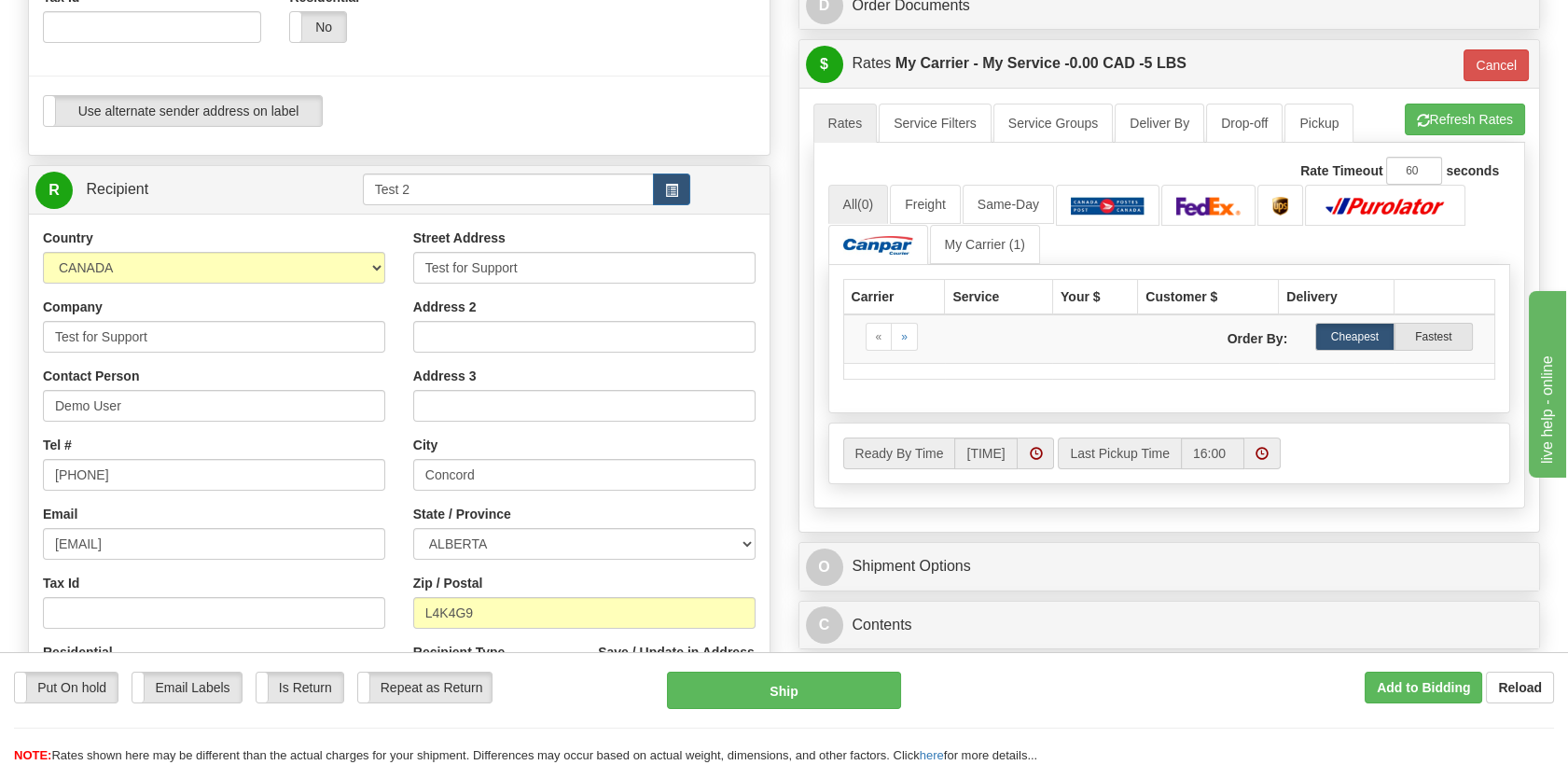 scroll, scrollTop: 828, scrollLeft: 0, axis: vertical 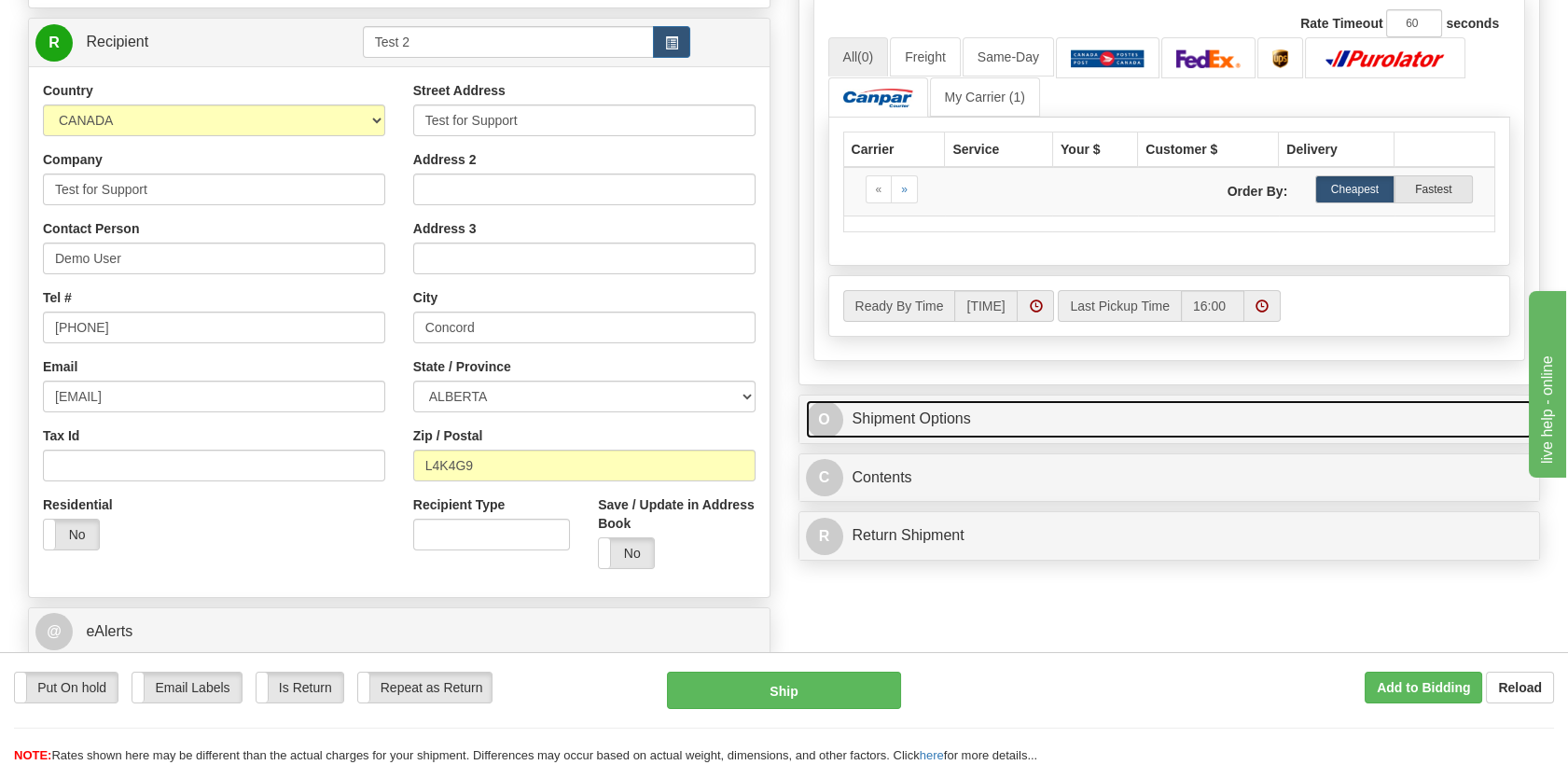 click on "O Shipment Options" at bounding box center (1170, 419) 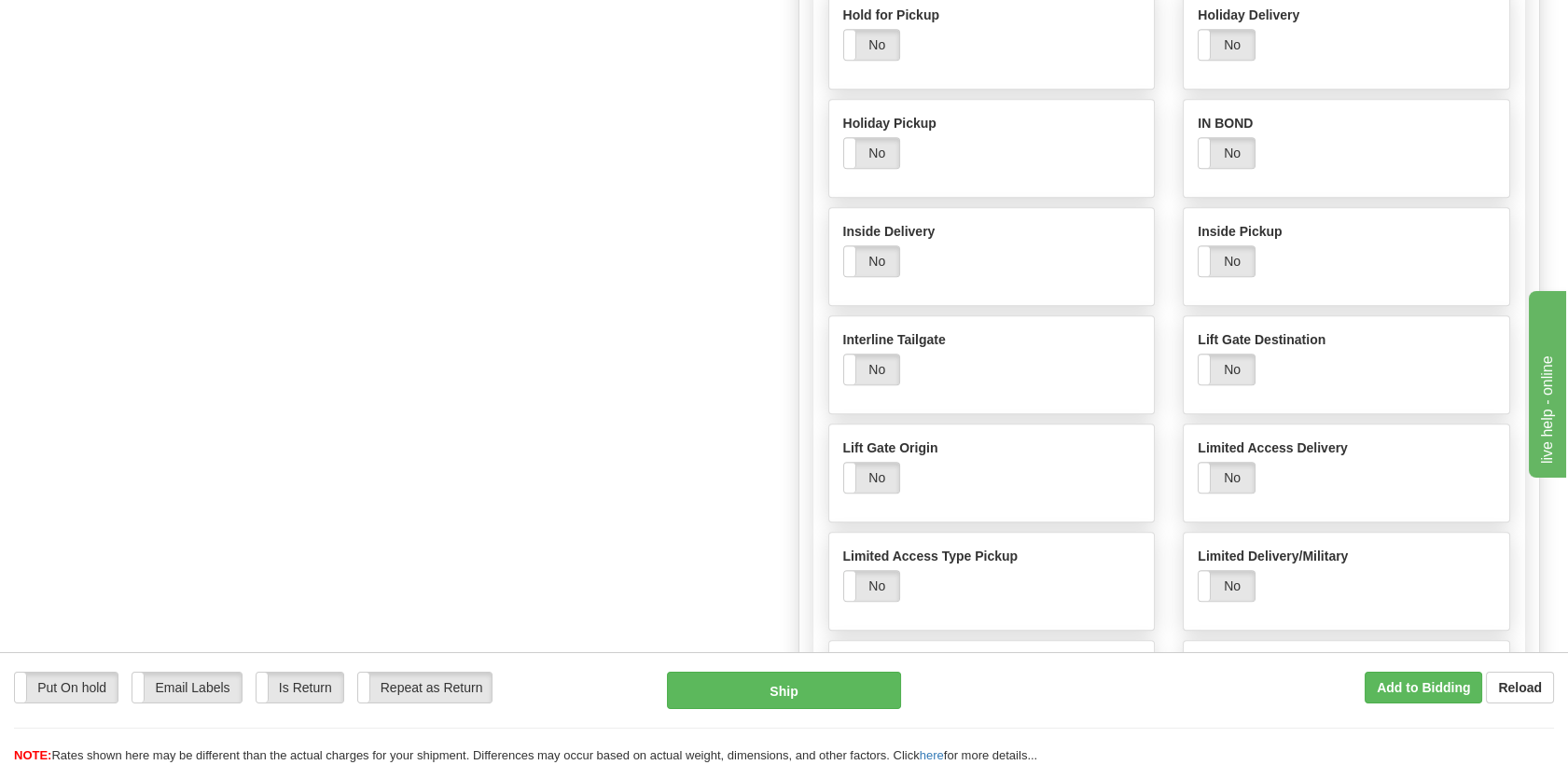 scroll, scrollTop: 4146, scrollLeft: 0, axis: vertical 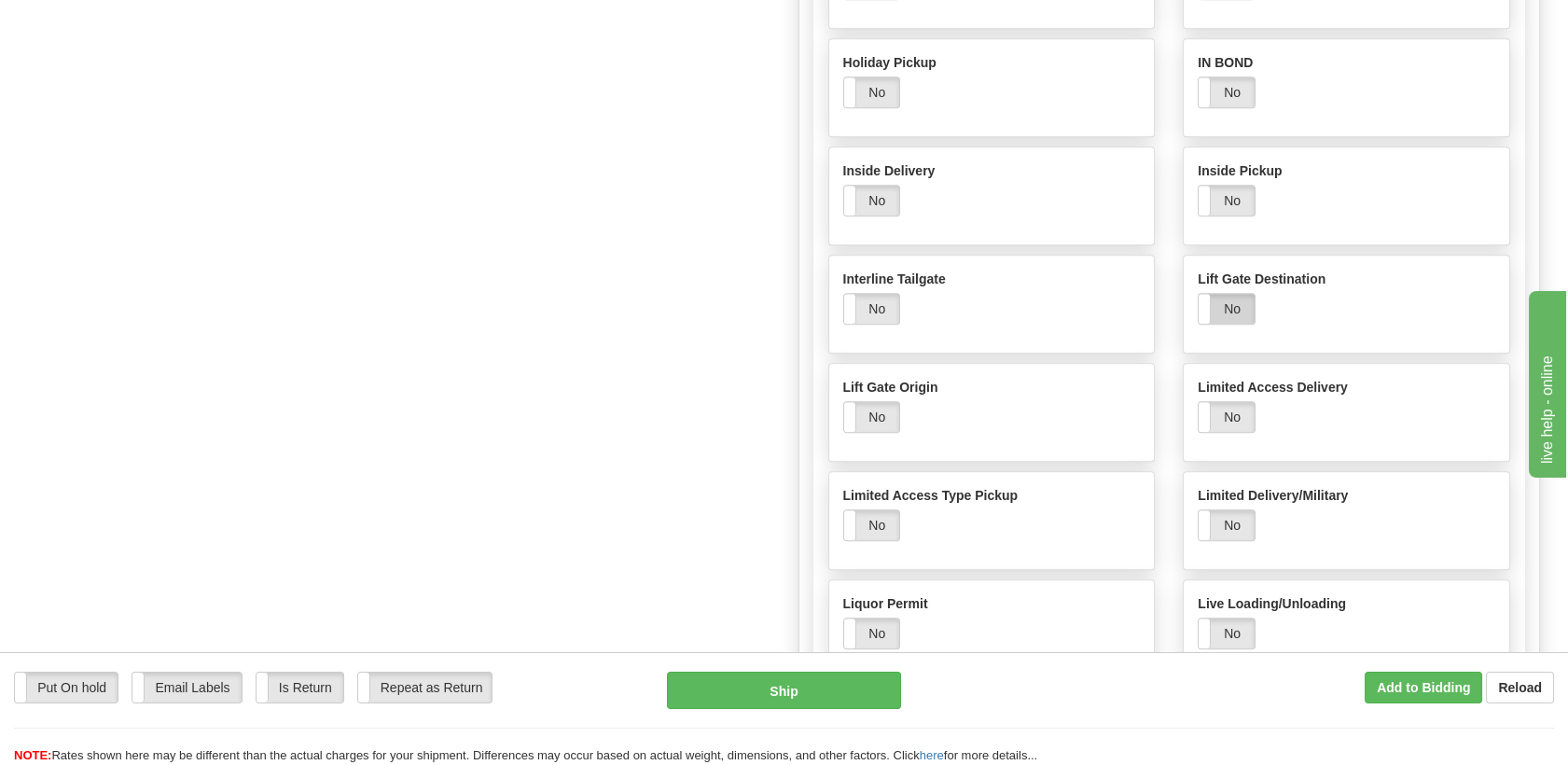 click on "No" at bounding box center [1227, 309] 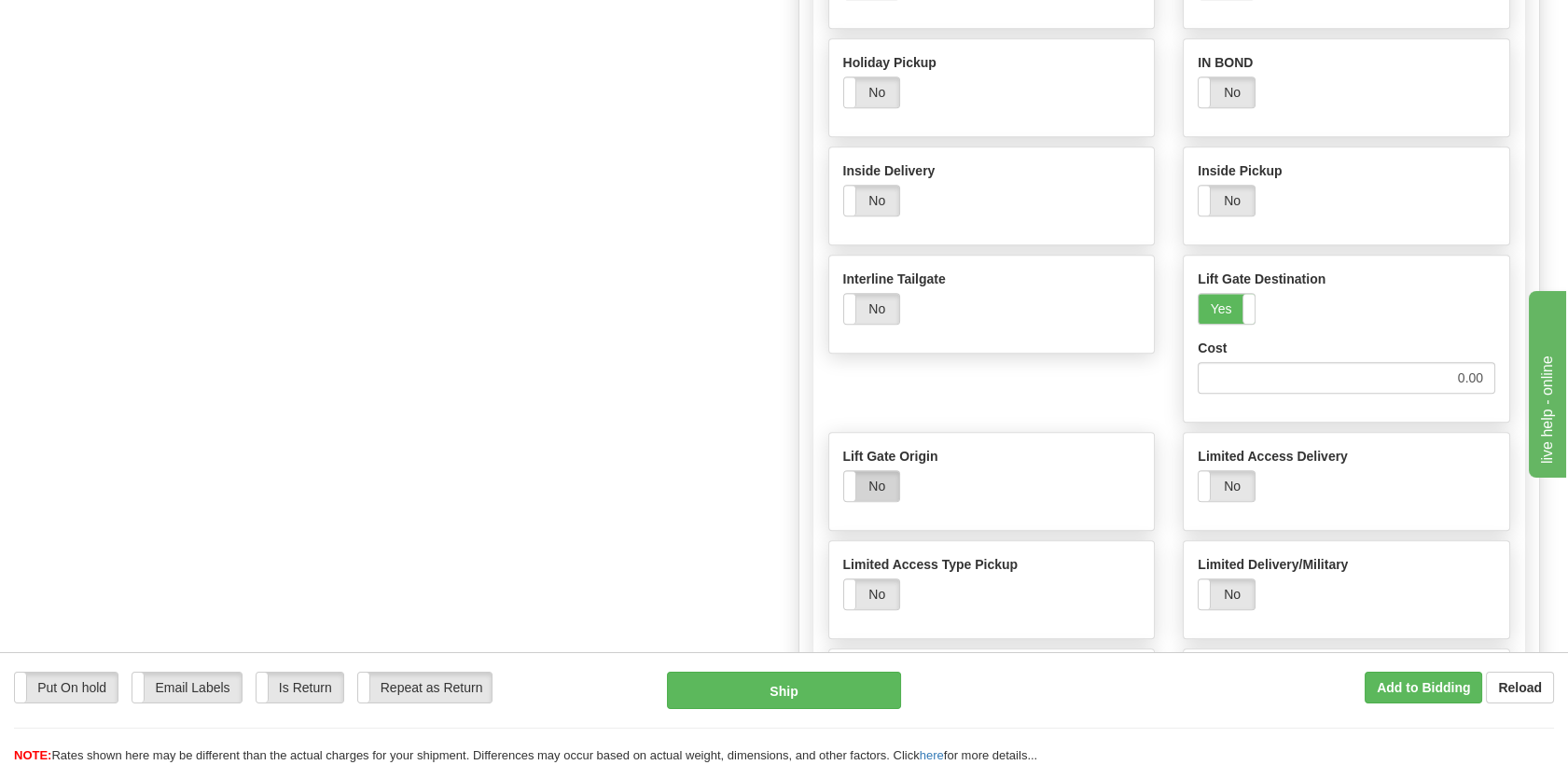 click on "No" at bounding box center [872, 486] 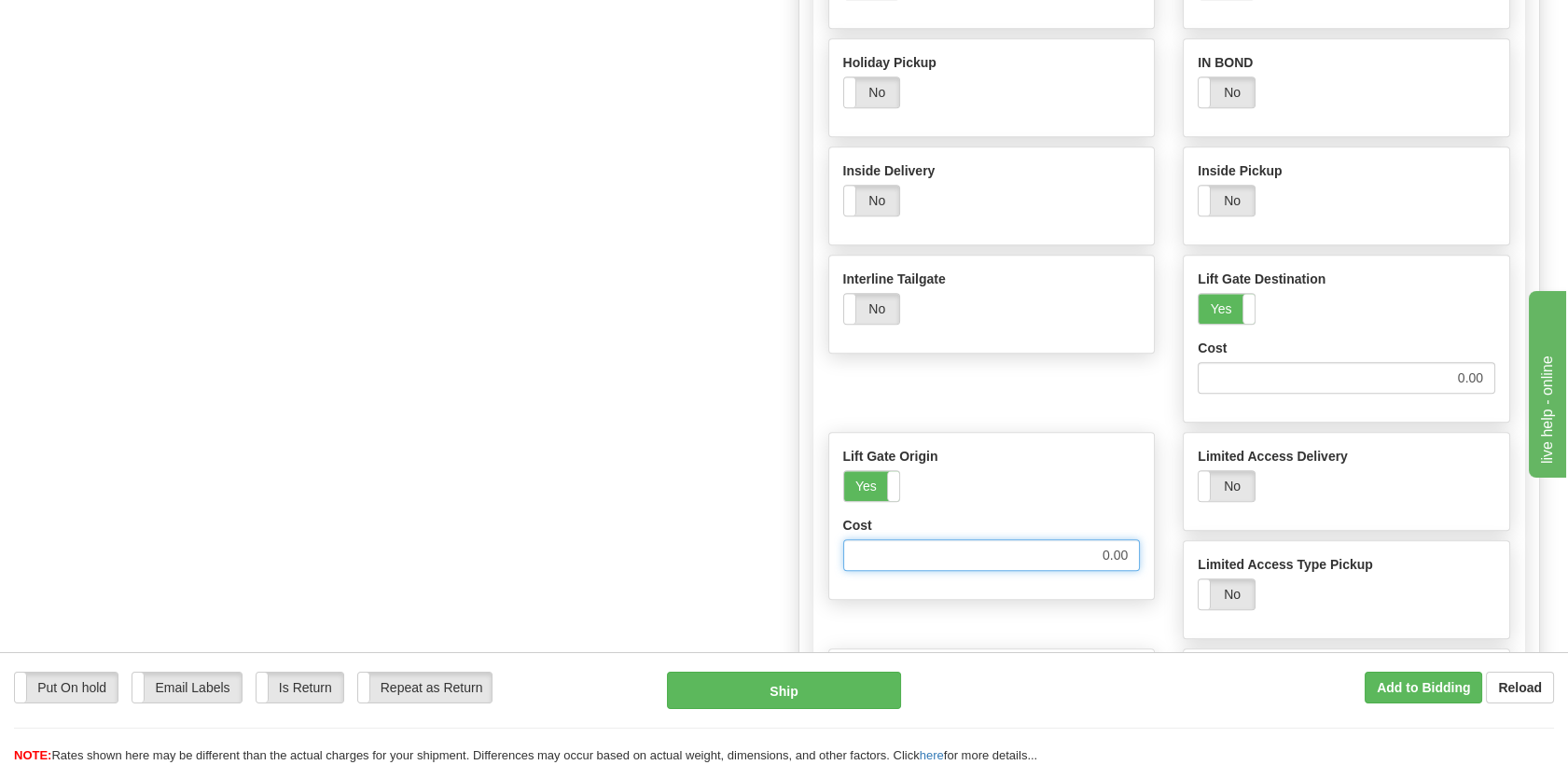 drag, startPoint x: 1097, startPoint y: 548, endPoint x: 1259, endPoint y: 542, distance: 162.11107 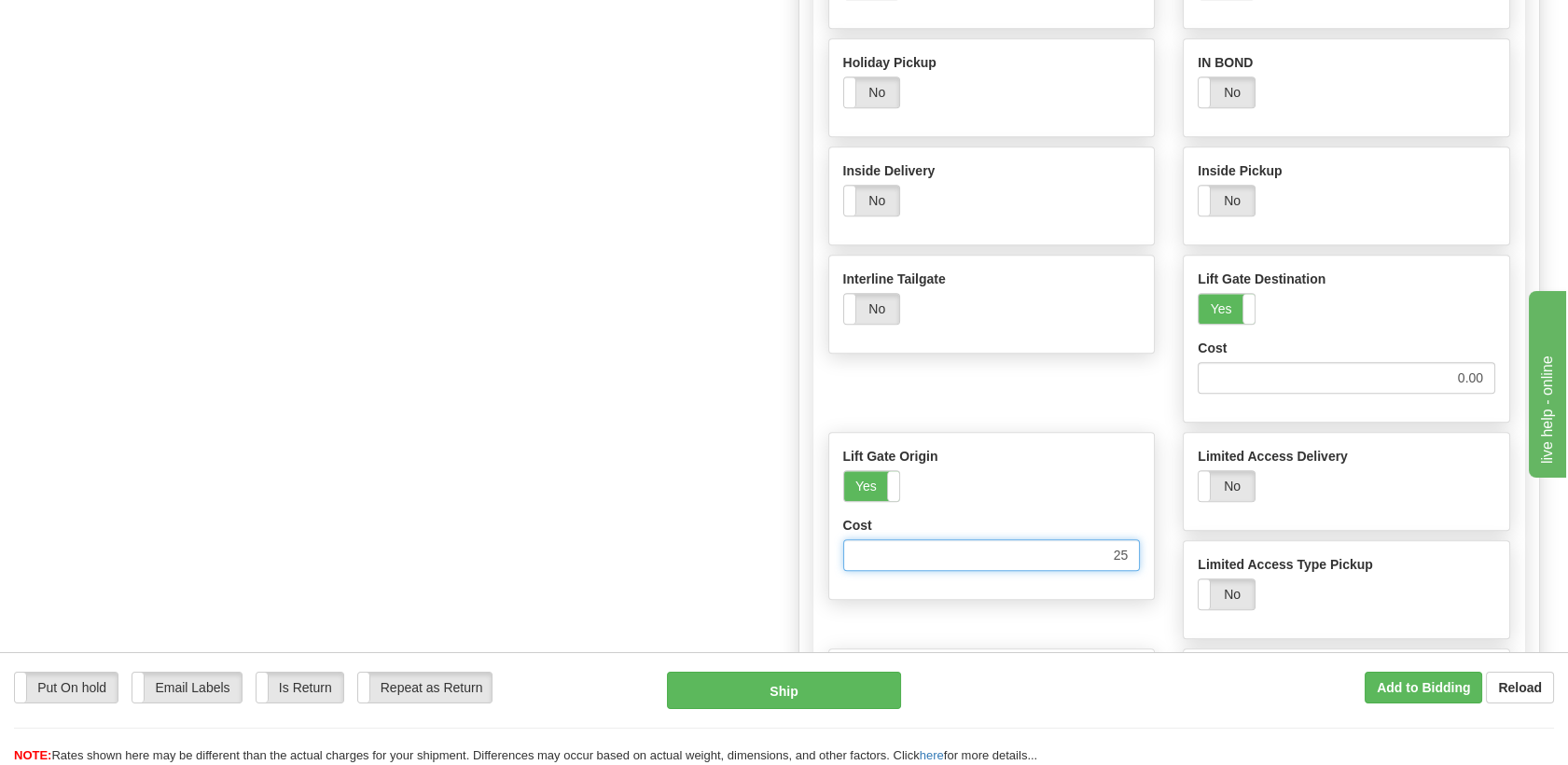 type on "25" 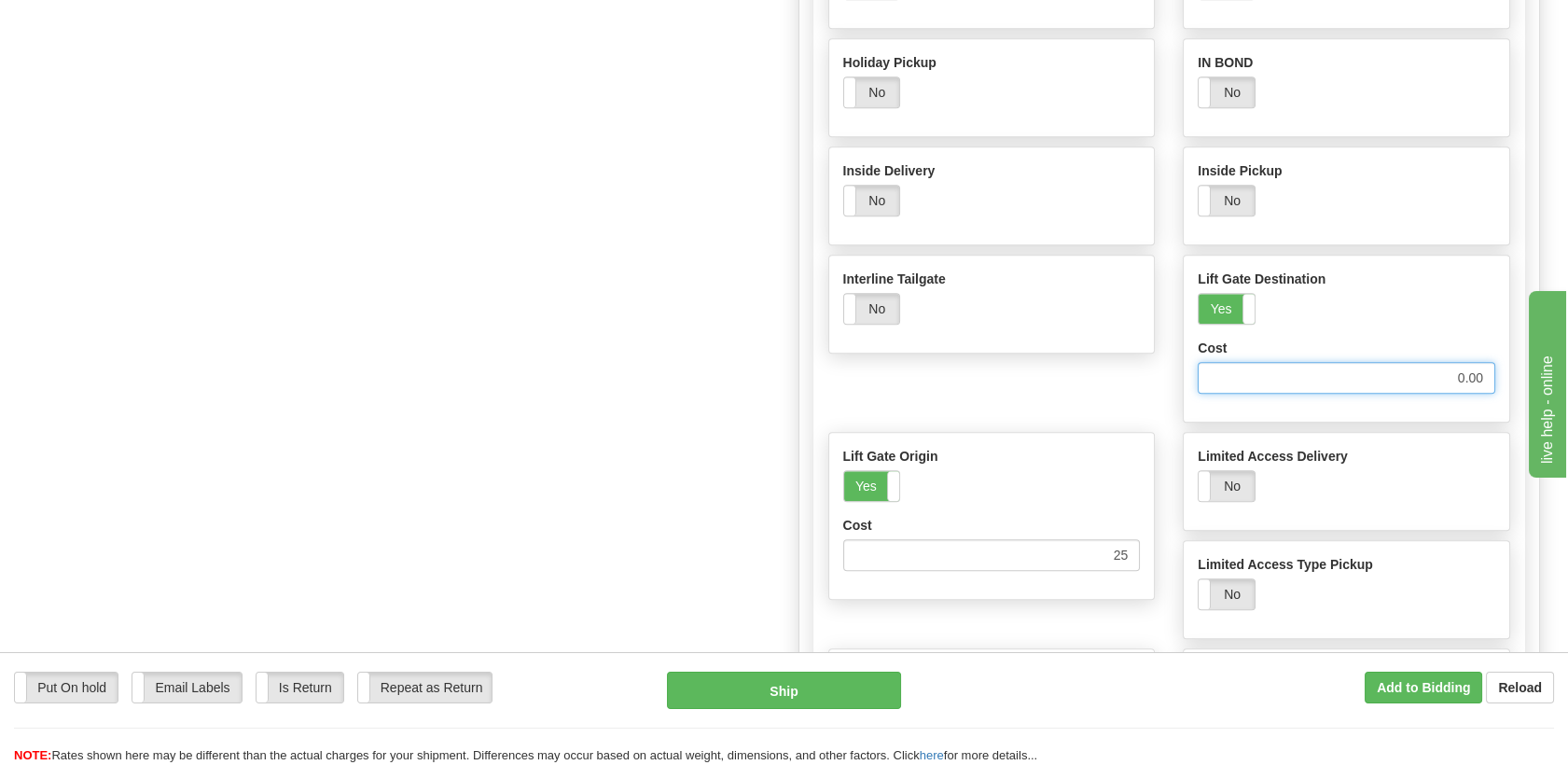 drag, startPoint x: 1481, startPoint y: 366, endPoint x: 1582, endPoint y: 385, distance: 102.77159 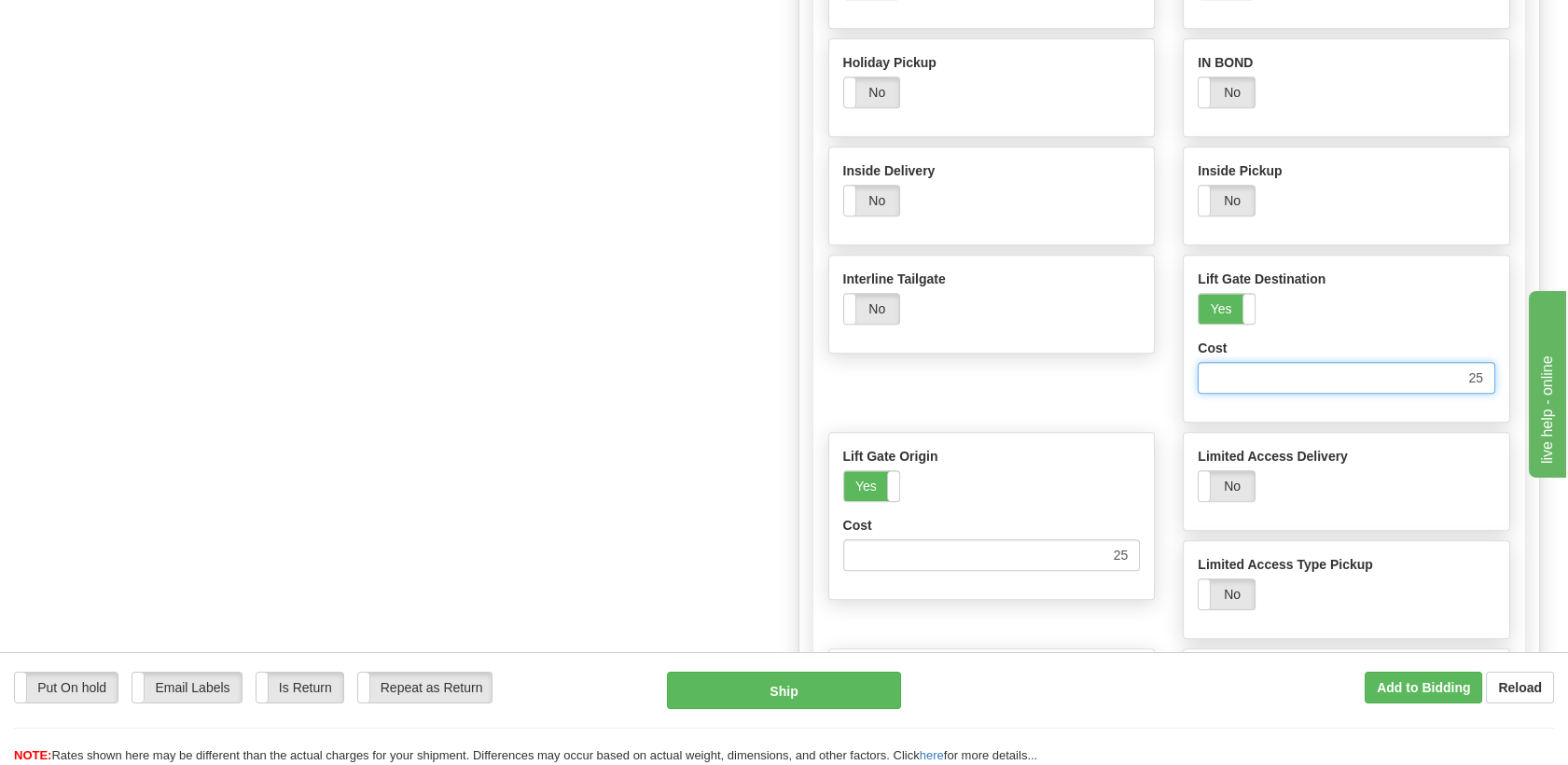 type on "25" 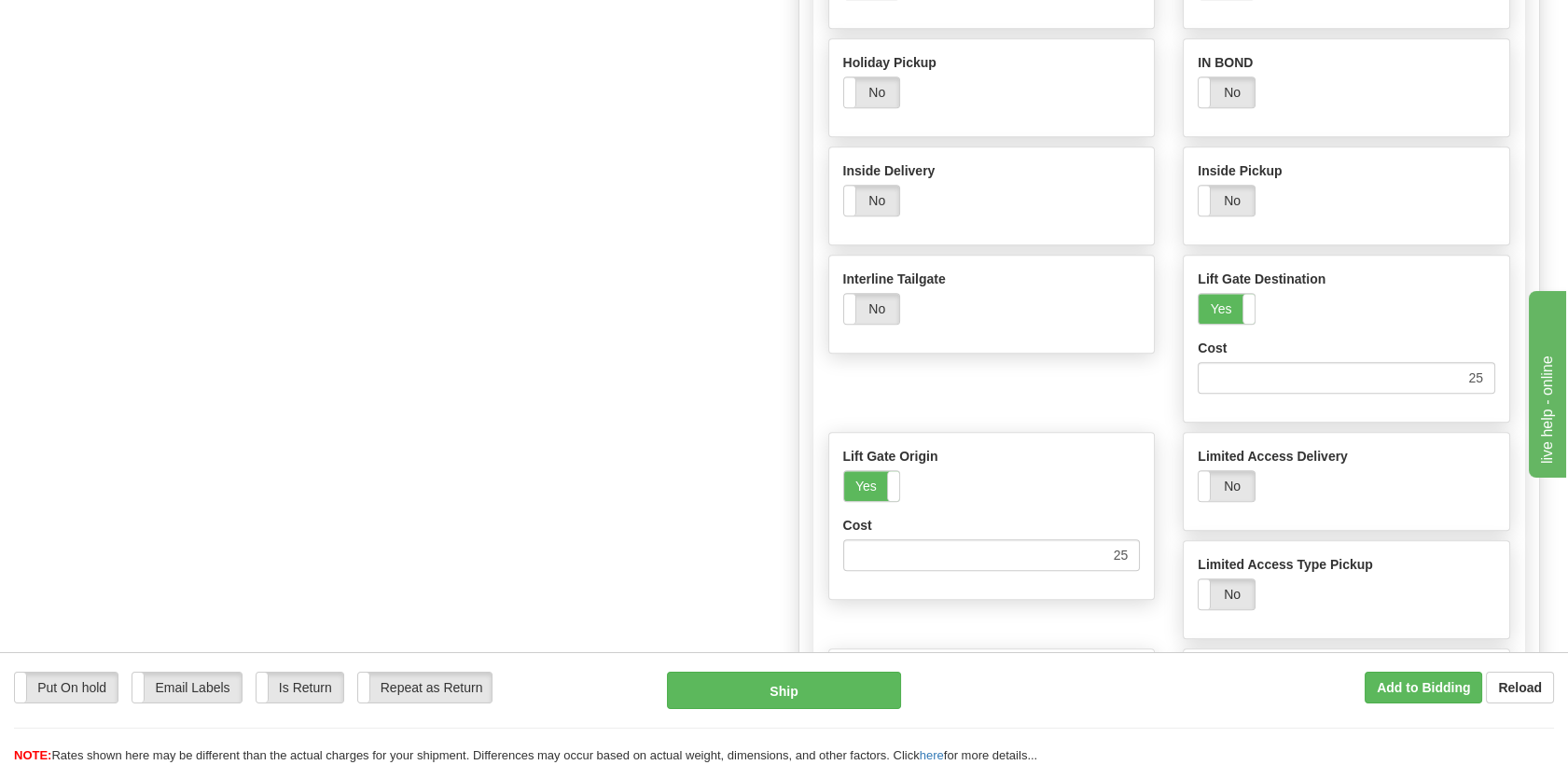 click on "Order #
31421059
Manual
S Sender" at bounding box center [784, 38] 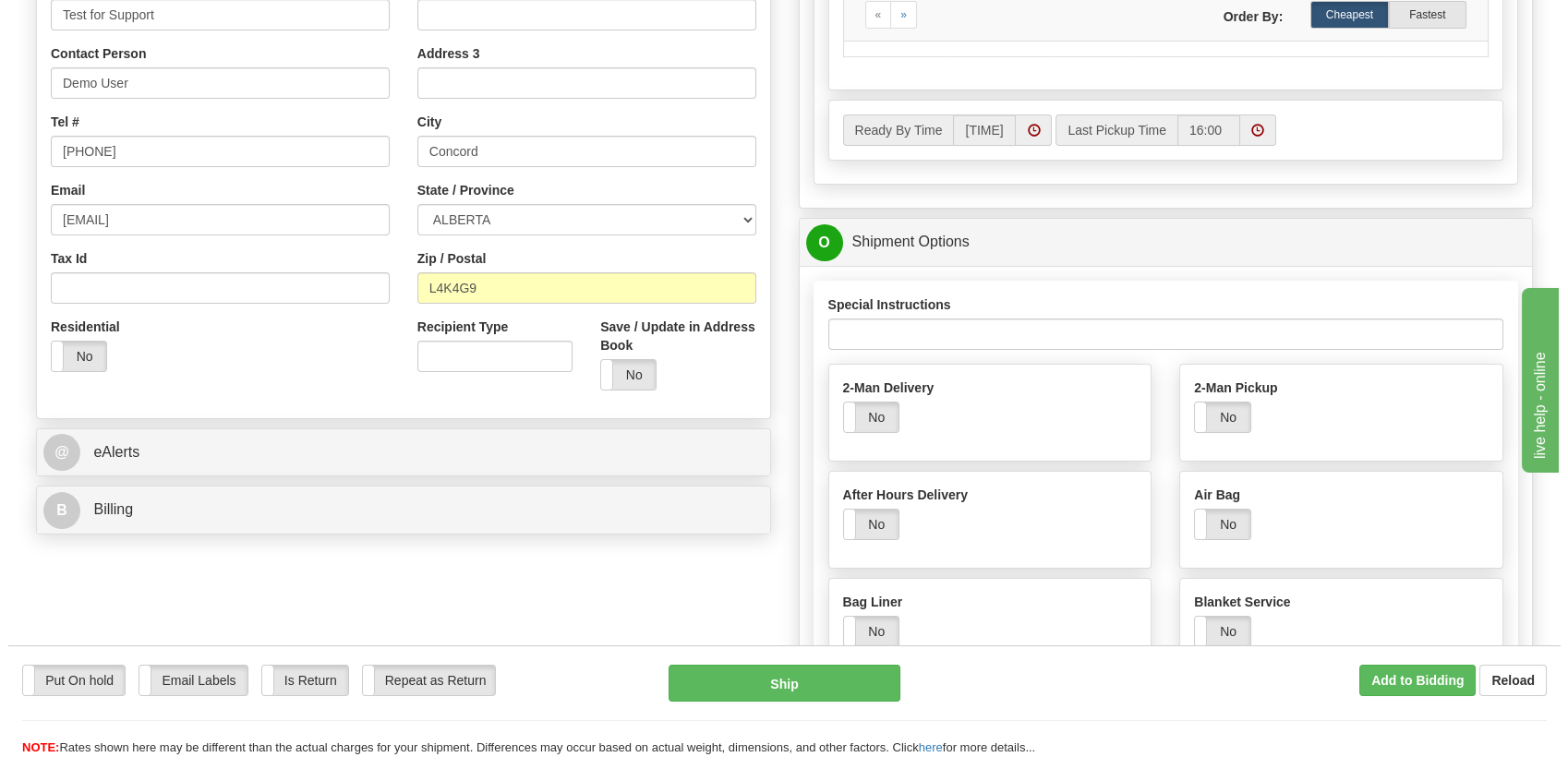 scroll, scrollTop: 820, scrollLeft: 0, axis: vertical 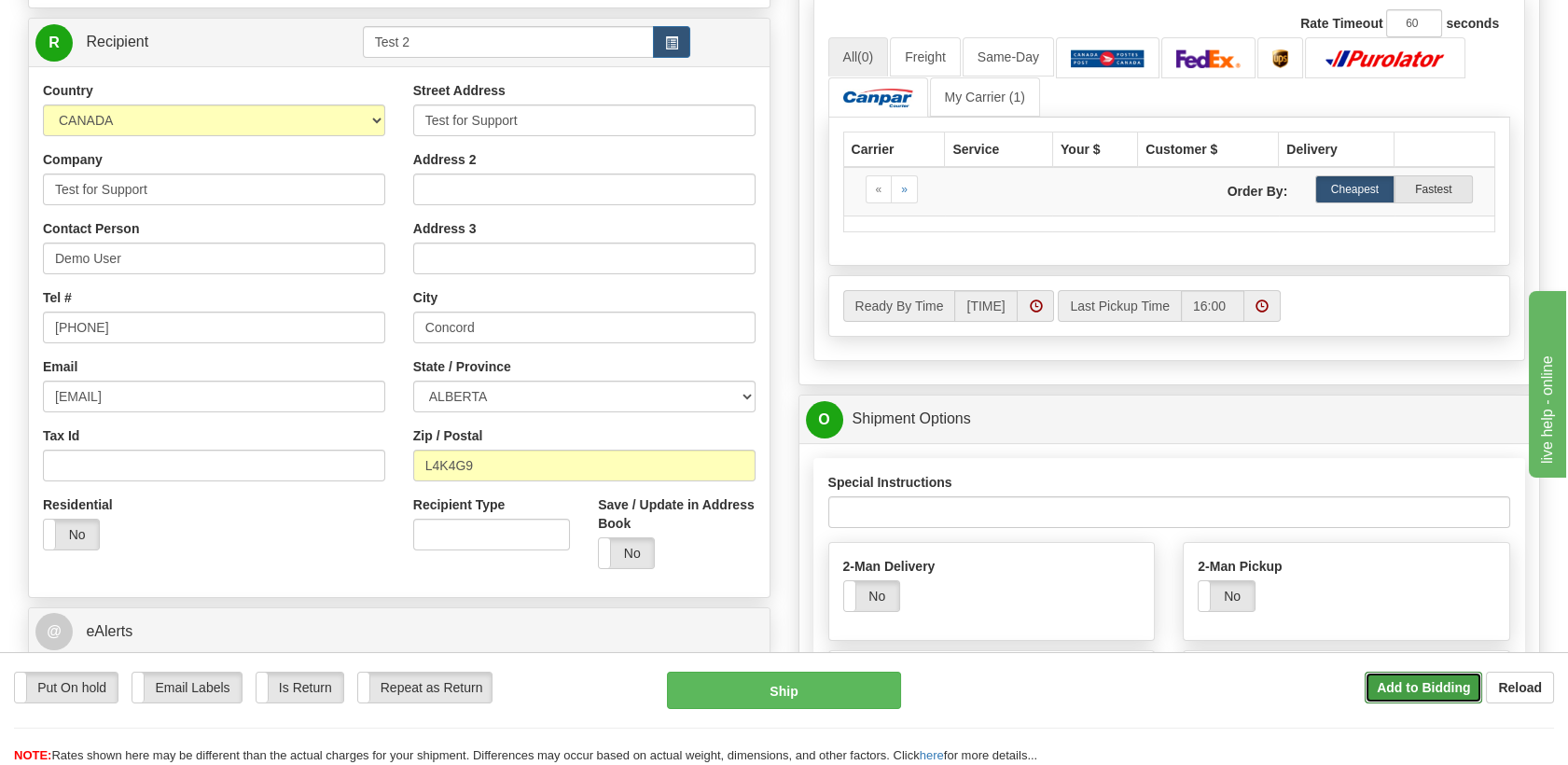 click on "Add to Bidding" at bounding box center (1423, 688) 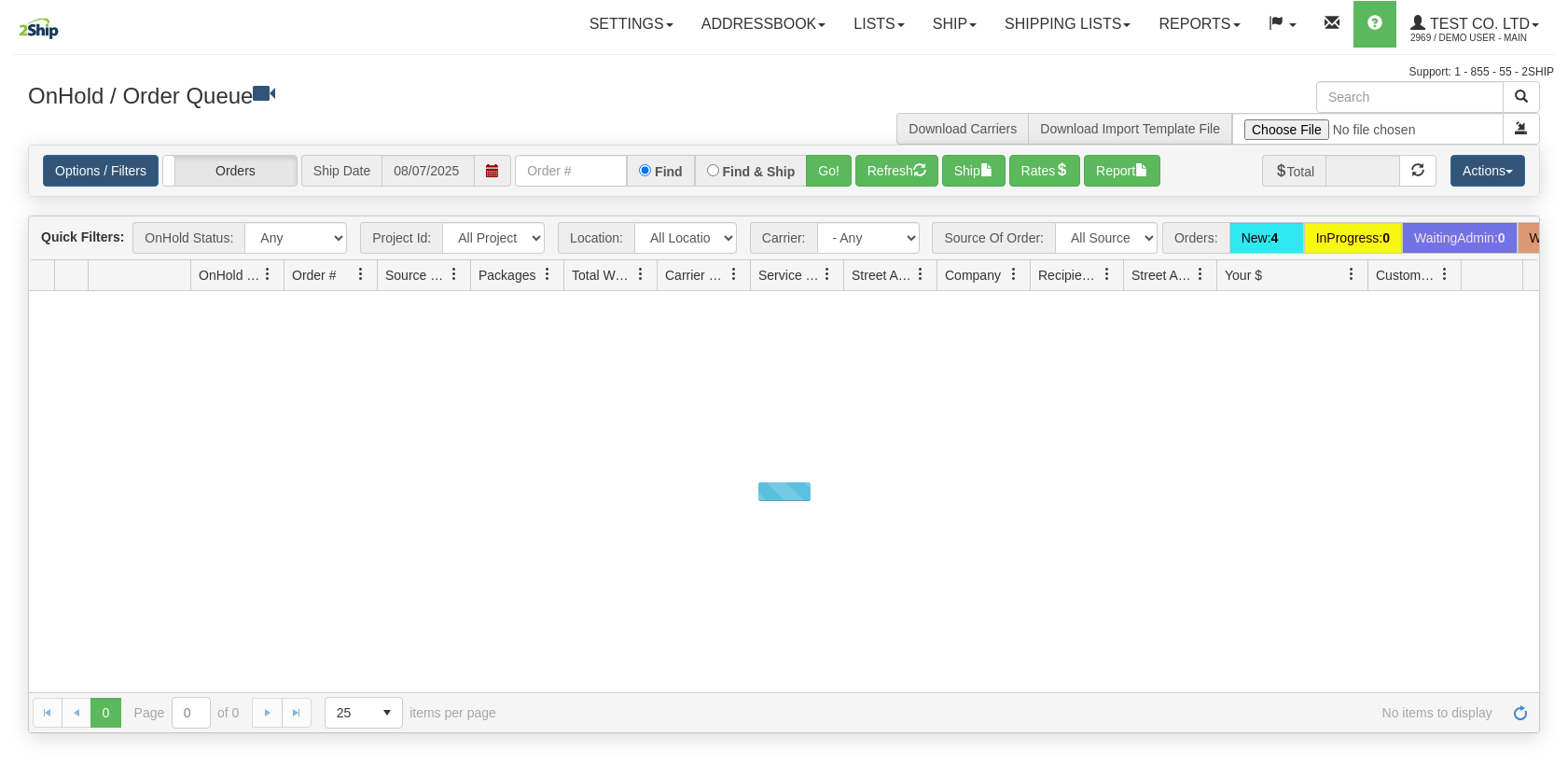 scroll, scrollTop: 0, scrollLeft: 0, axis: both 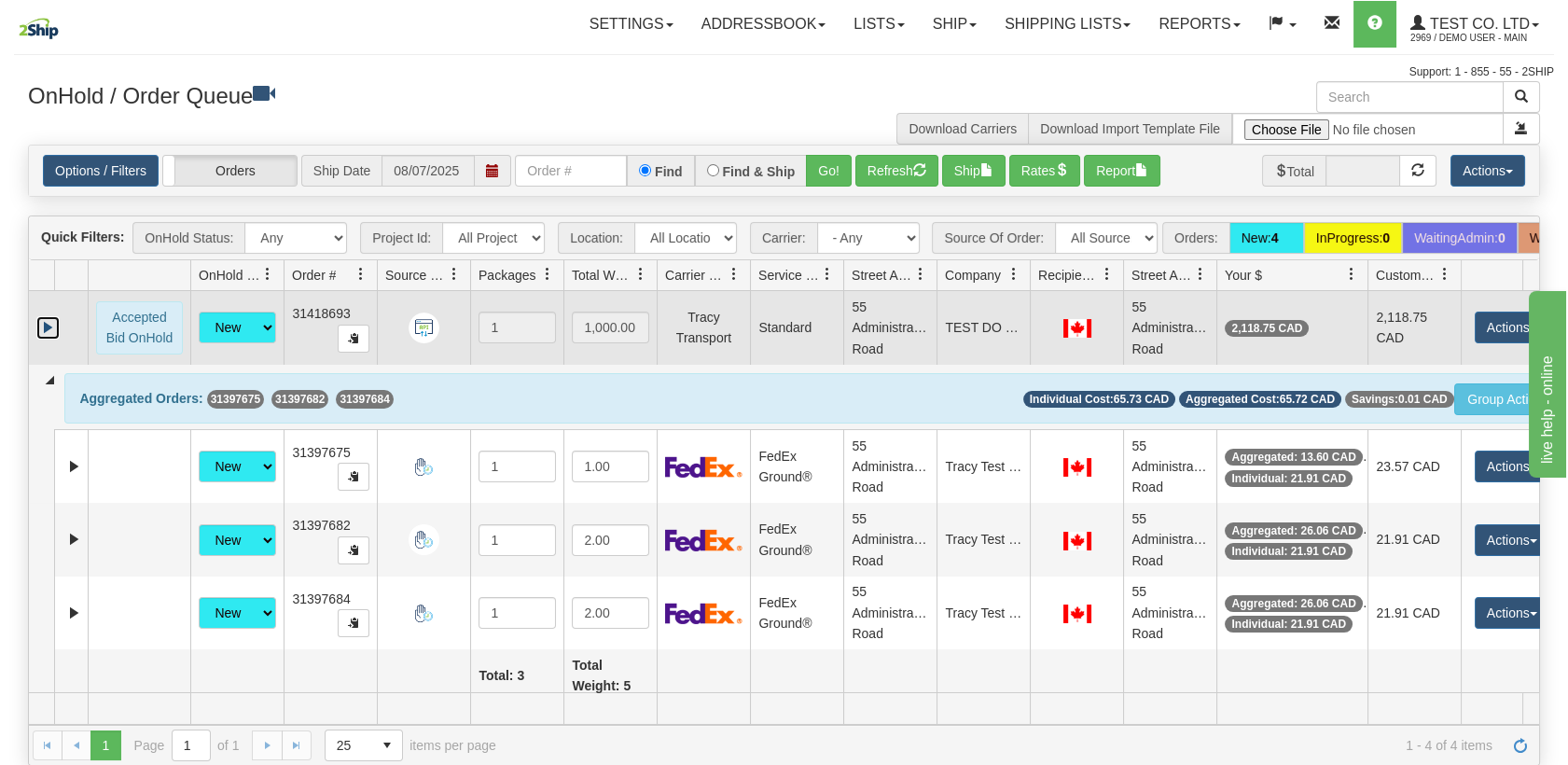 click at bounding box center [48, 327] 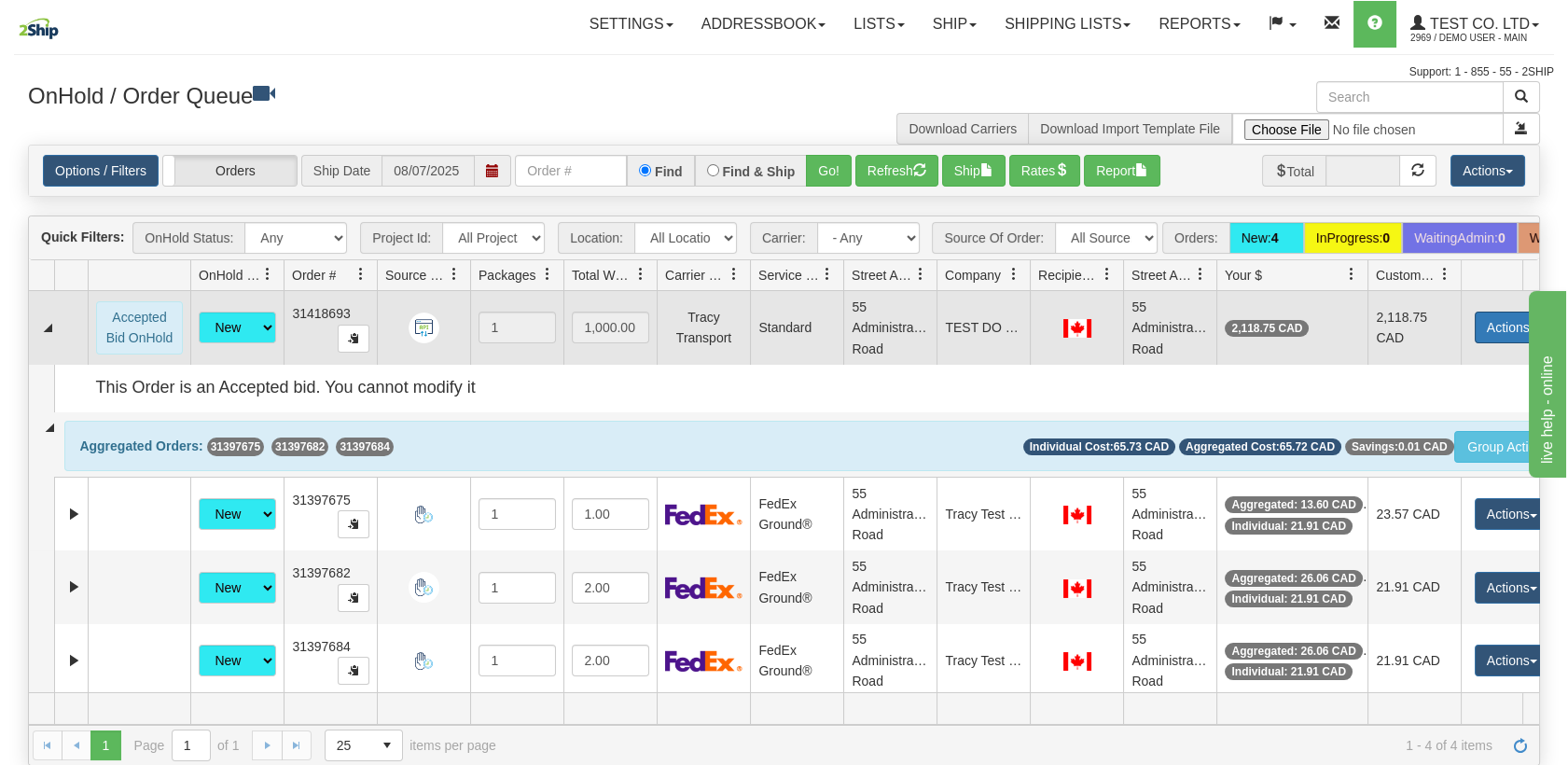 click on "Actions" at bounding box center (1512, 327) 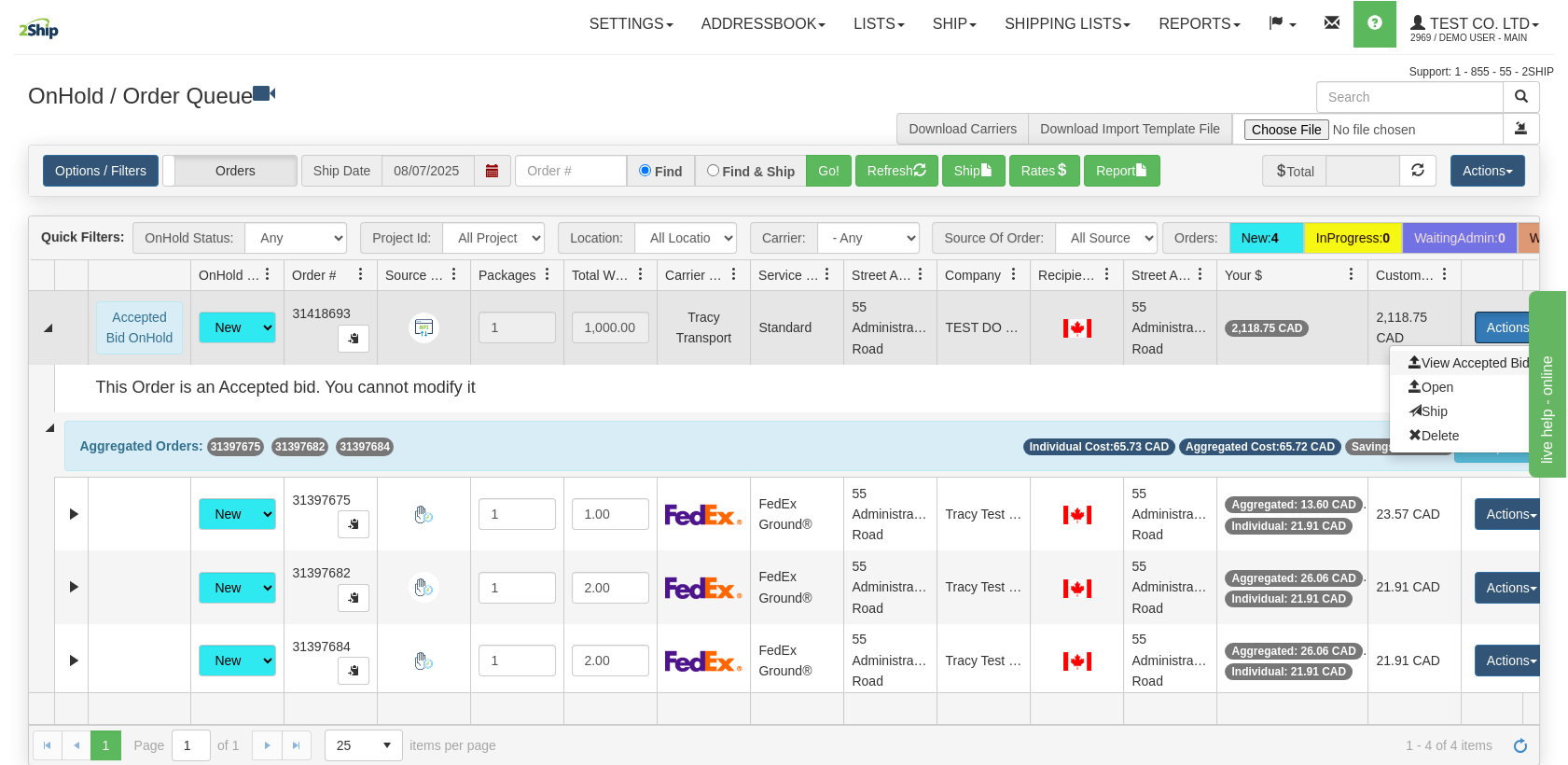 click on "View Accepted Bid" at bounding box center (1469, 363) 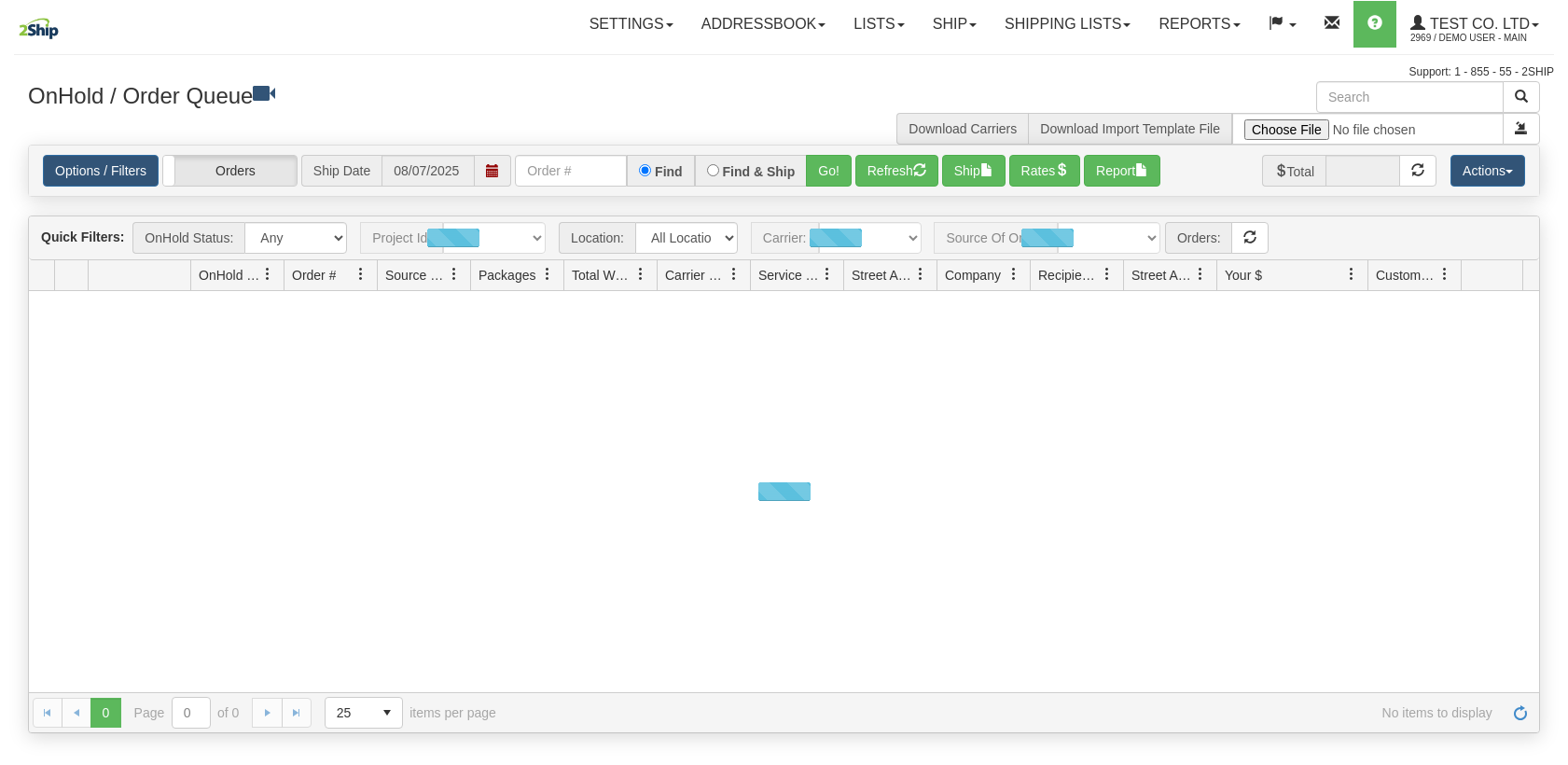 scroll, scrollTop: 0, scrollLeft: 0, axis: both 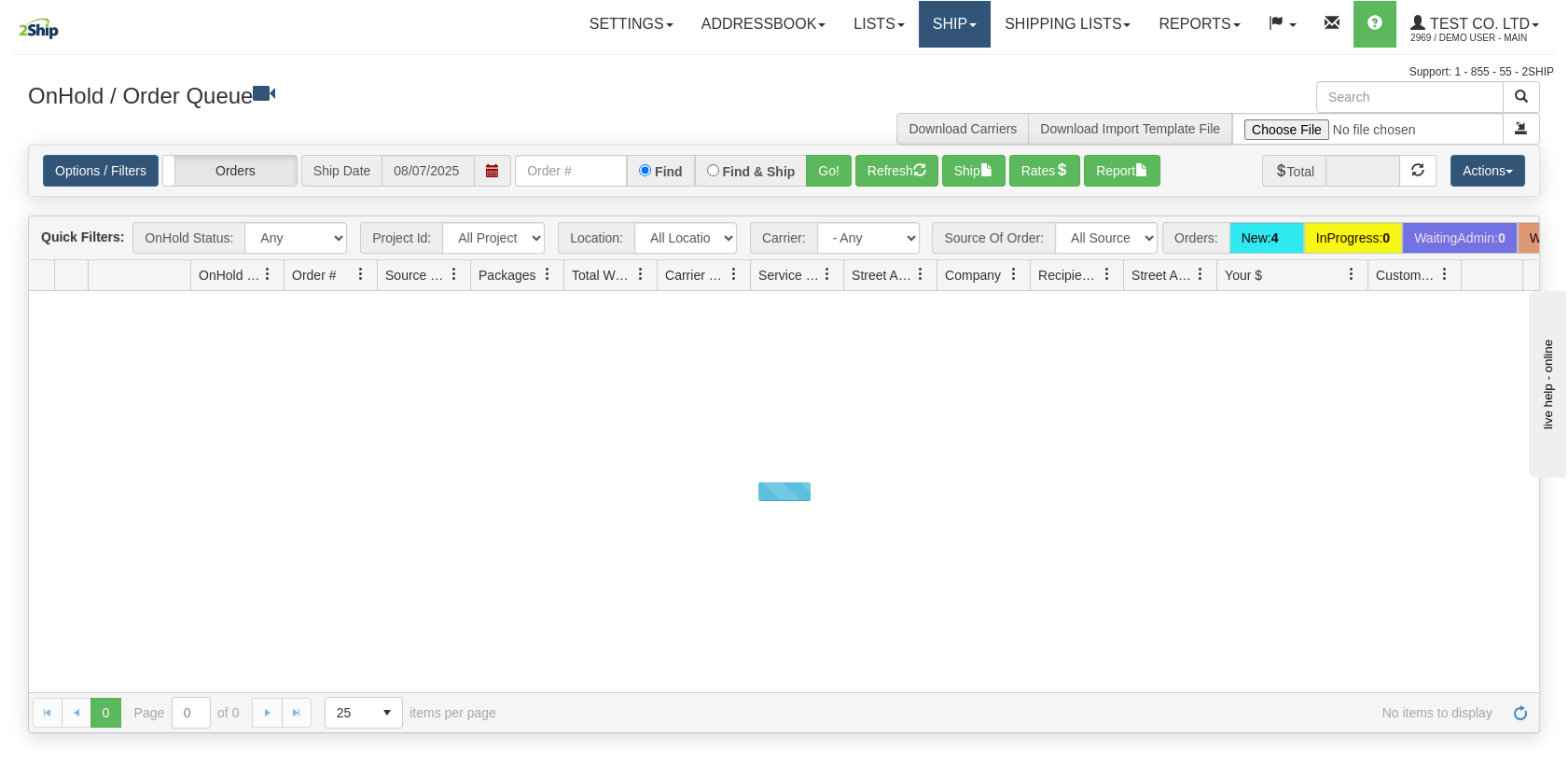 click on "Ship" at bounding box center (954, 24) 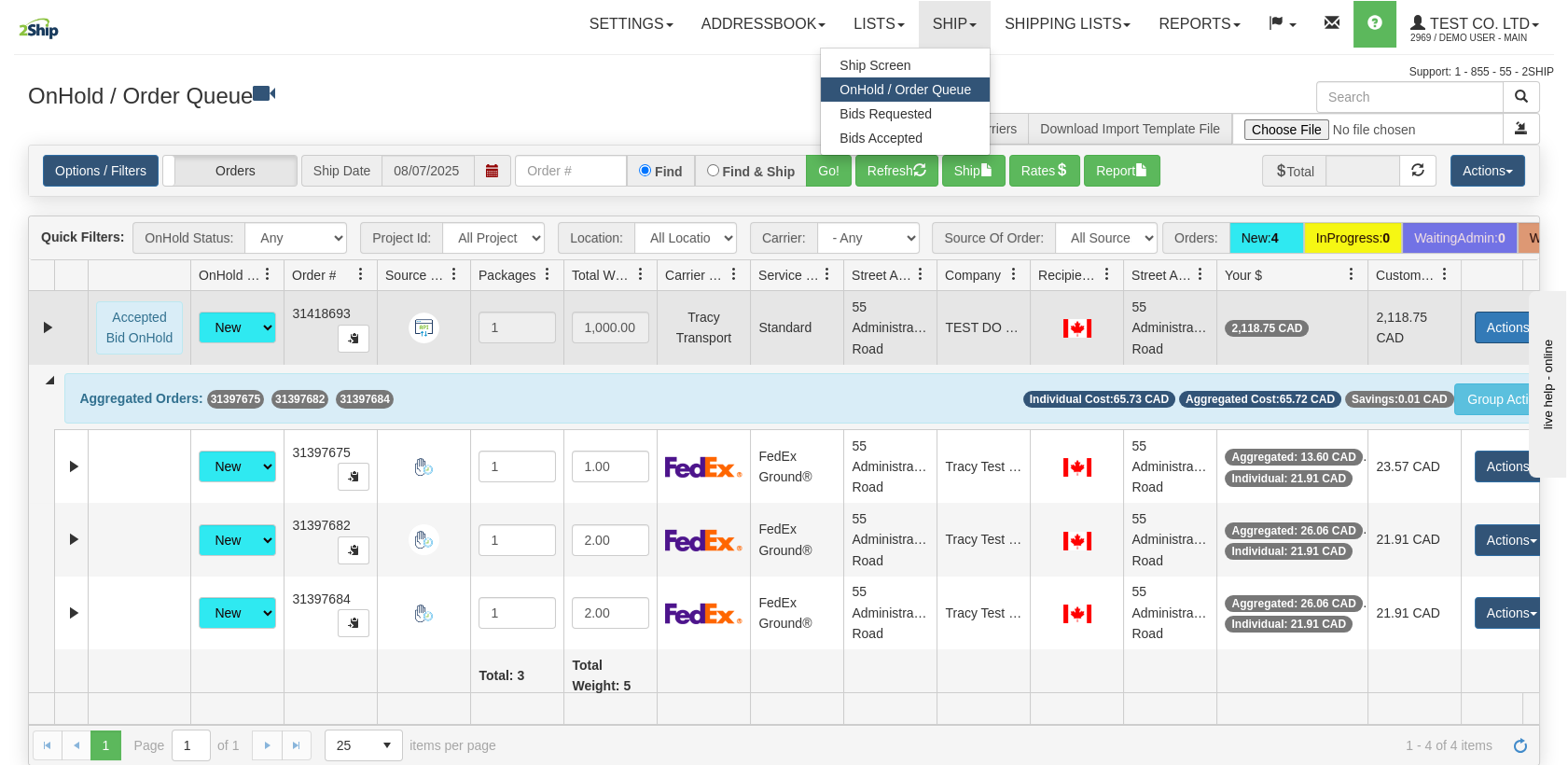 click on "Actions" at bounding box center [1512, 327] 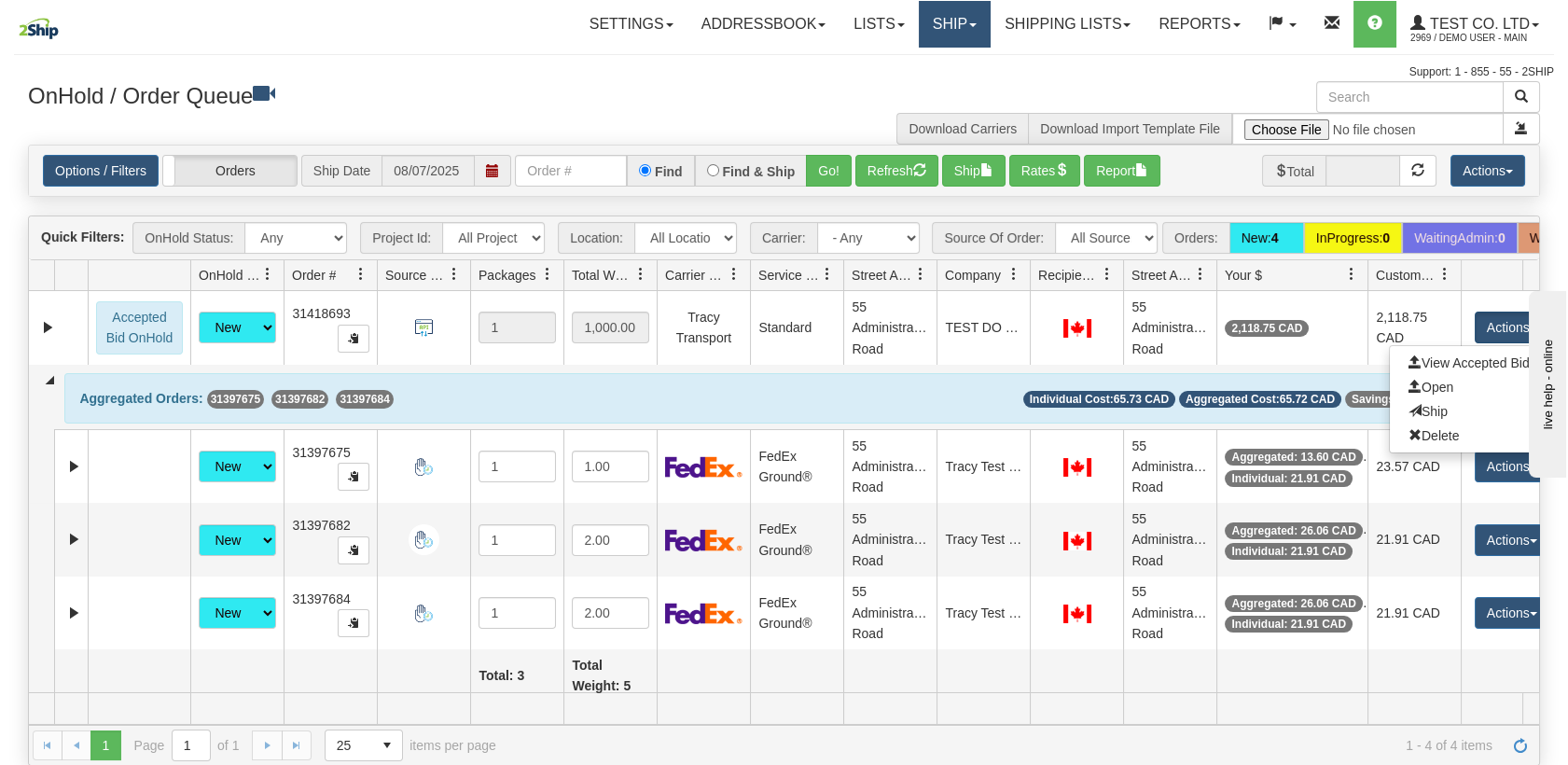 click on "Ship" at bounding box center [954, 24] 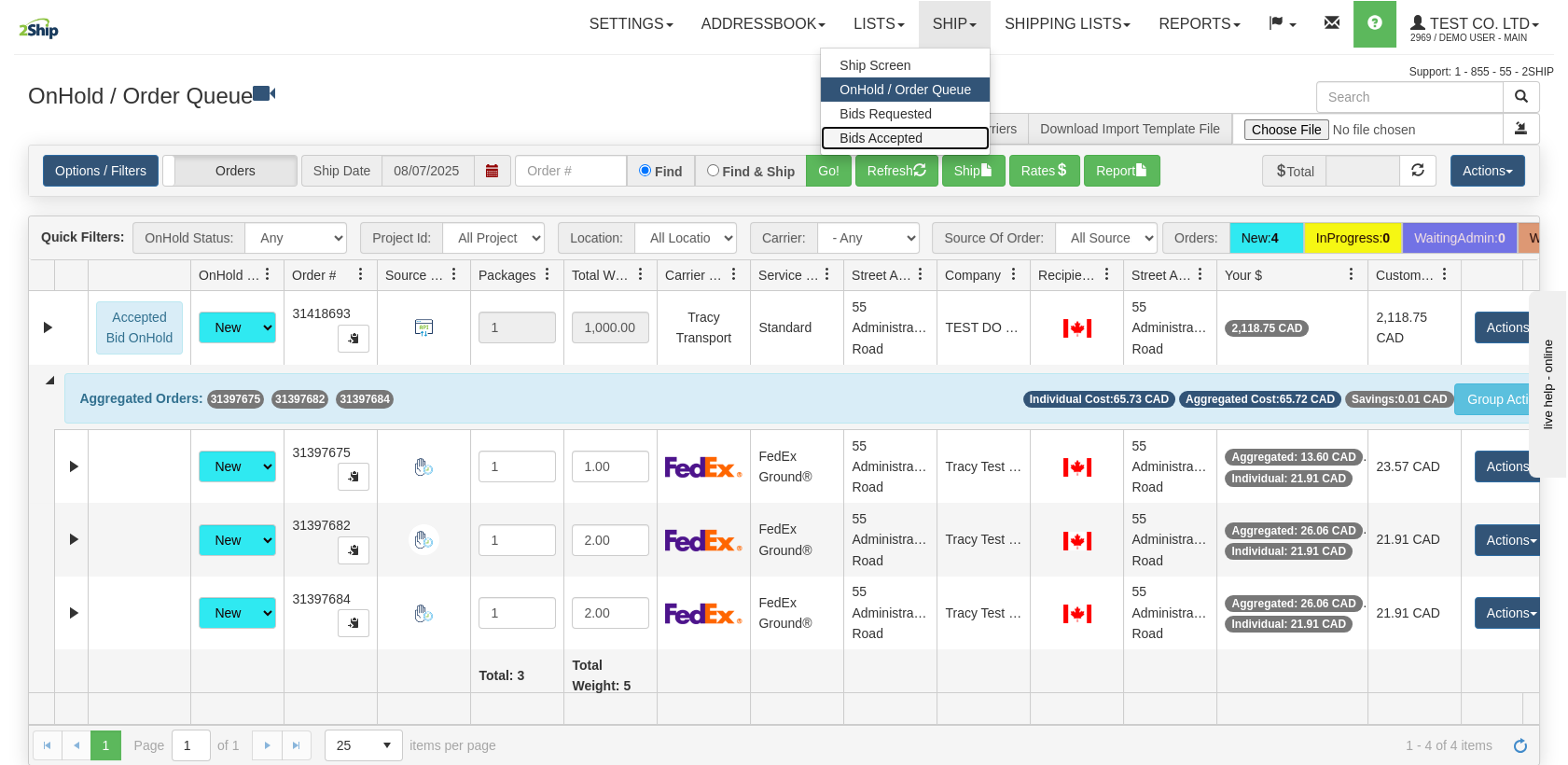 click on "Bids Accepted" at bounding box center [881, 138] 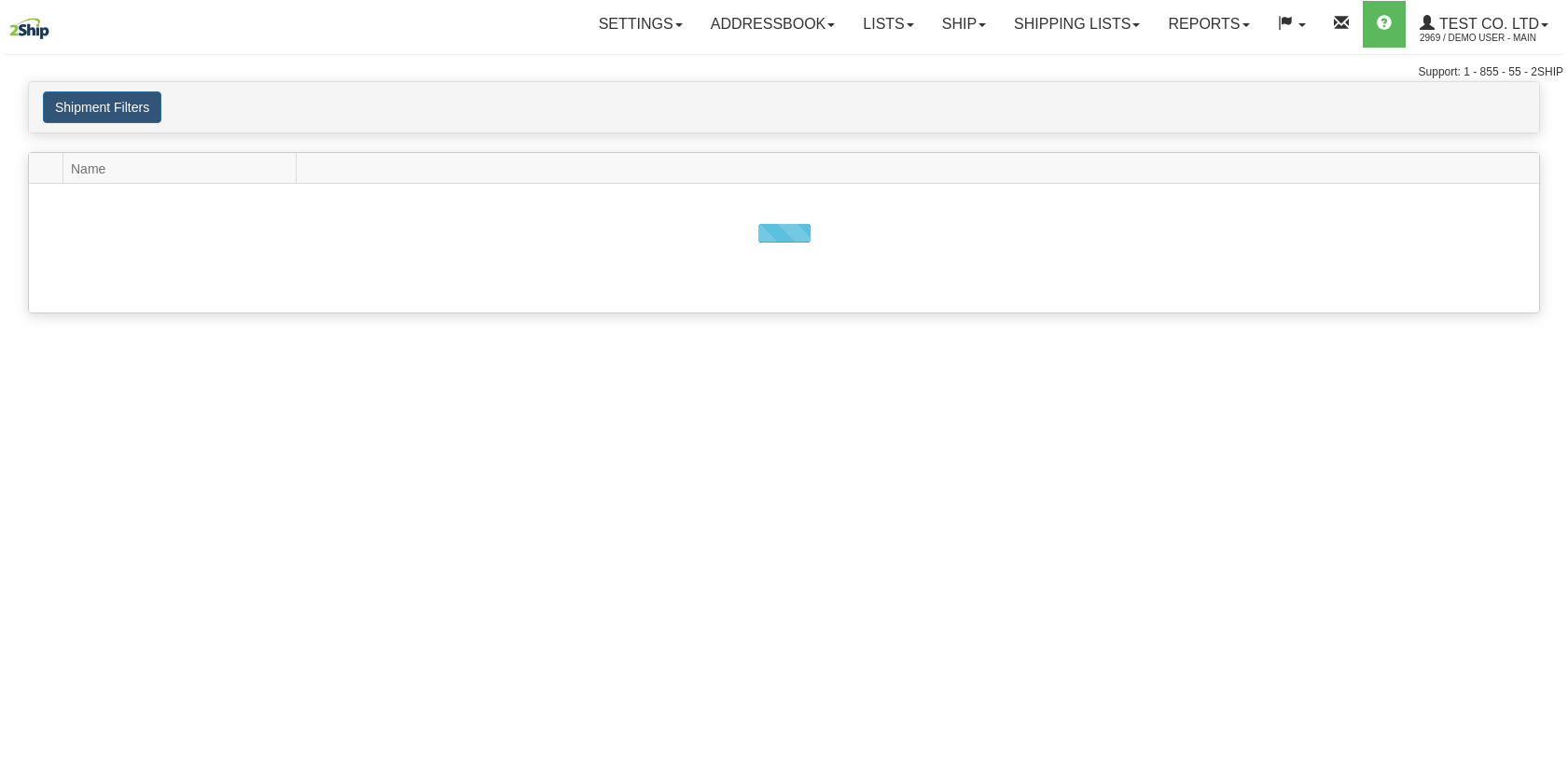 scroll, scrollTop: 0, scrollLeft: 0, axis: both 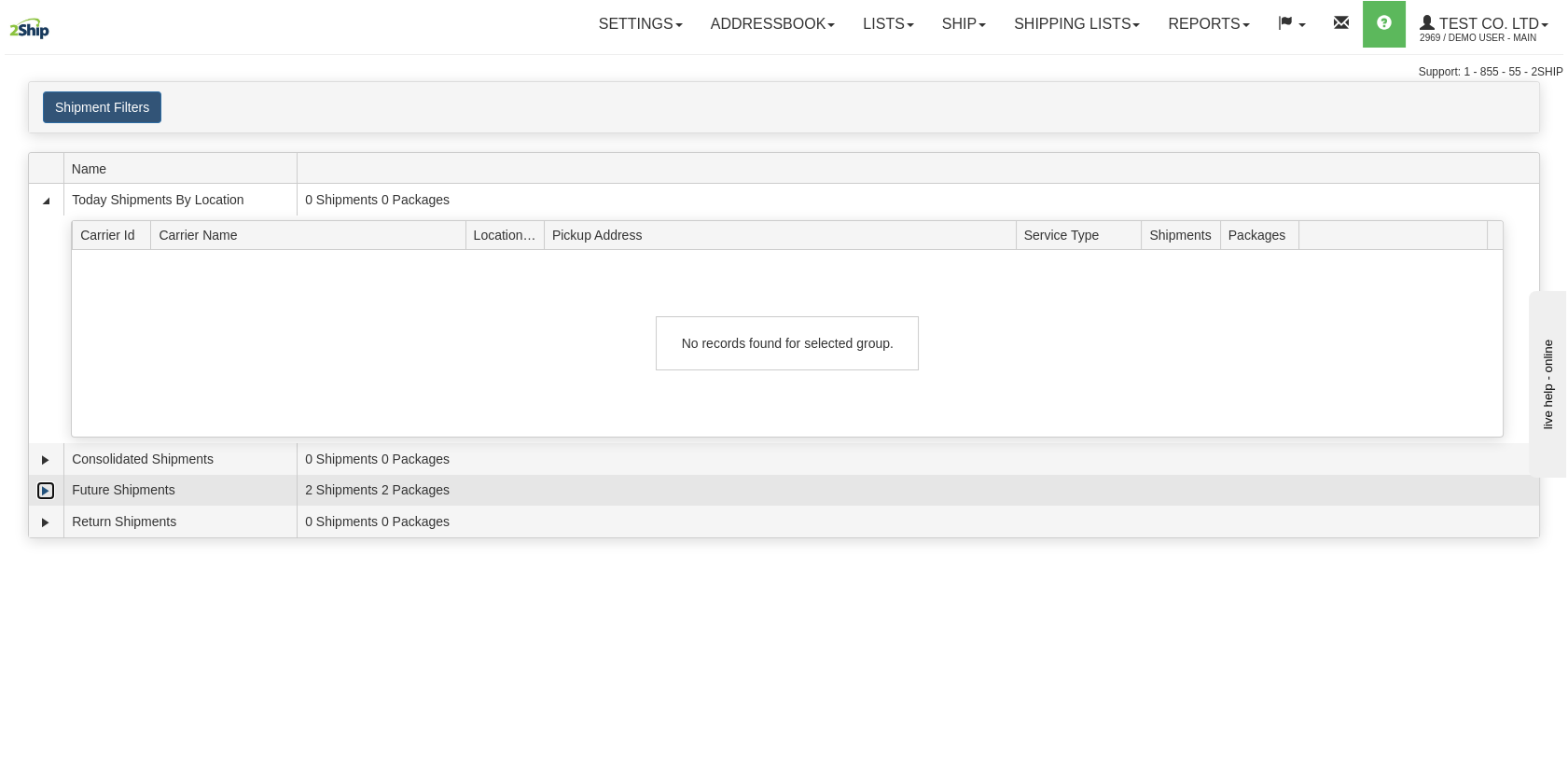 click at bounding box center [46, 491] 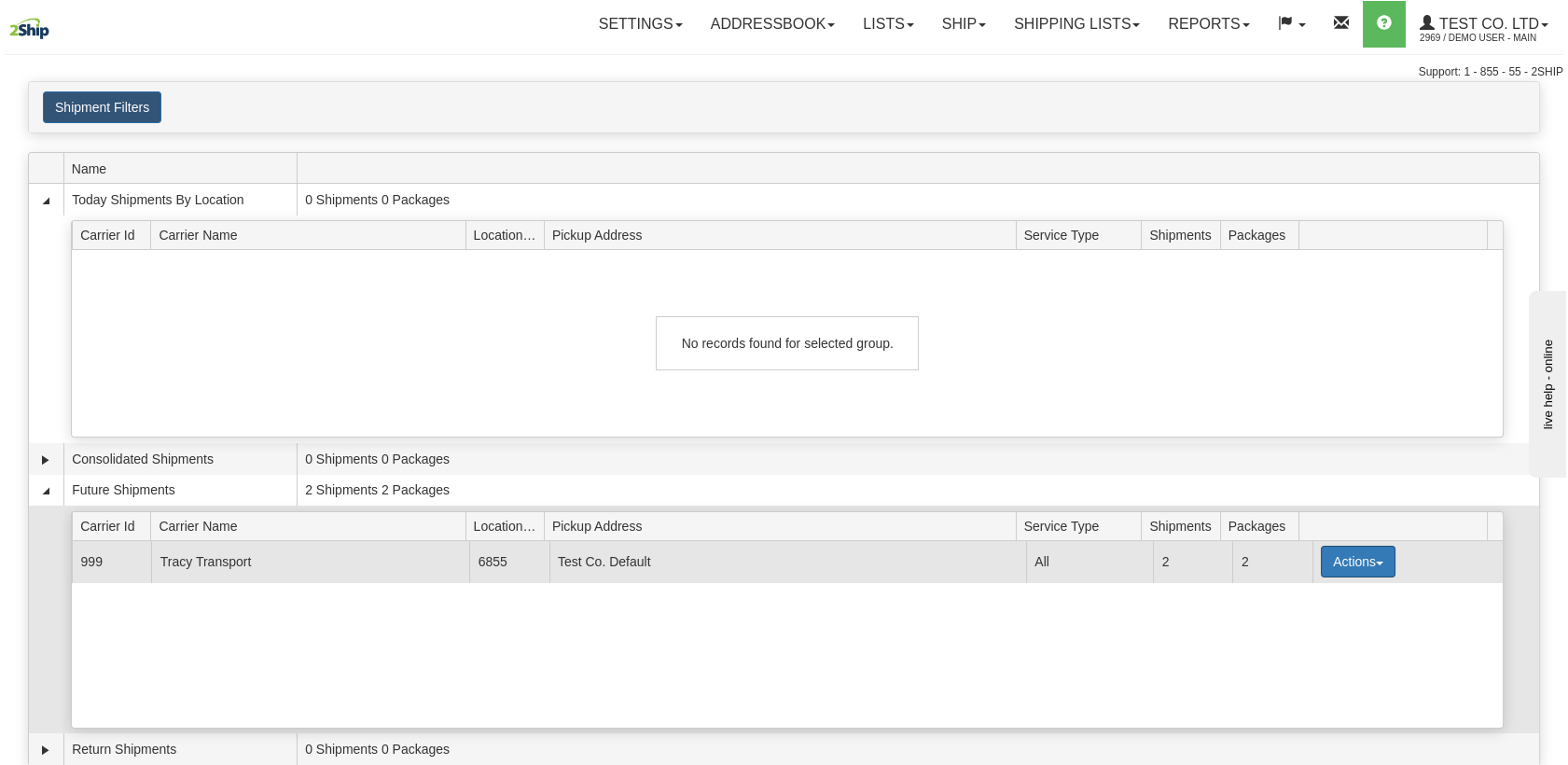 click on "Actions" at bounding box center [1358, 562] 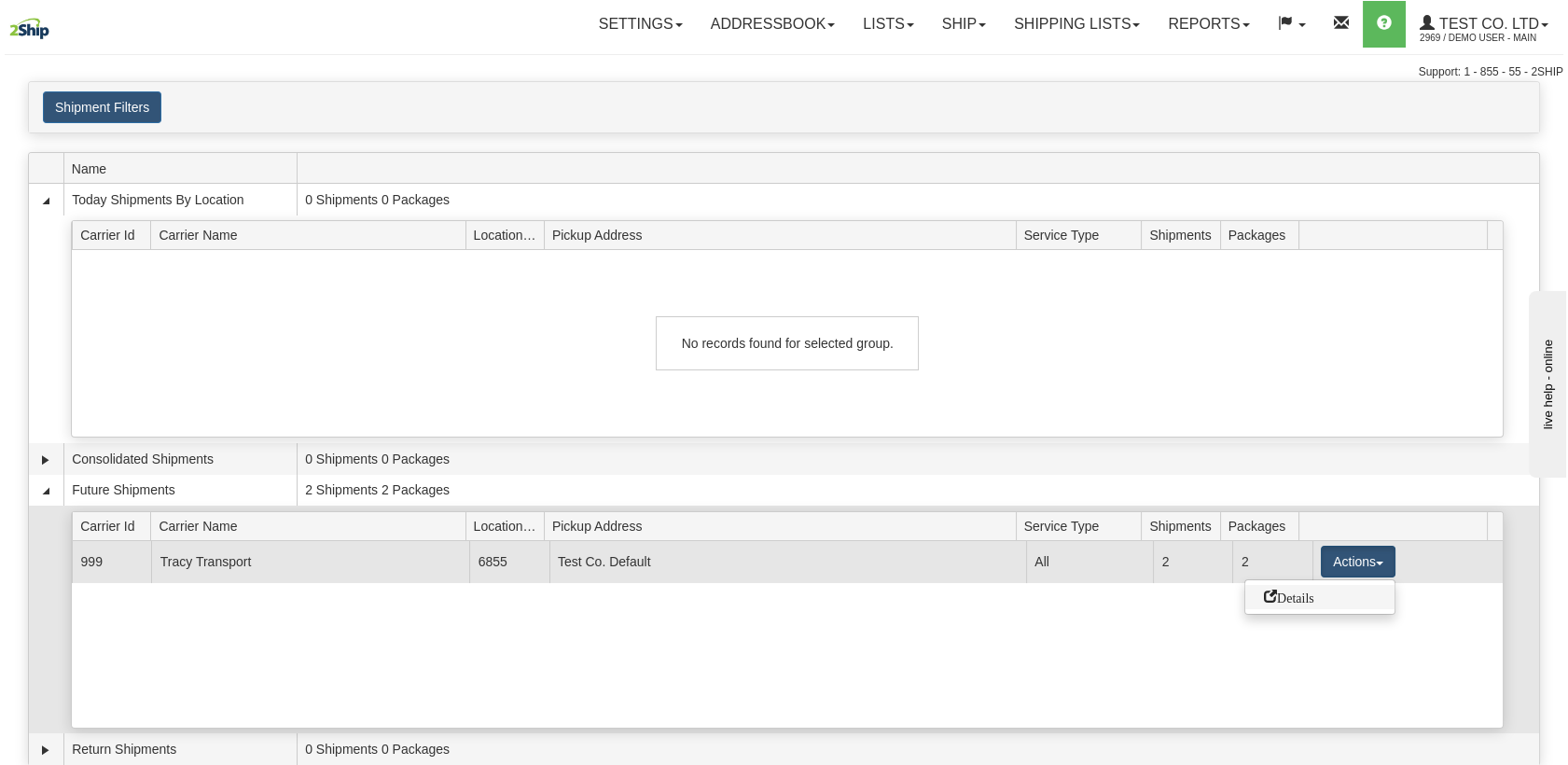 click on "Details" at bounding box center [1320, 597] 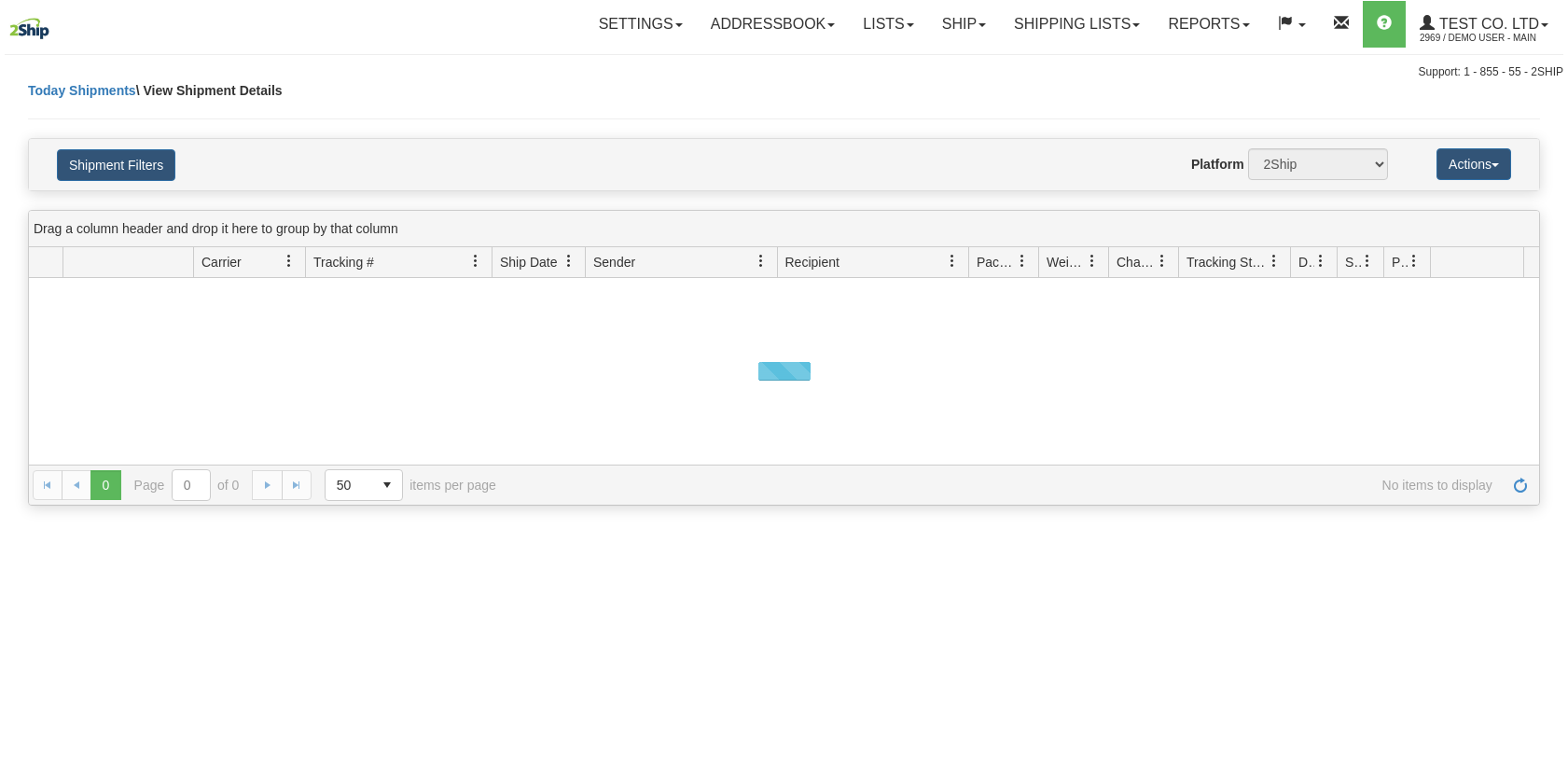 scroll, scrollTop: 0, scrollLeft: 0, axis: both 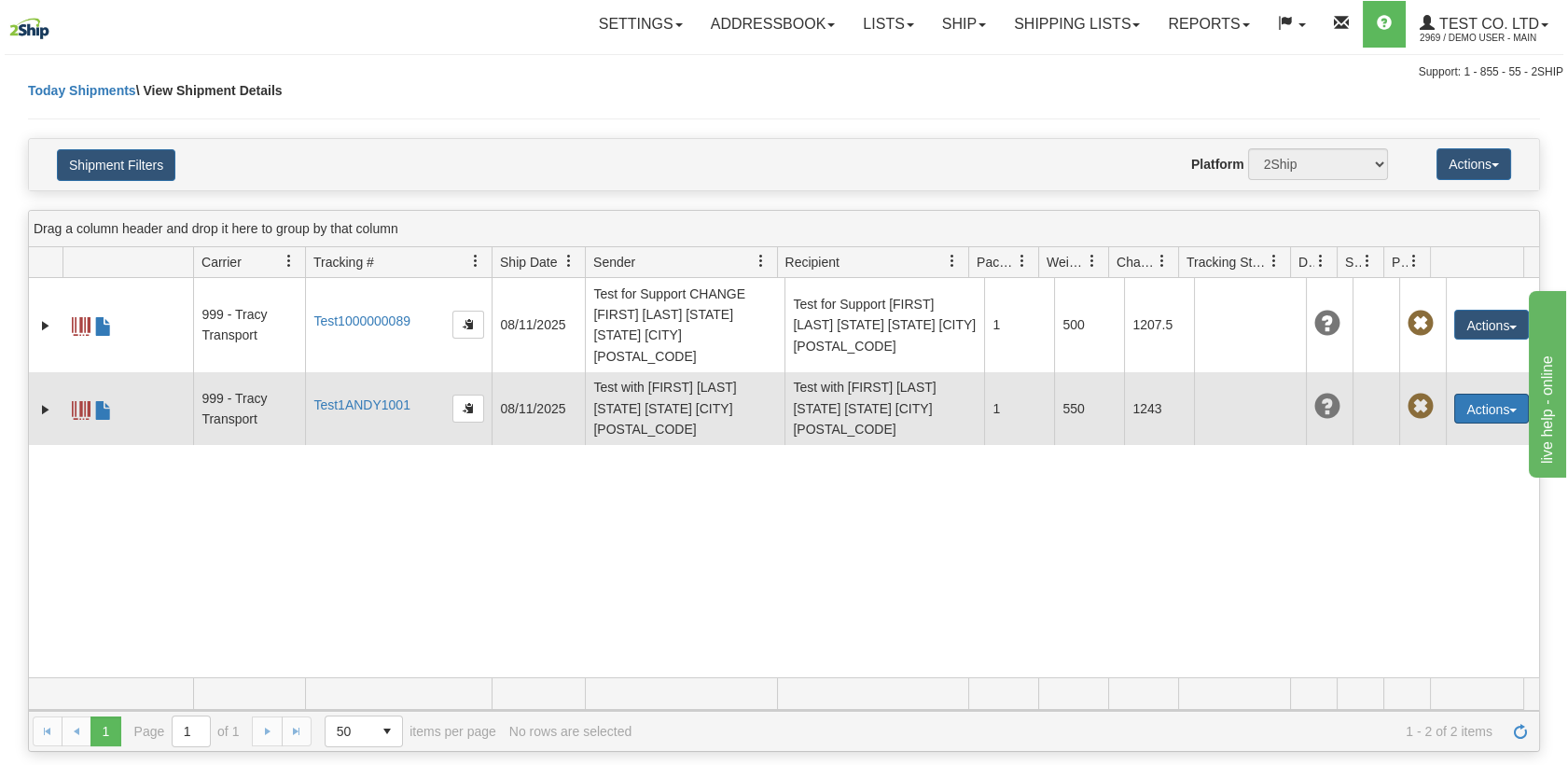 click on "Actions" at bounding box center (1492, 409) 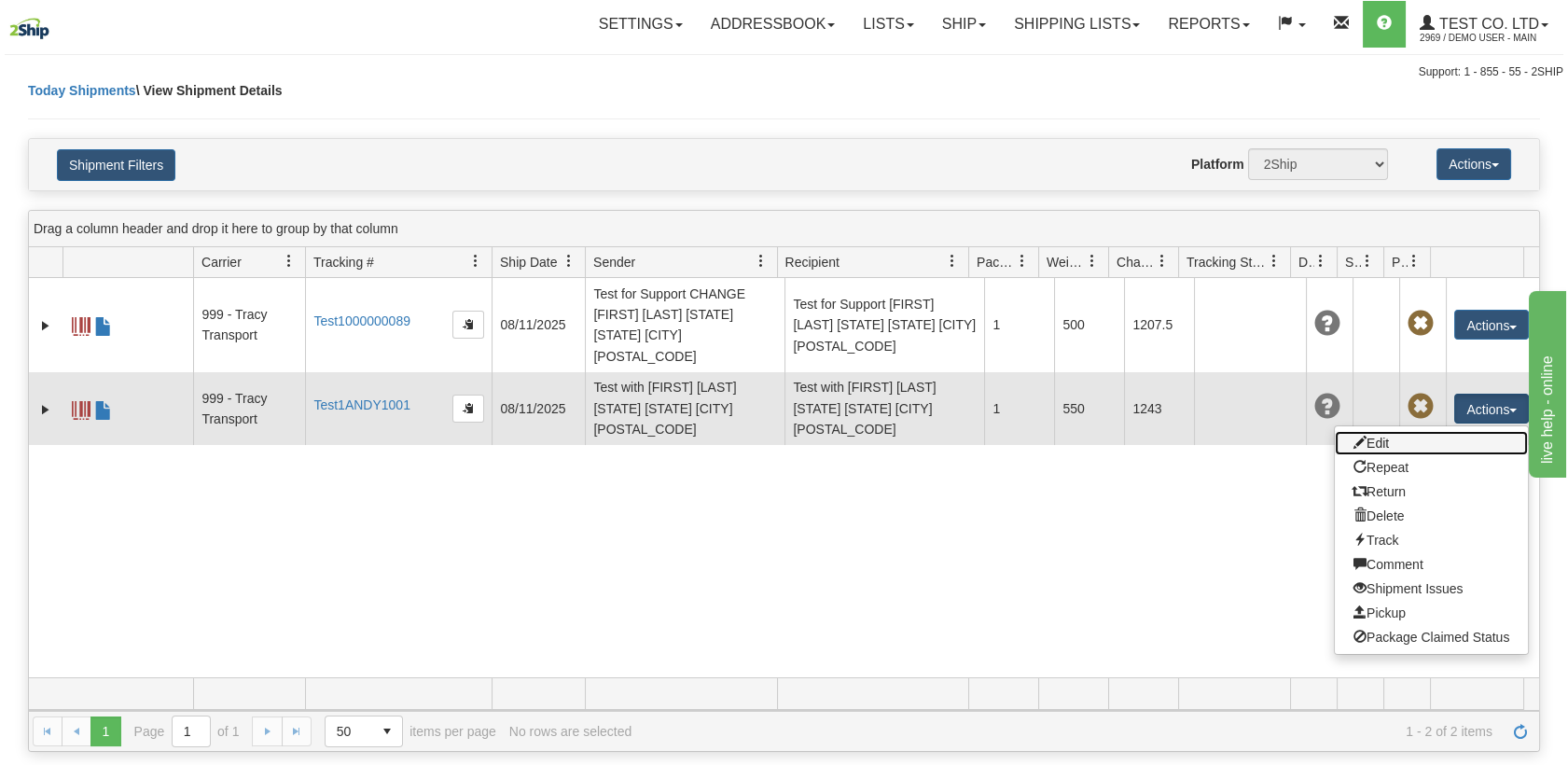 click on "Edit" at bounding box center [1431, 443] 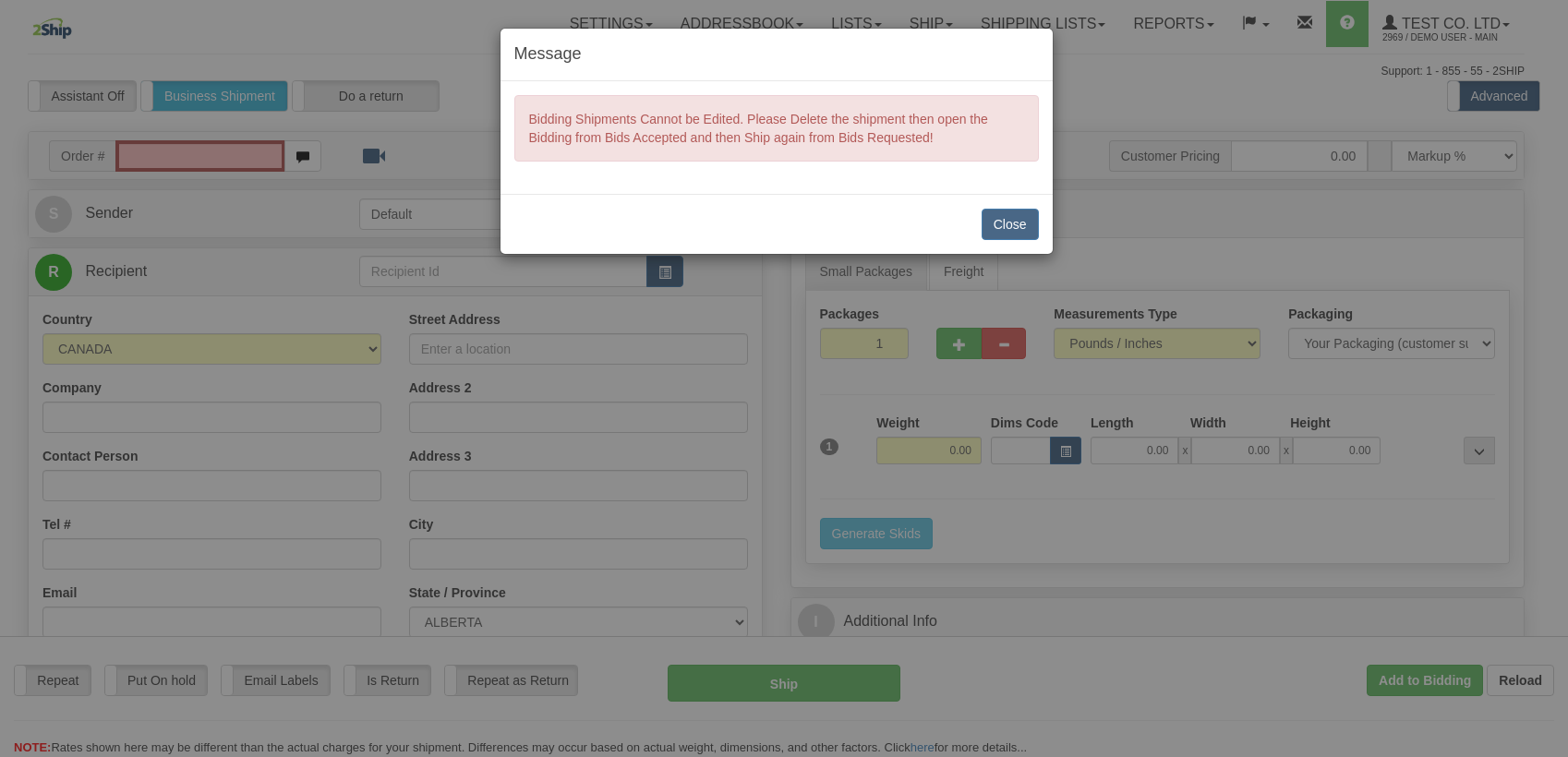 scroll, scrollTop: 0, scrollLeft: 0, axis: both 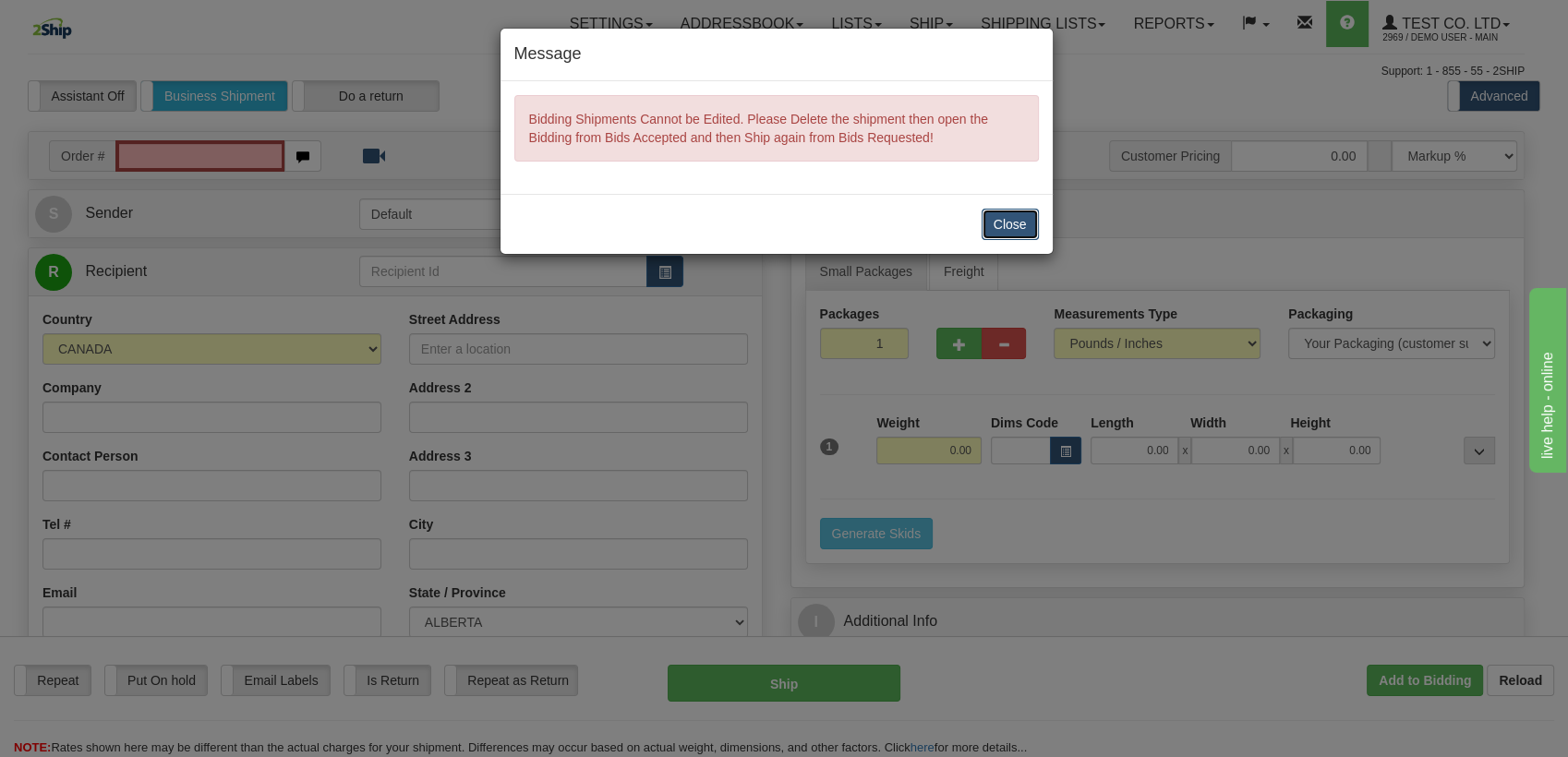 click on "Close" at bounding box center (1010, 224) 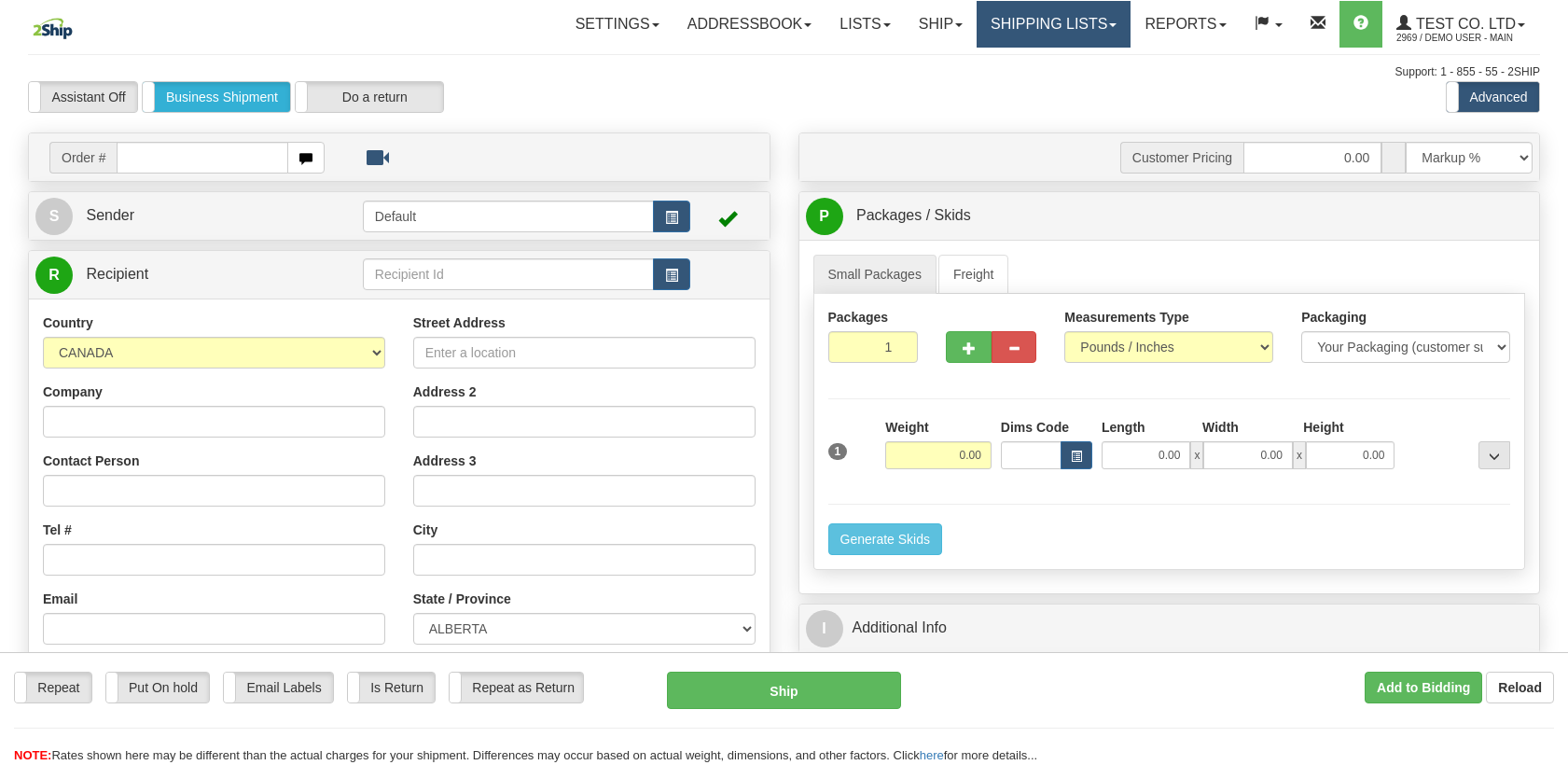 scroll, scrollTop: 0, scrollLeft: 0, axis: both 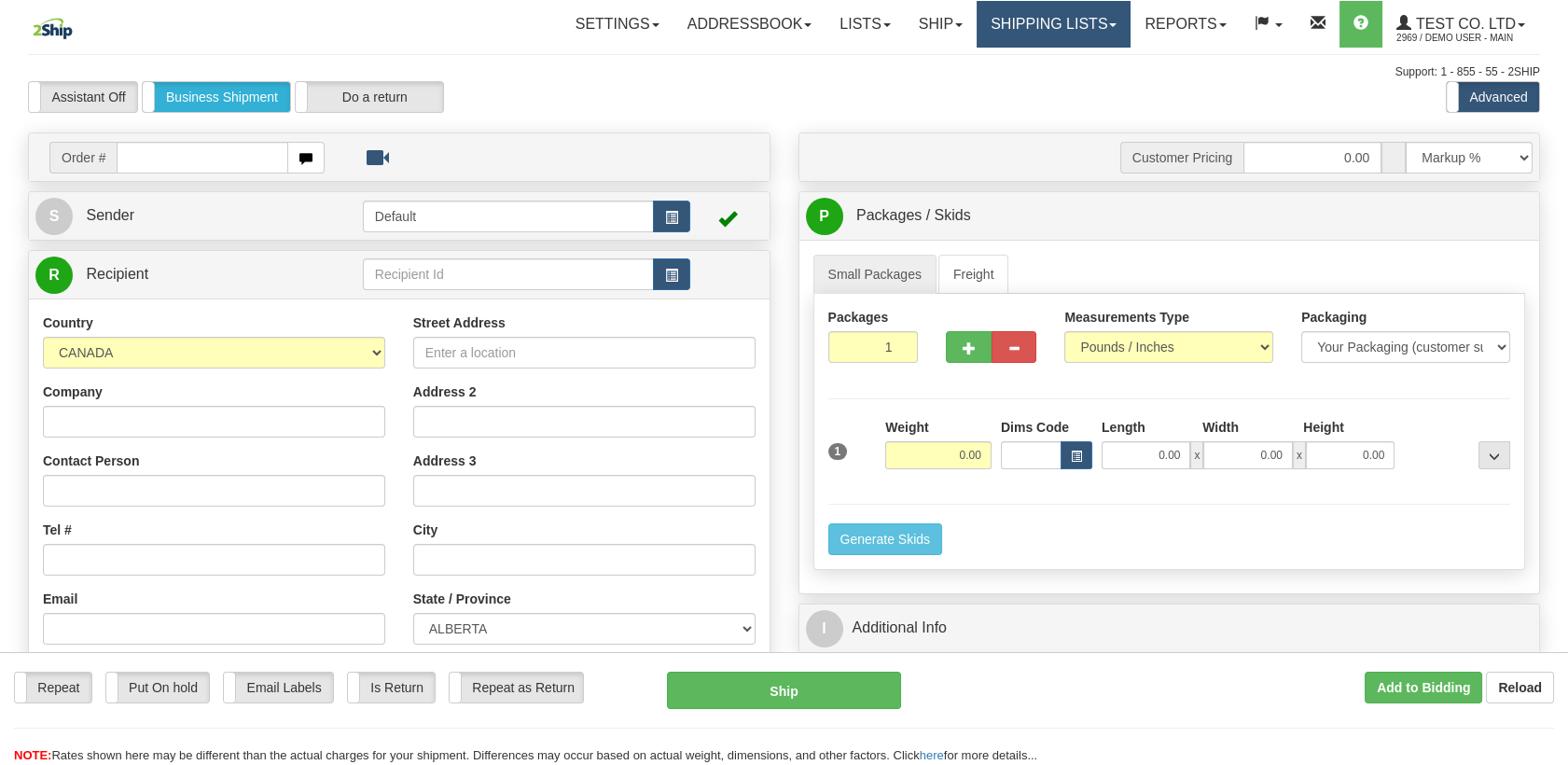 click on "Shipping lists" at bounding box center (1053, 24) 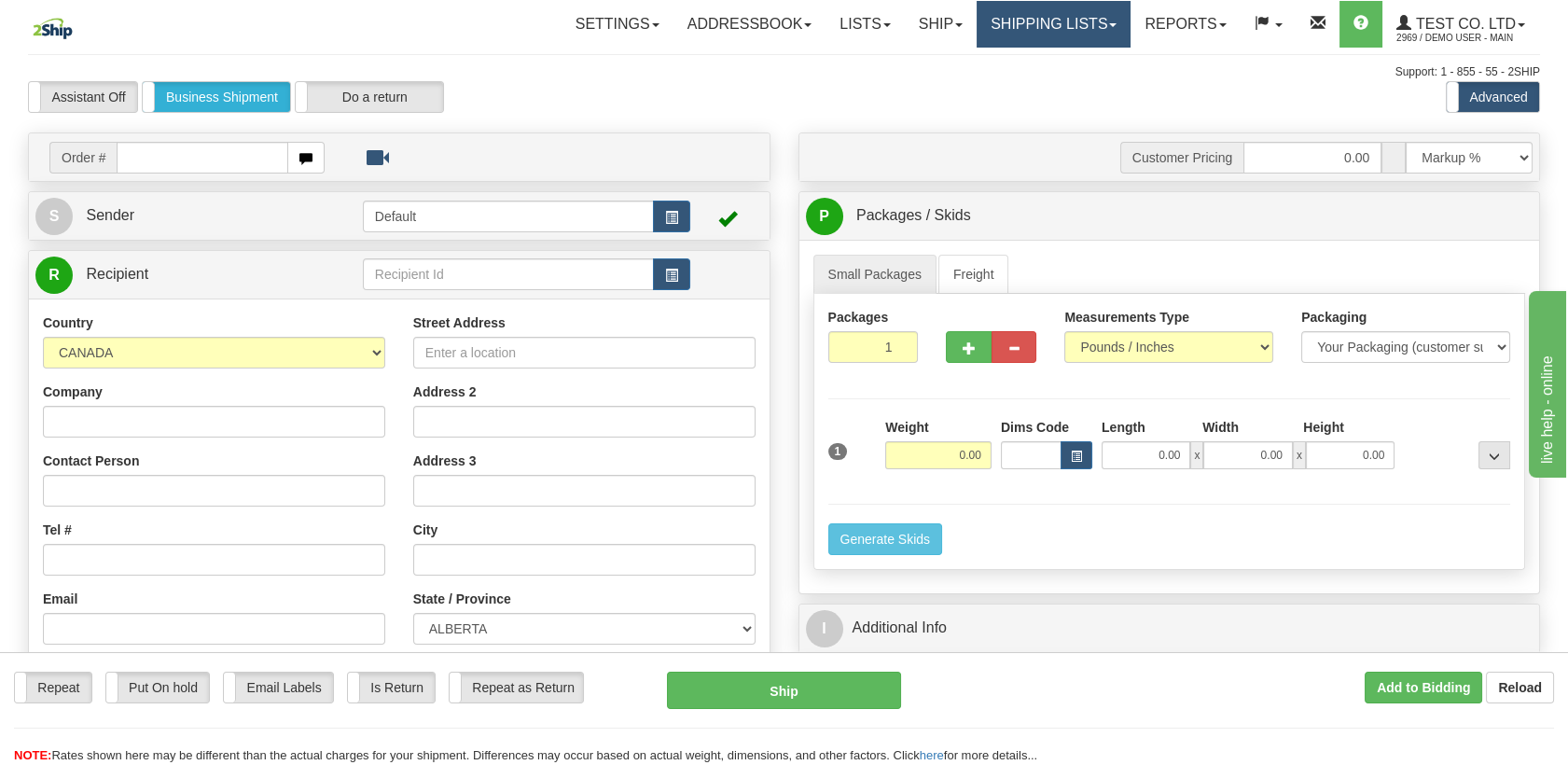 scroll, scrollTop: 0, scrollLeft: 0, axis: both 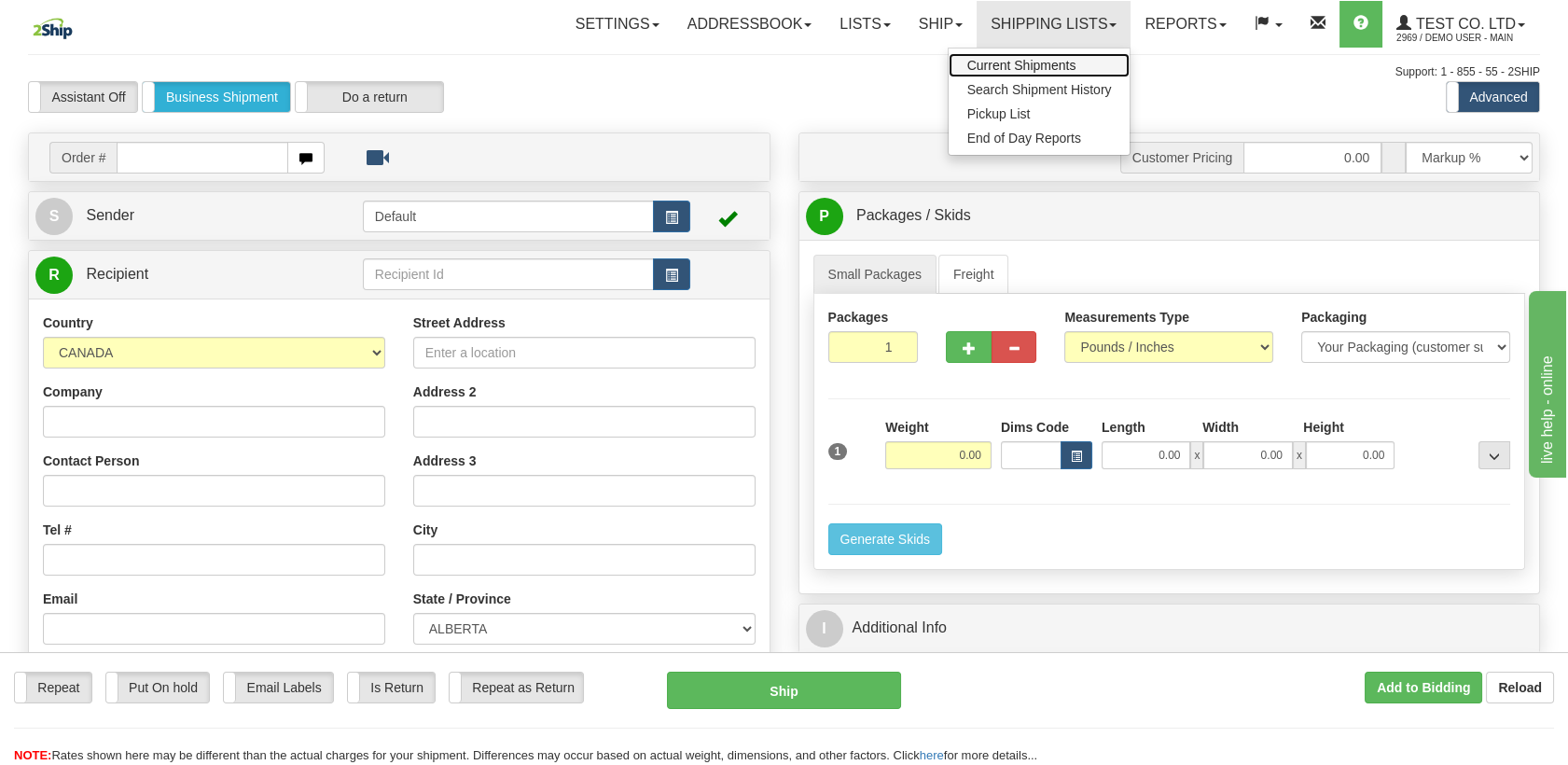 click on "Current Shipments" at bounding box center [1021, 65] 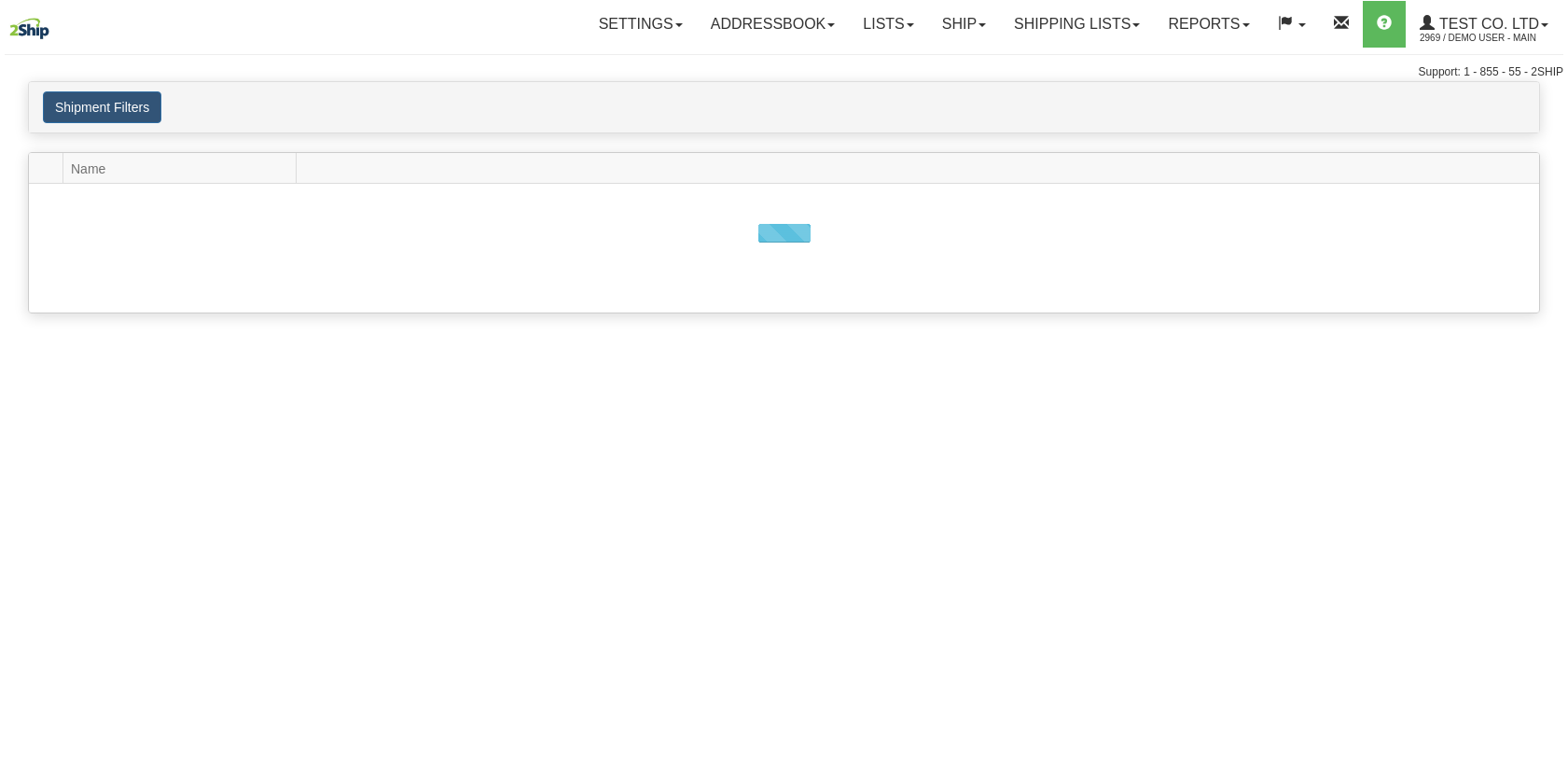 scroll, scrollTop: 0, scrollLeft: 0, axis: both 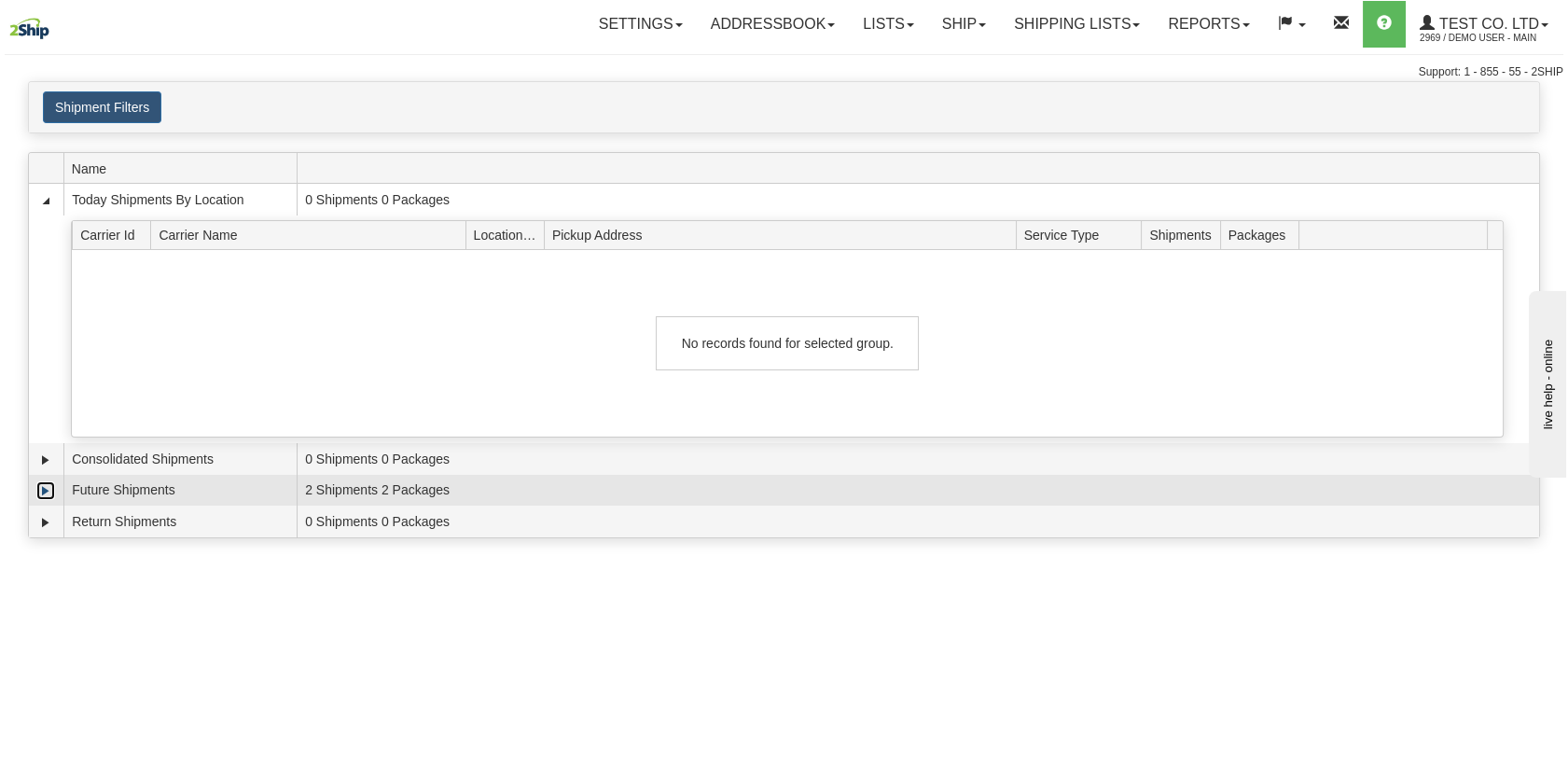 click at bounding box center [46, 491] 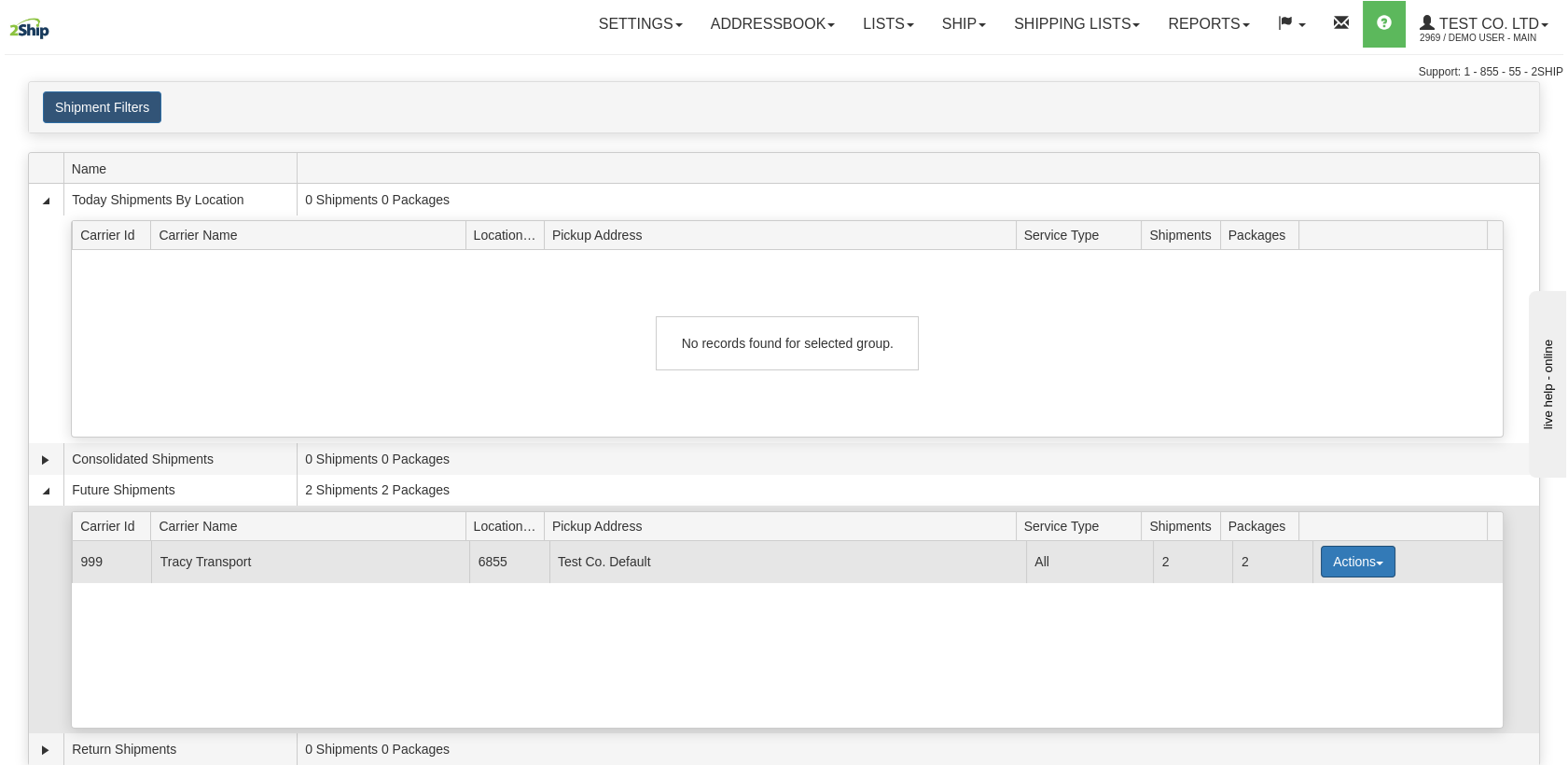 click on "Actions" at bounding box center [1358, 562] 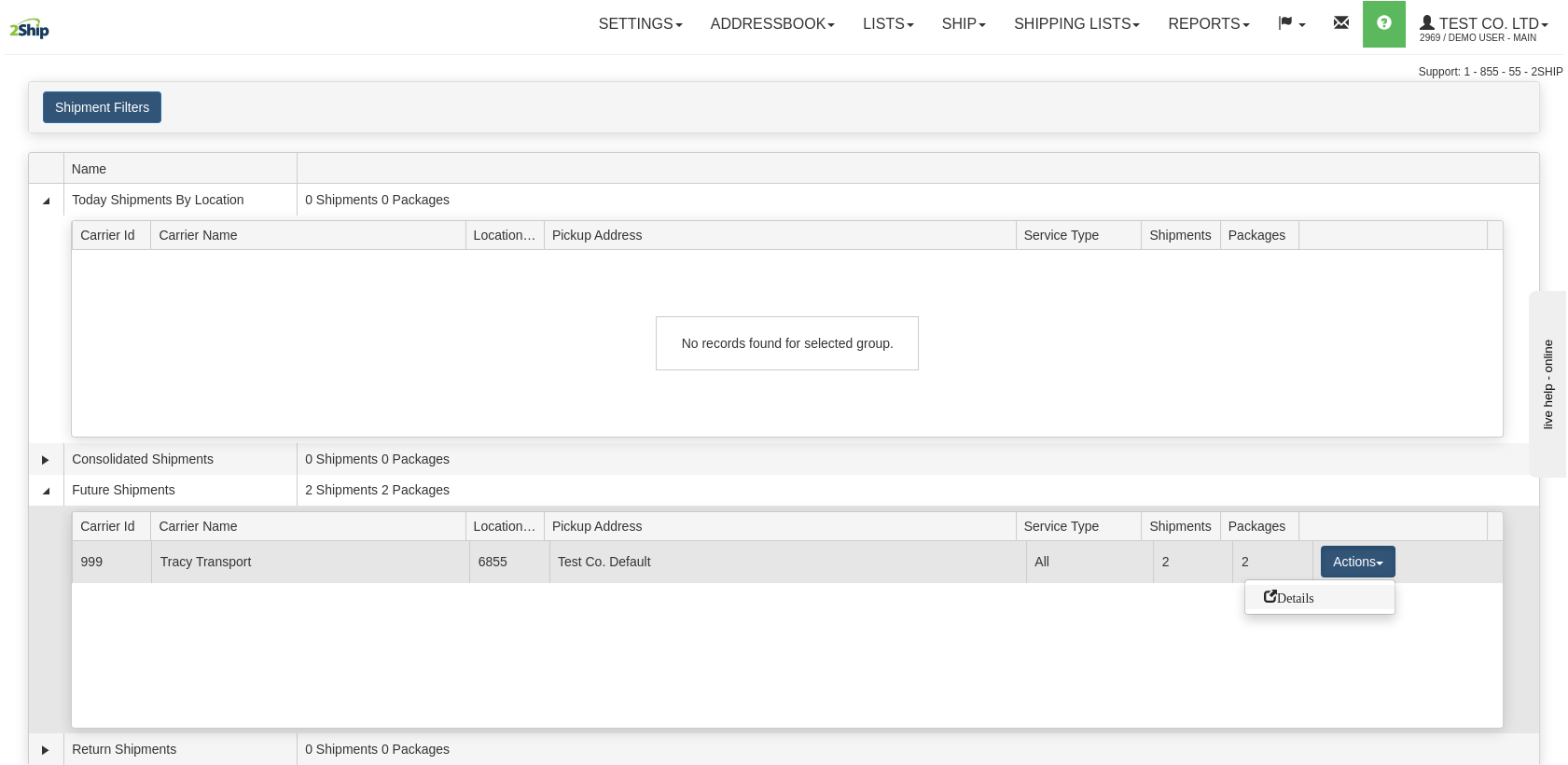 click on "Details" at bounding box center [1289, 596] 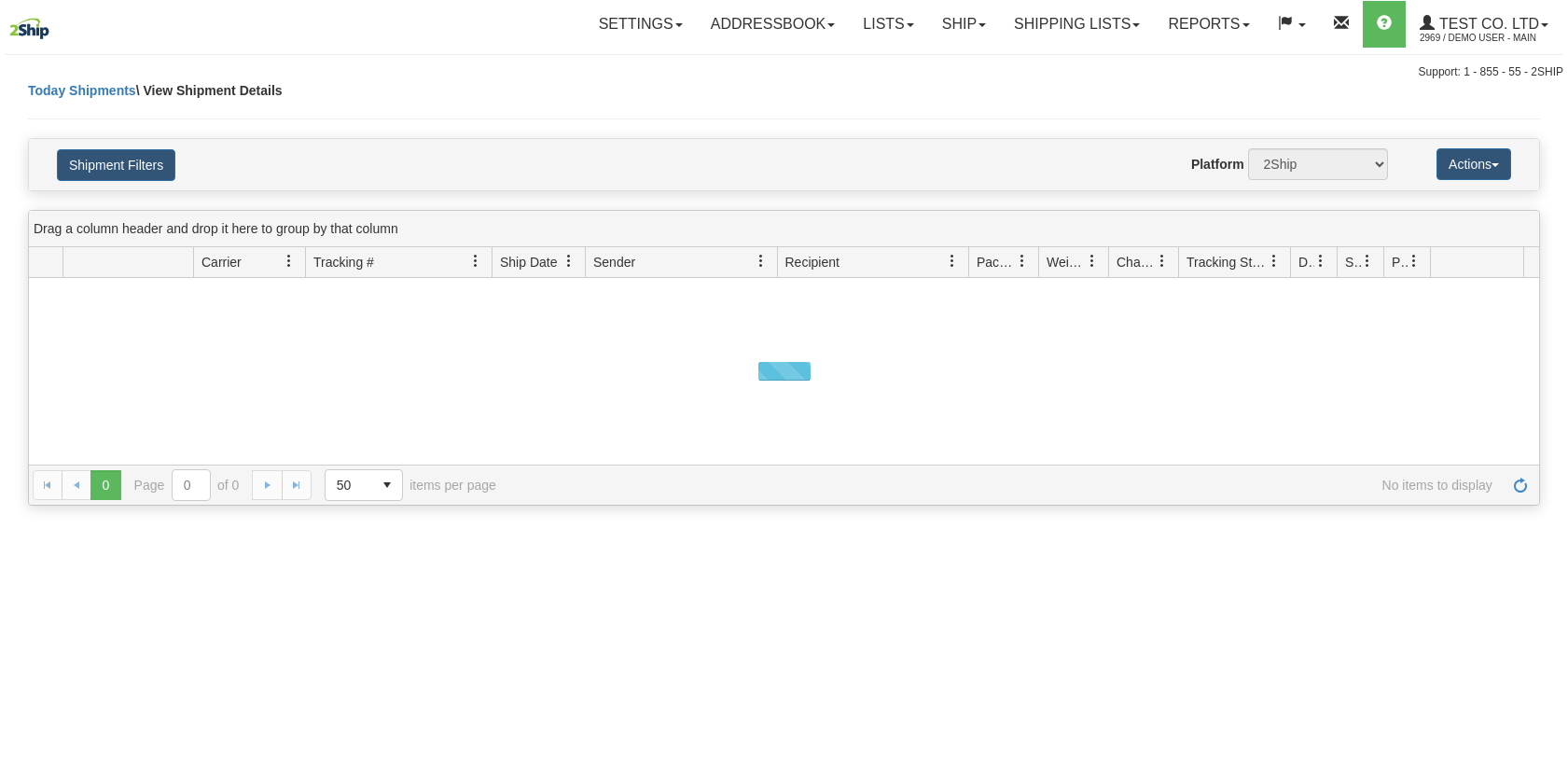 scroll, scrollTop: 0, scrollLeft: 0, axis: both 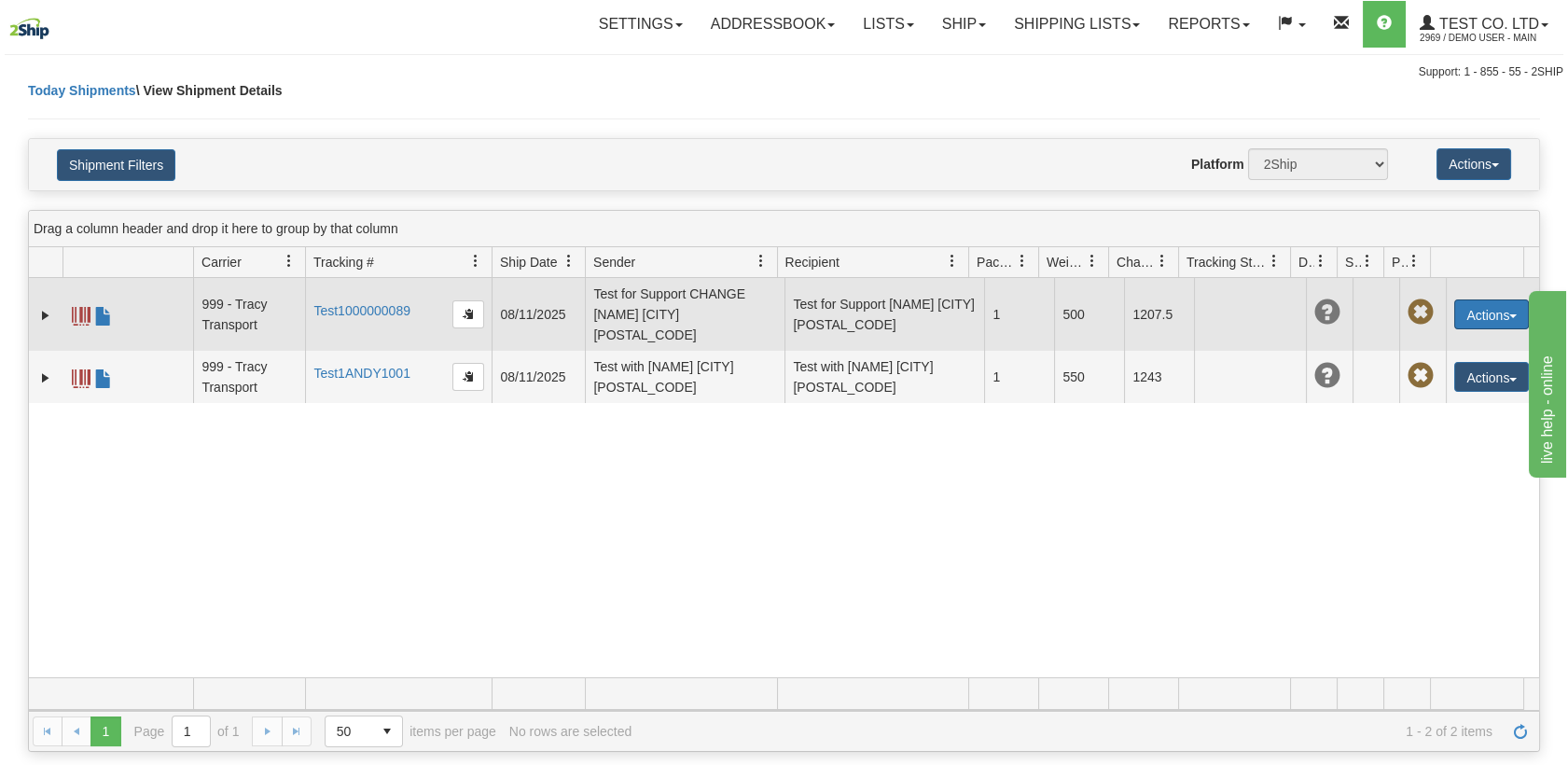 click on "Actions" at bounding box center (1492, 314) 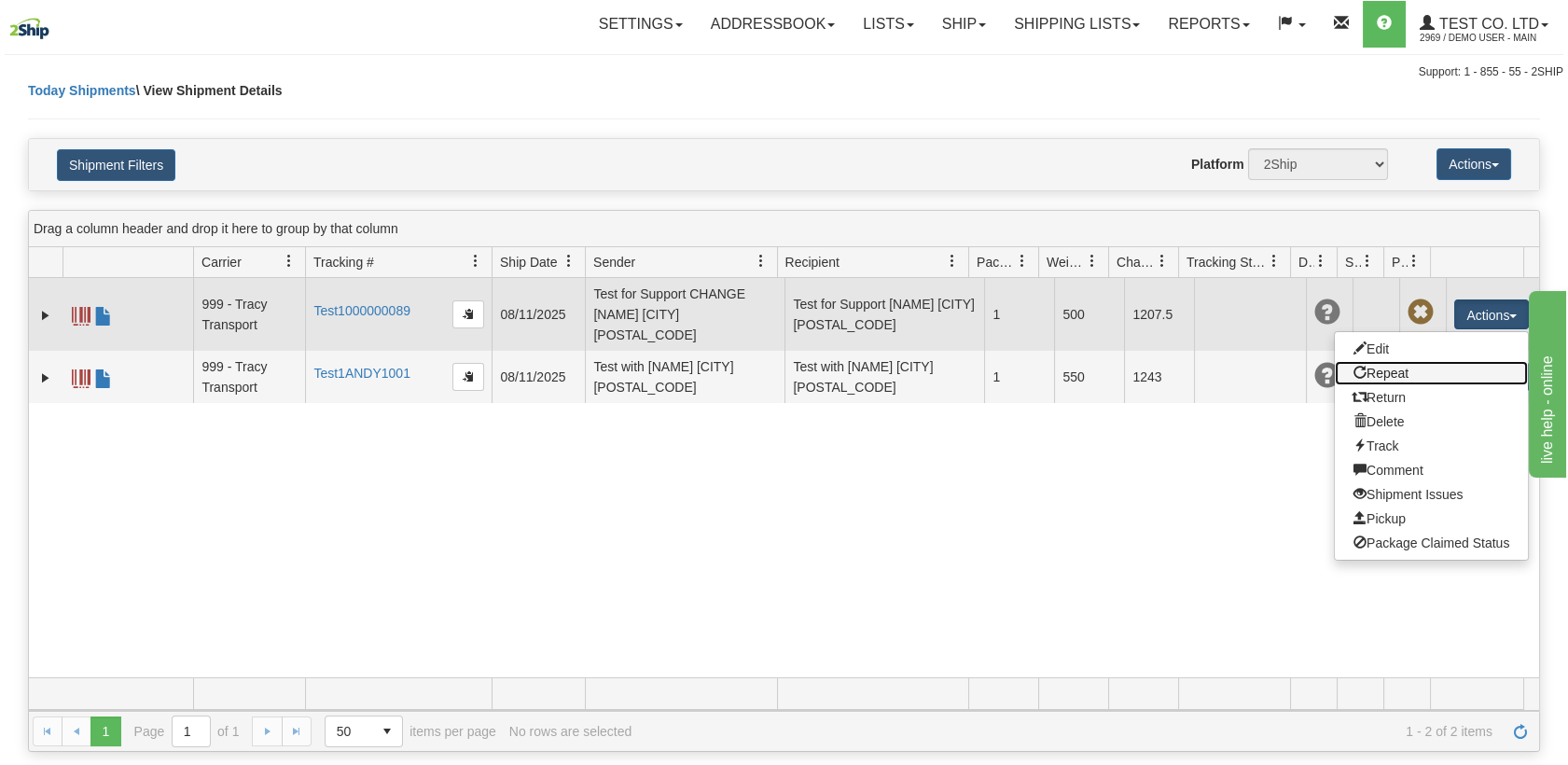 click on "Repeat" at bounding box center [1431, 373] 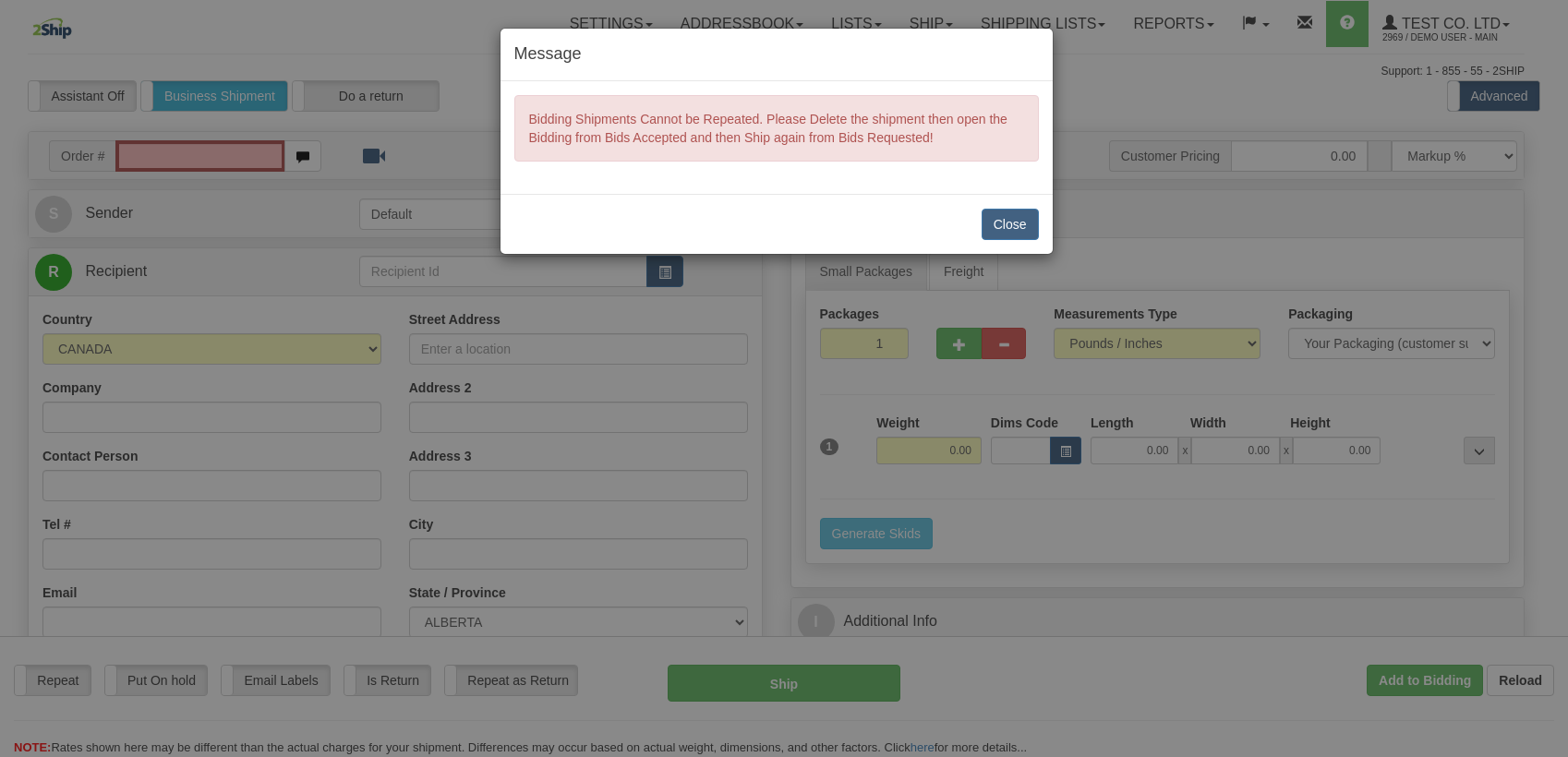 scroll, scrollTop: 0, scrollLeft: 0, axis: both 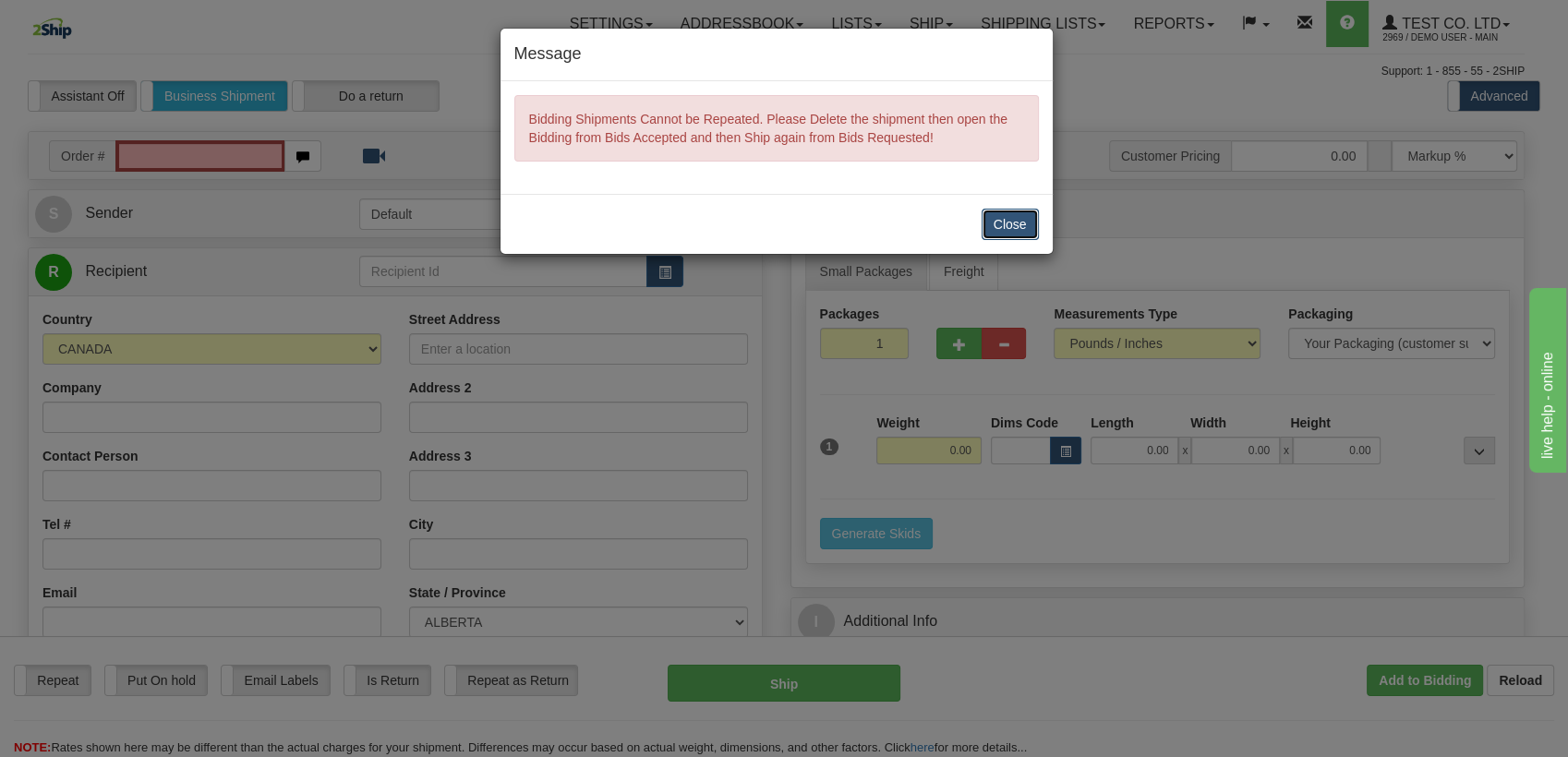 click on "Close" at bounding box center (1010, 224) 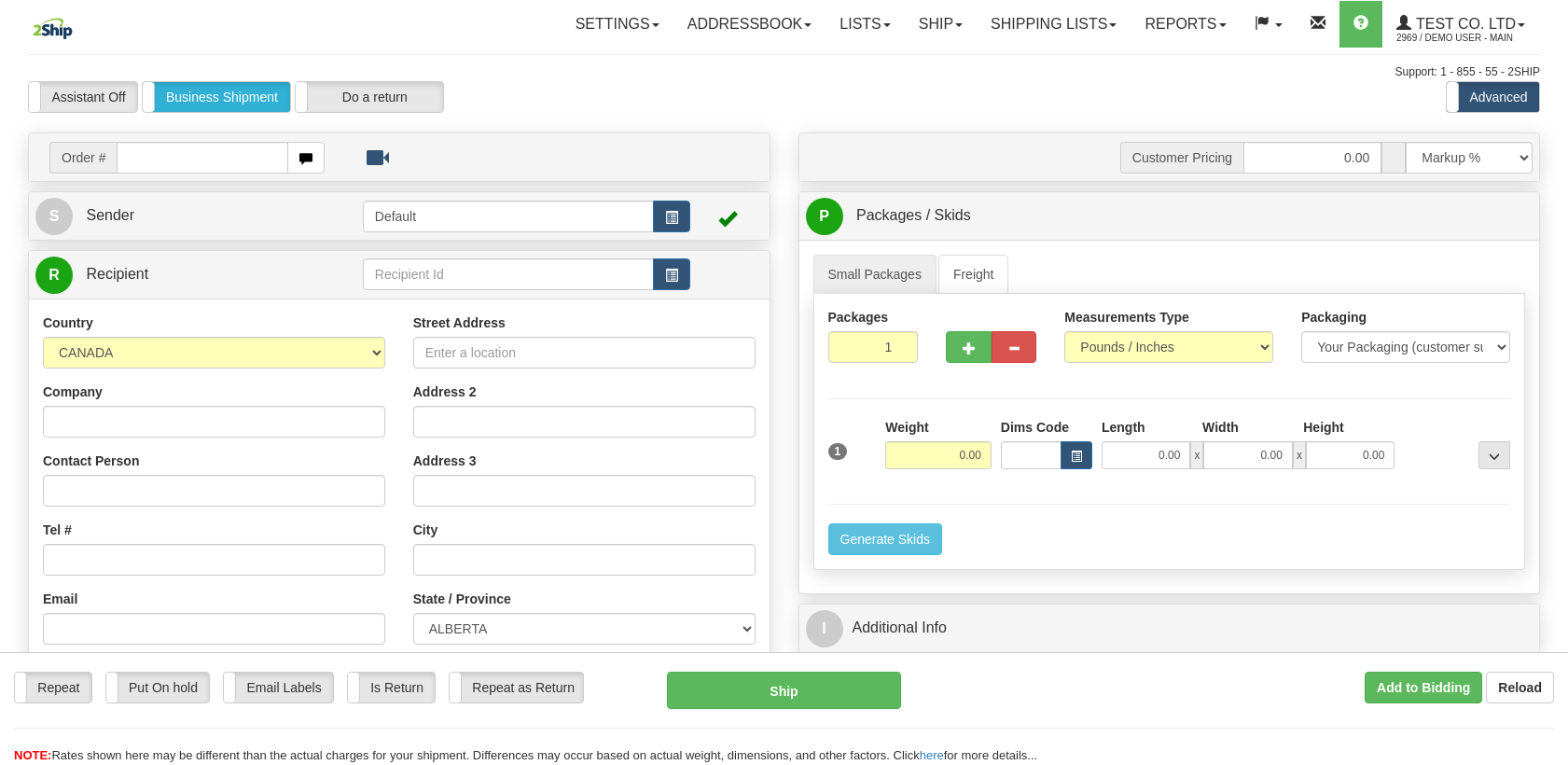 scroll, scrollTop: 0, scrollLeft: 0, axis: both 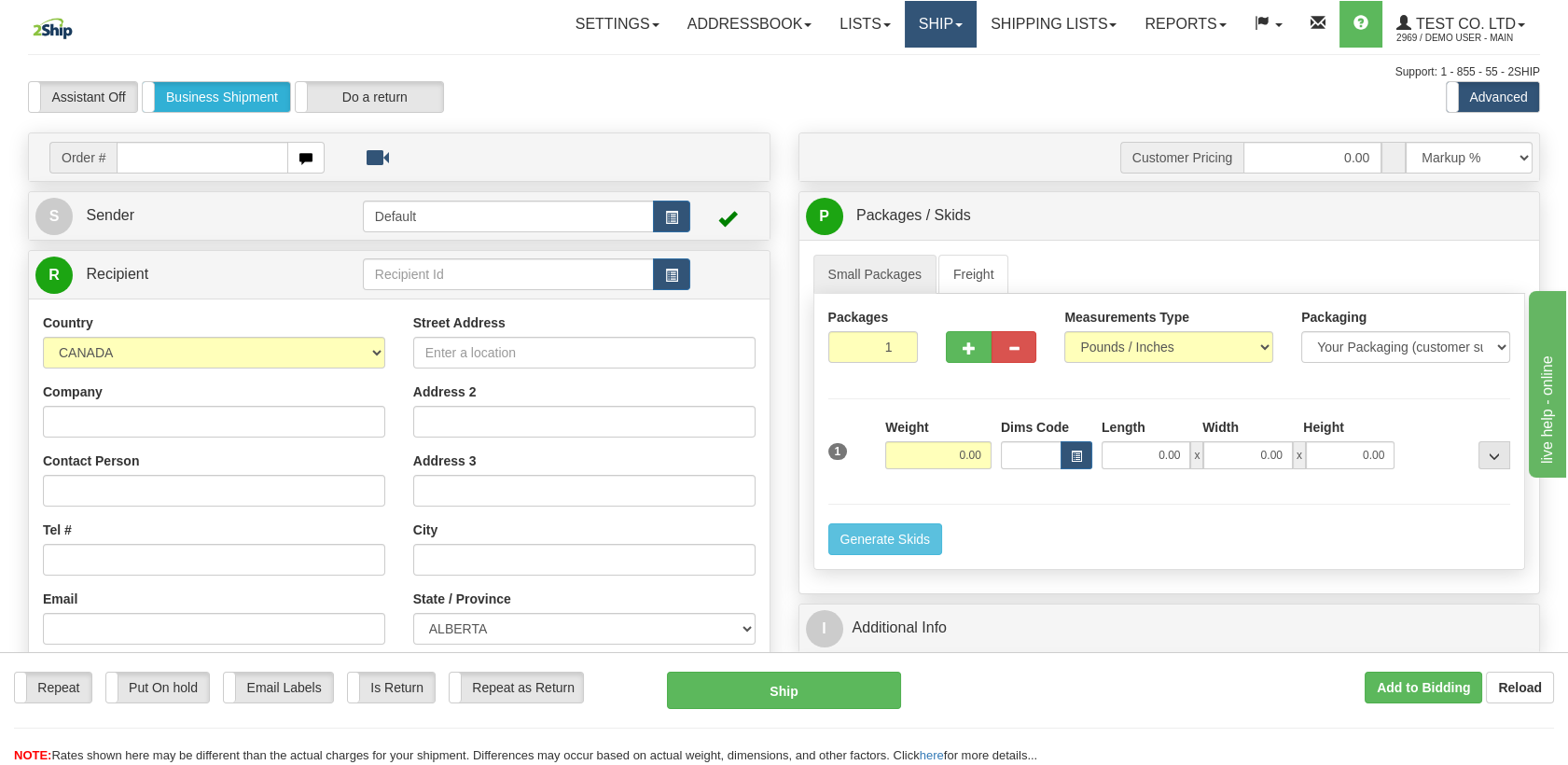 click on "Ship" at bounding box center (940, 24) 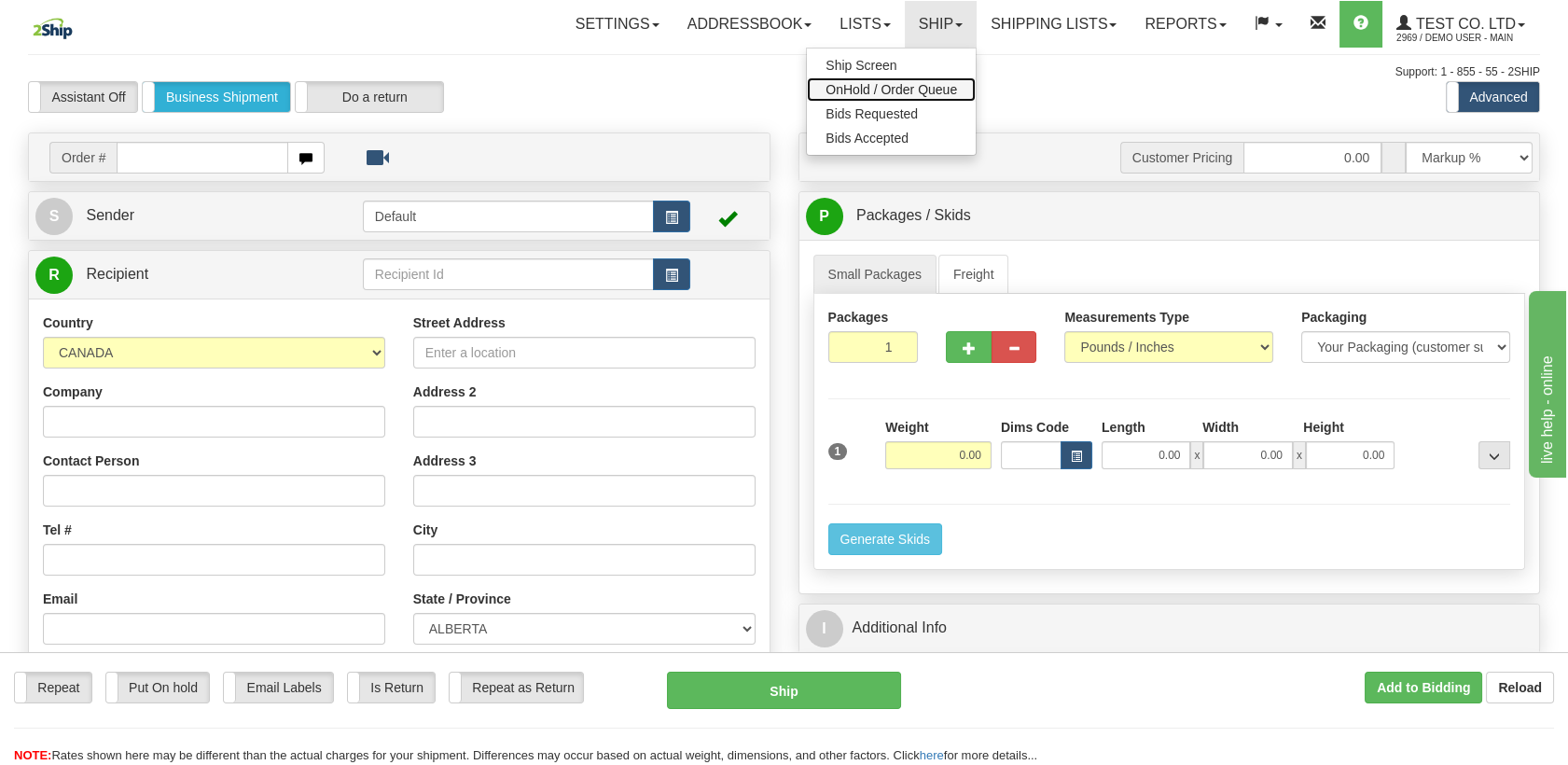 click on "OnHold / Order Queue" at bounding box center [891, 90] 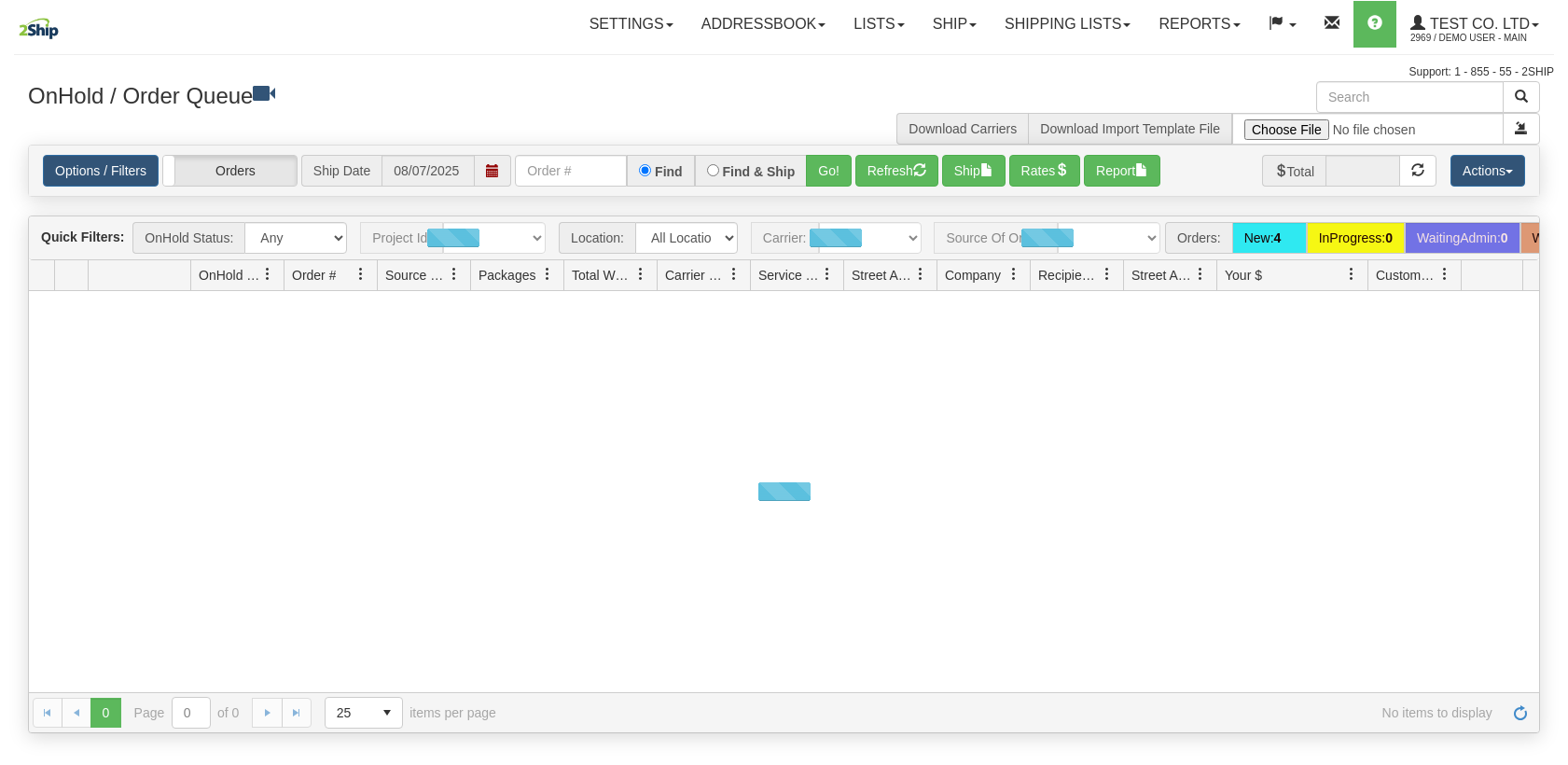 scroll, scrollTop: 0, scrollLeft: 0, axis: both 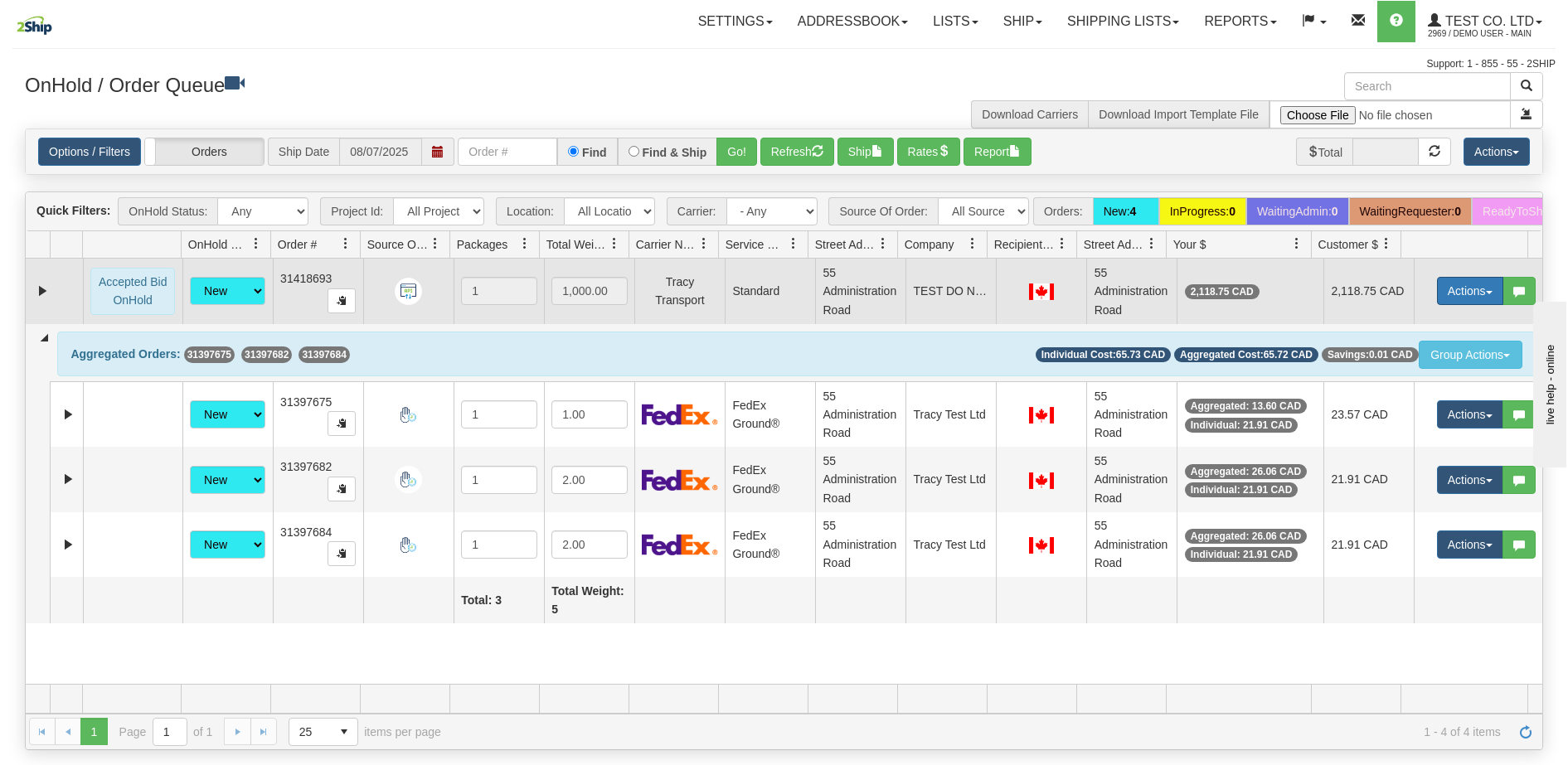click on "Actions" at bounding box center [1470, 291] 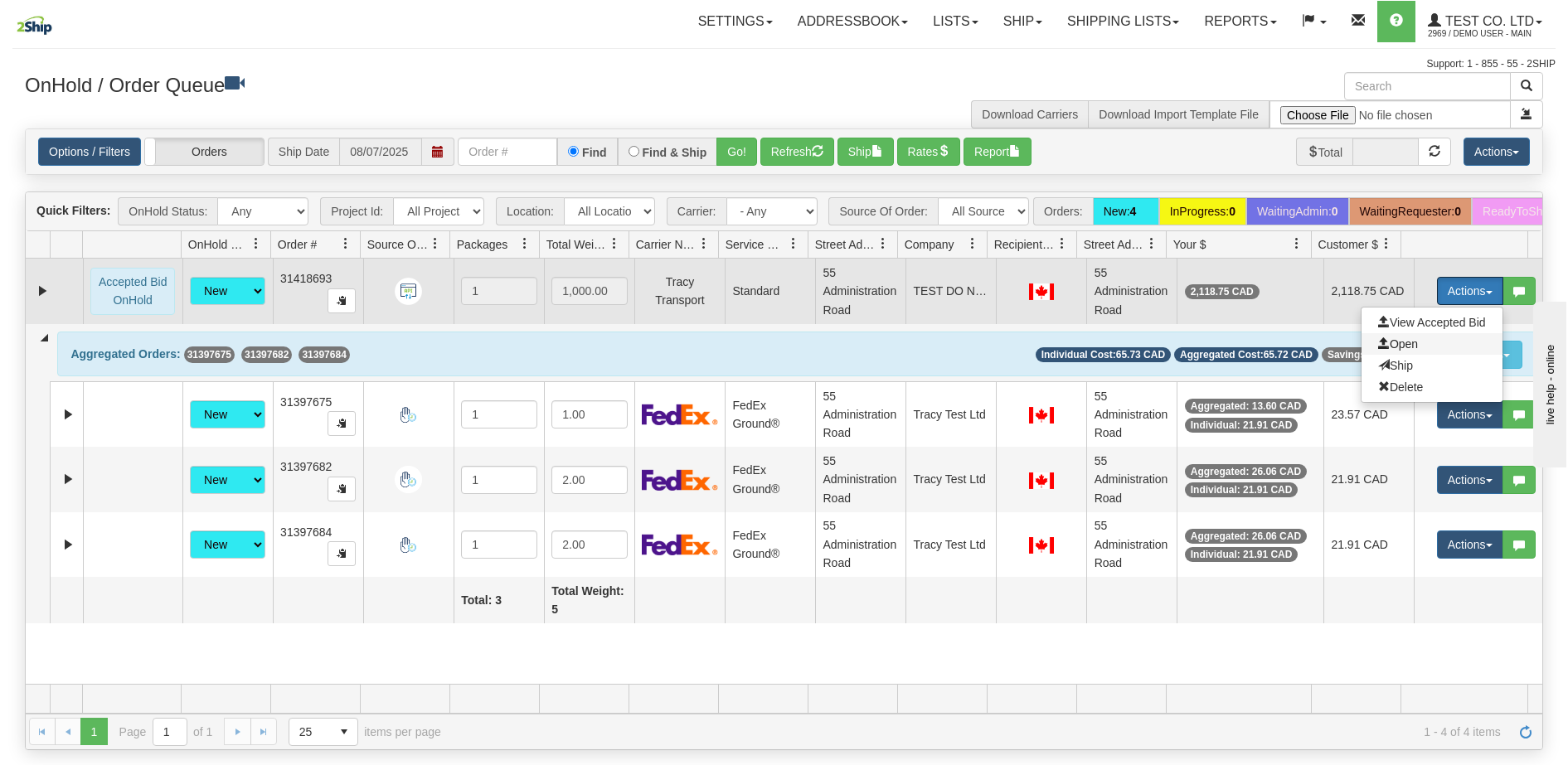 click on "Open" at bounding box center (1398, 344) 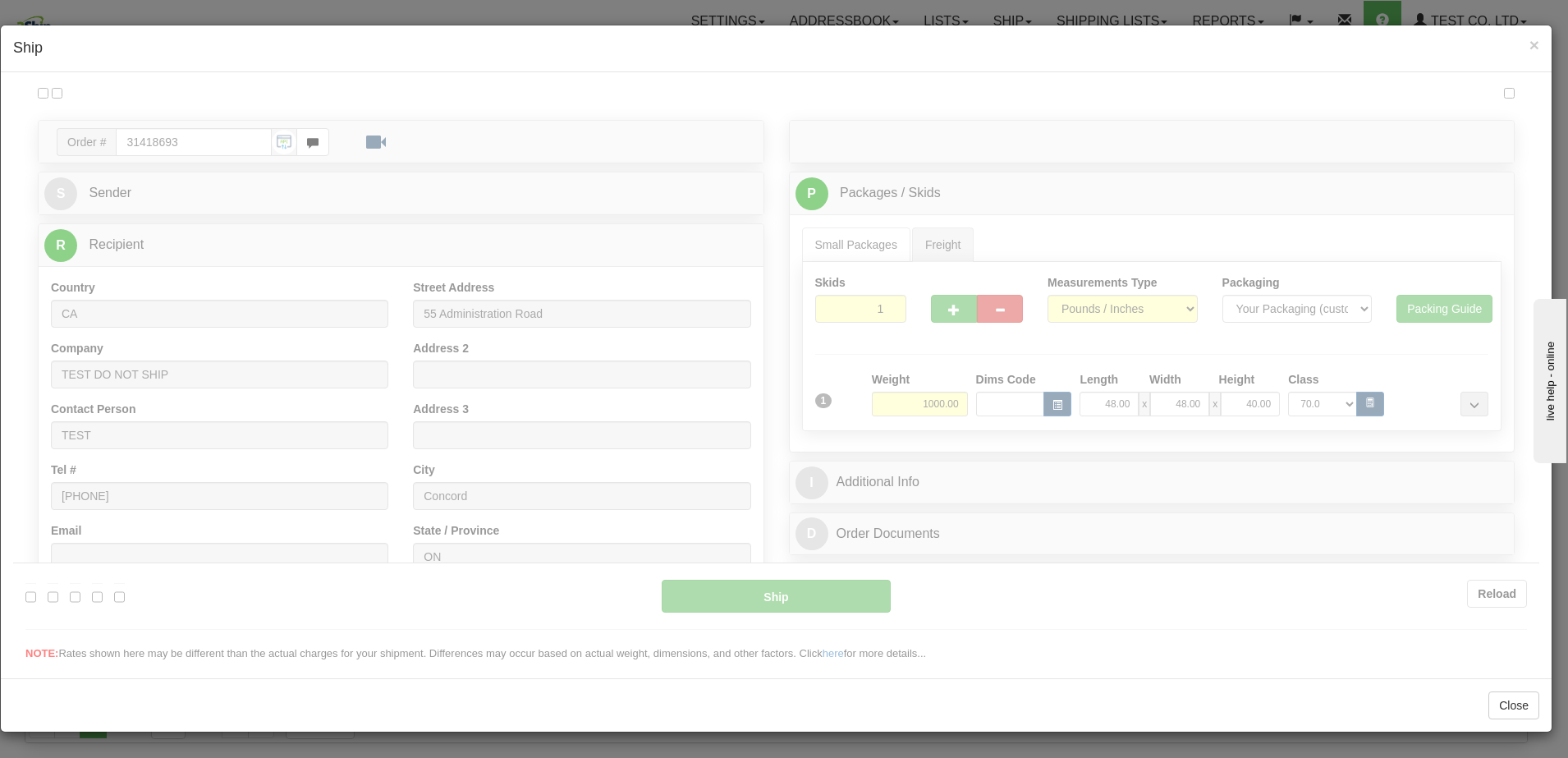 scroll, scrollTop: 0, scrollLeft: 0, axis: both 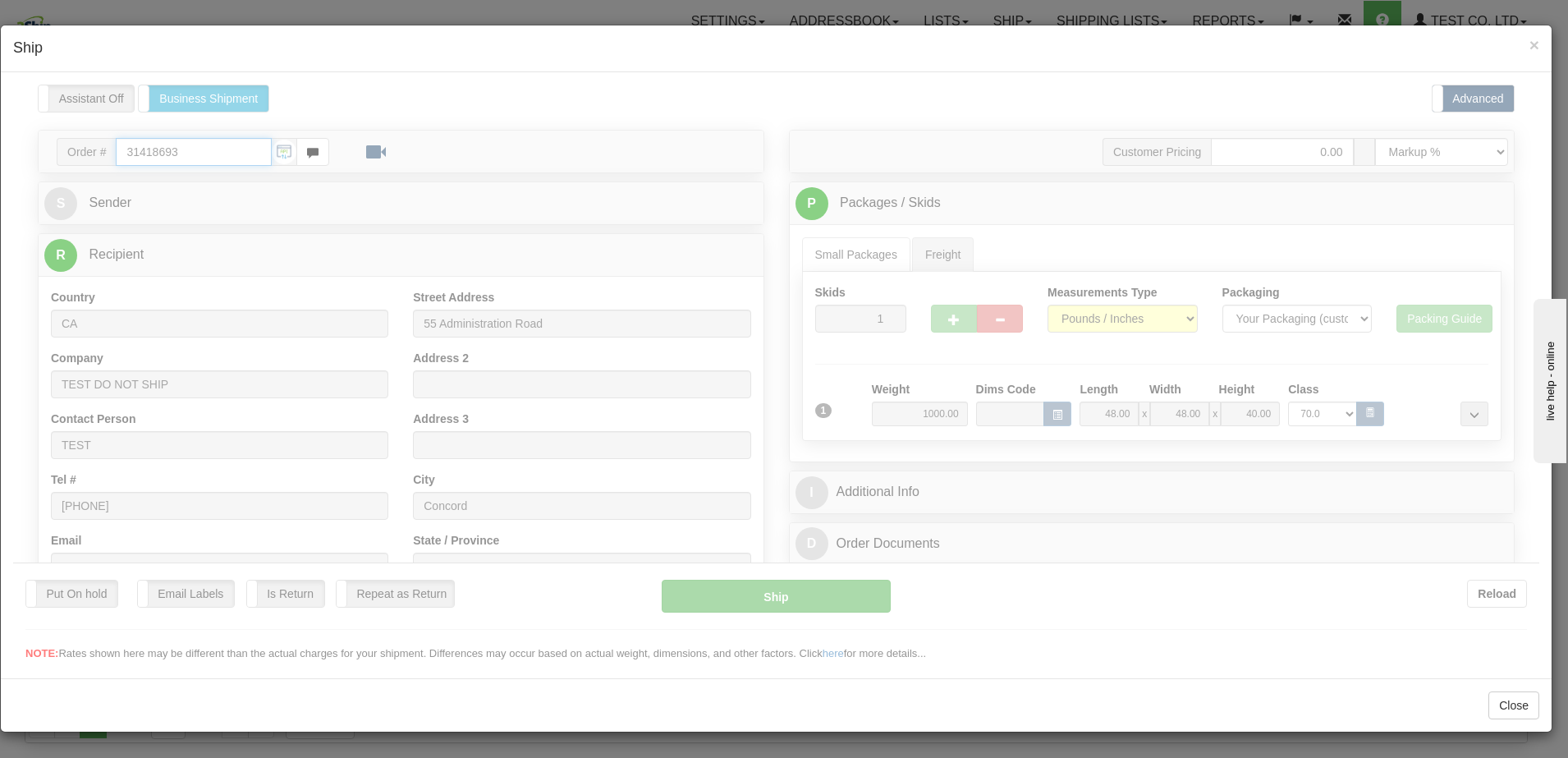 type on "00" 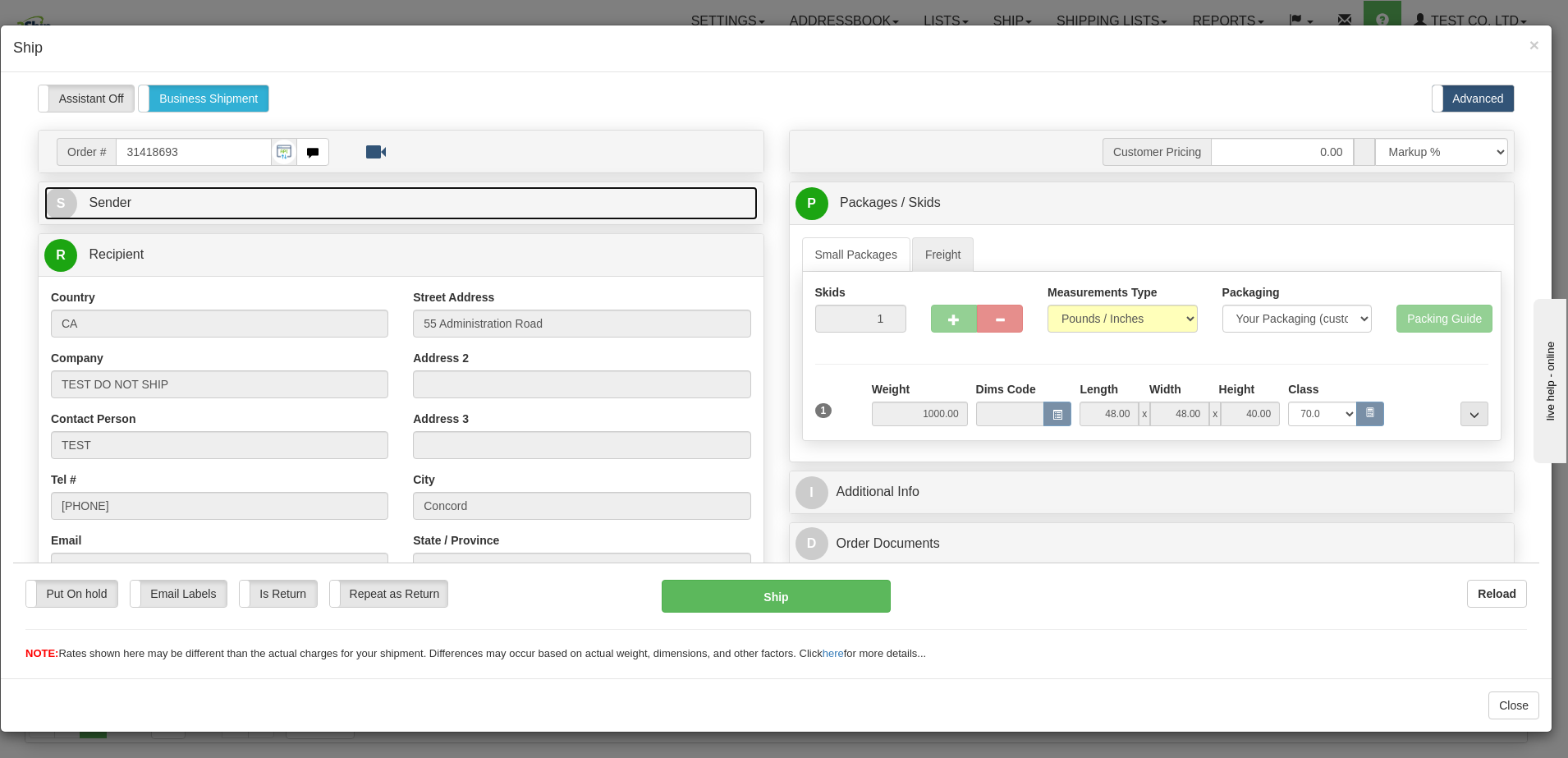 click on "S
Sender" at bounding box center (401, 202) 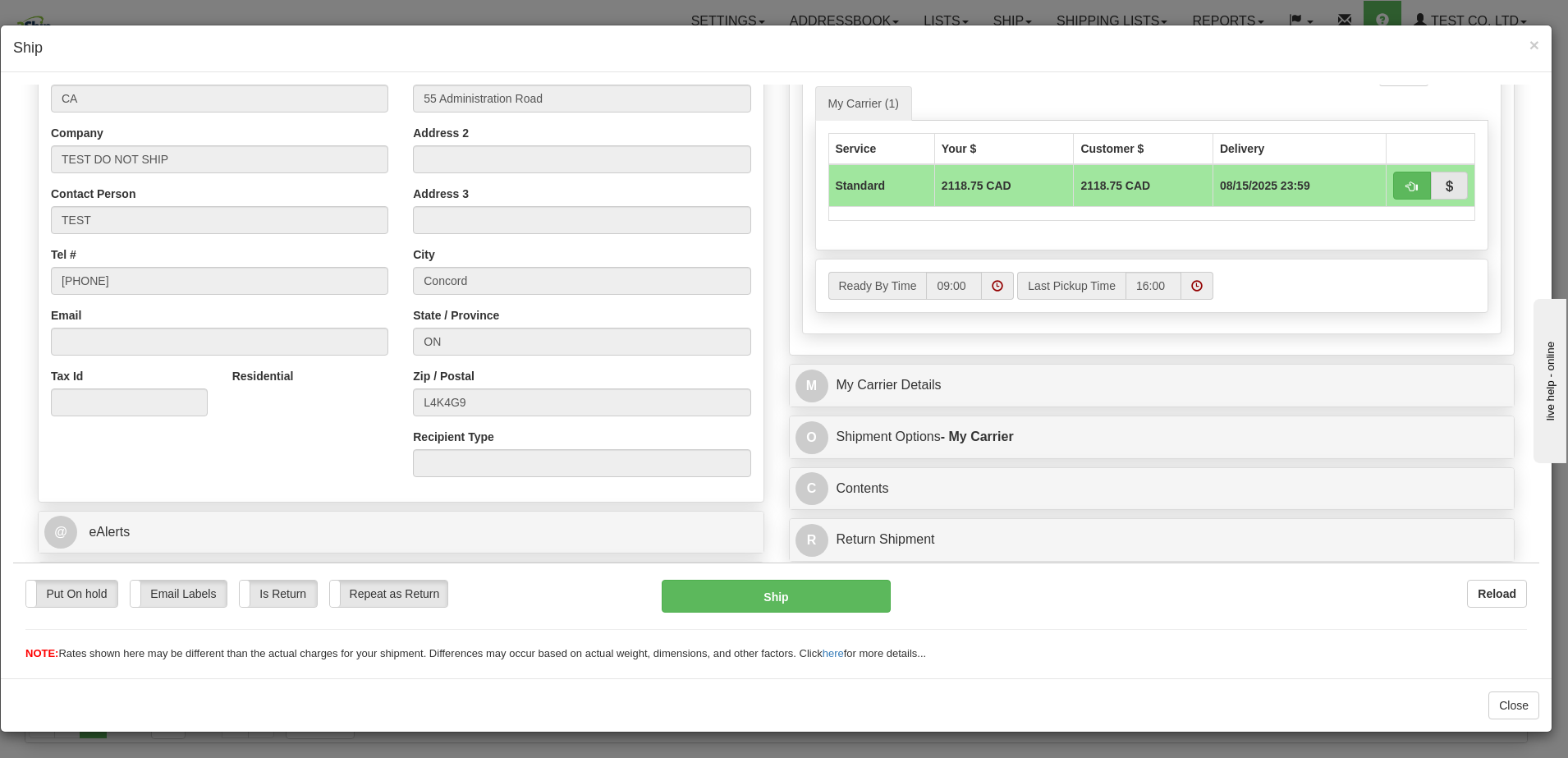 scroll, scrollTop: 650, scrollLeft: 0, axis: vertical 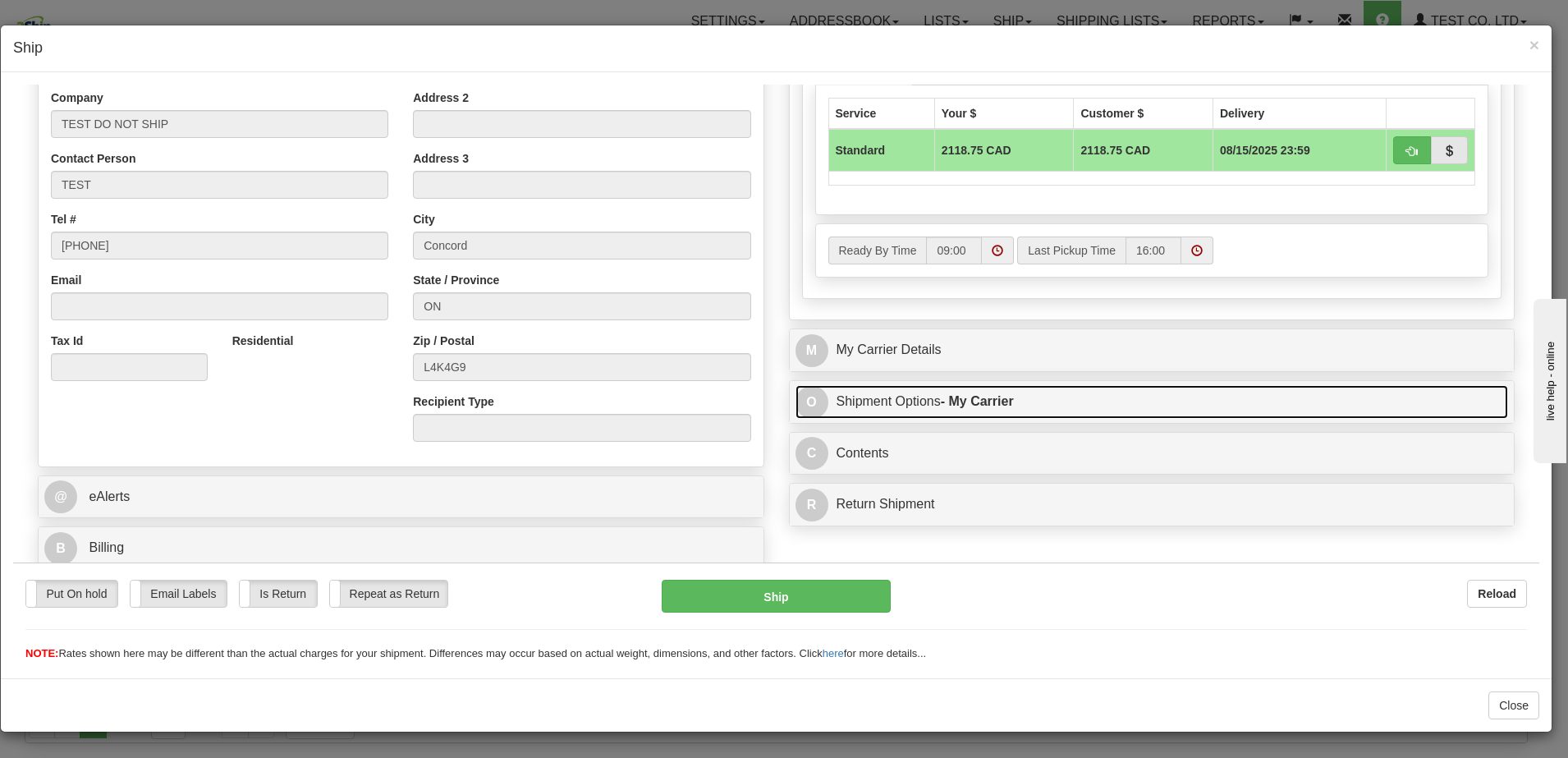 click on "O Shipment Options
- My Carrier" at bounding box center (1152, 401) 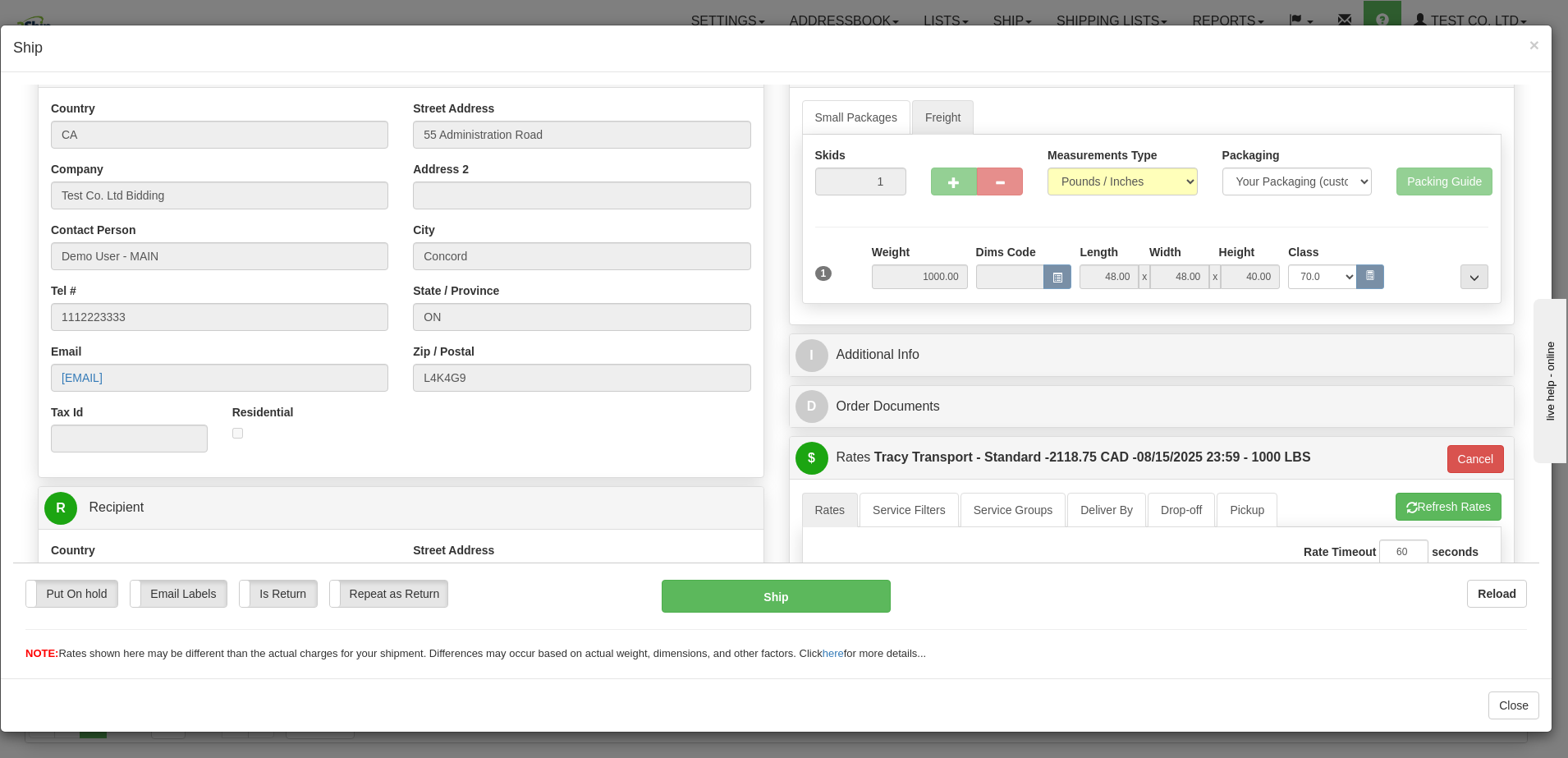 scroll, scrollTop: 34, scrollLeft: 0, axis: vertical 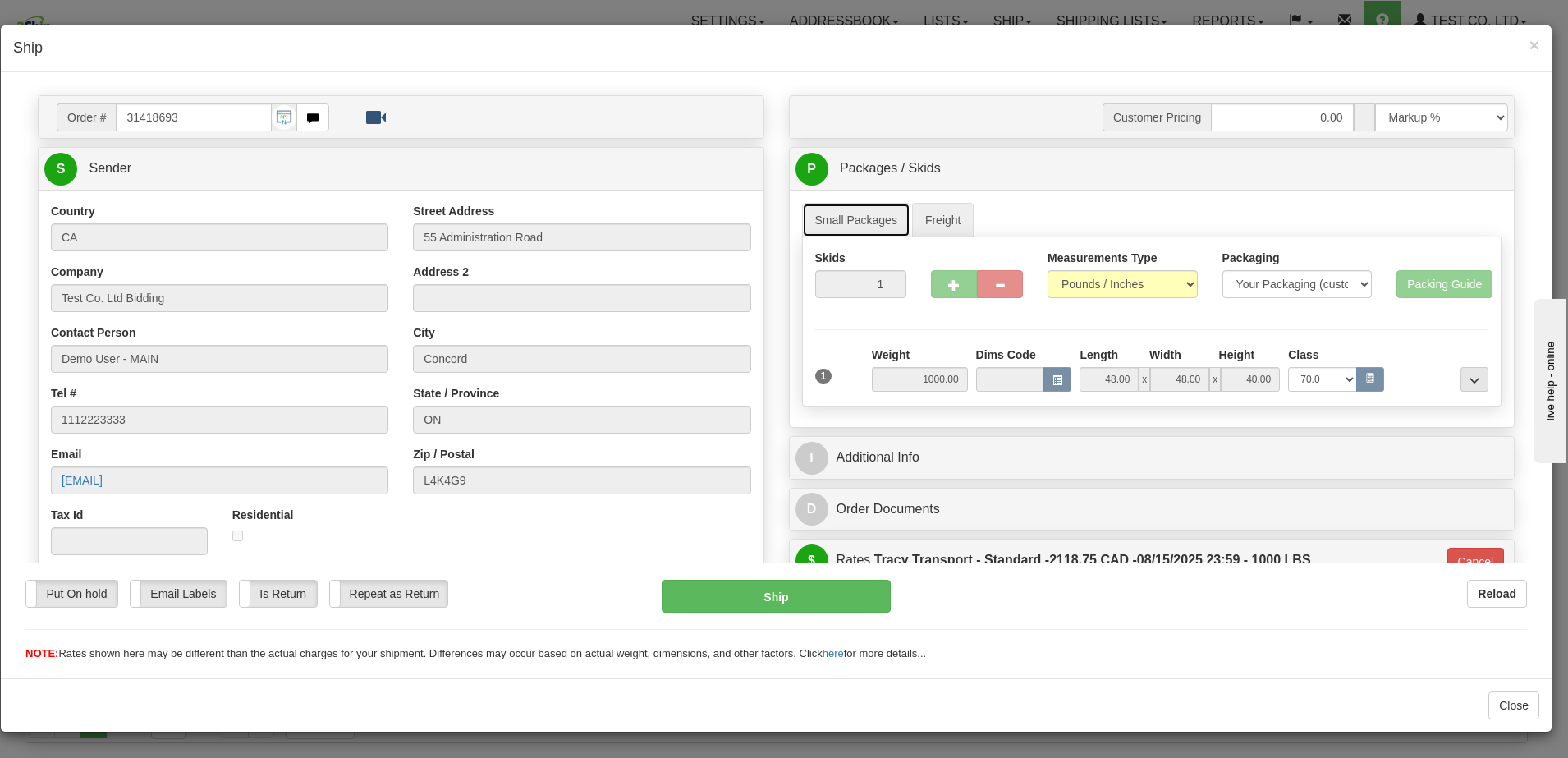 click on "Small Packages" at bounding box center [856, 219] 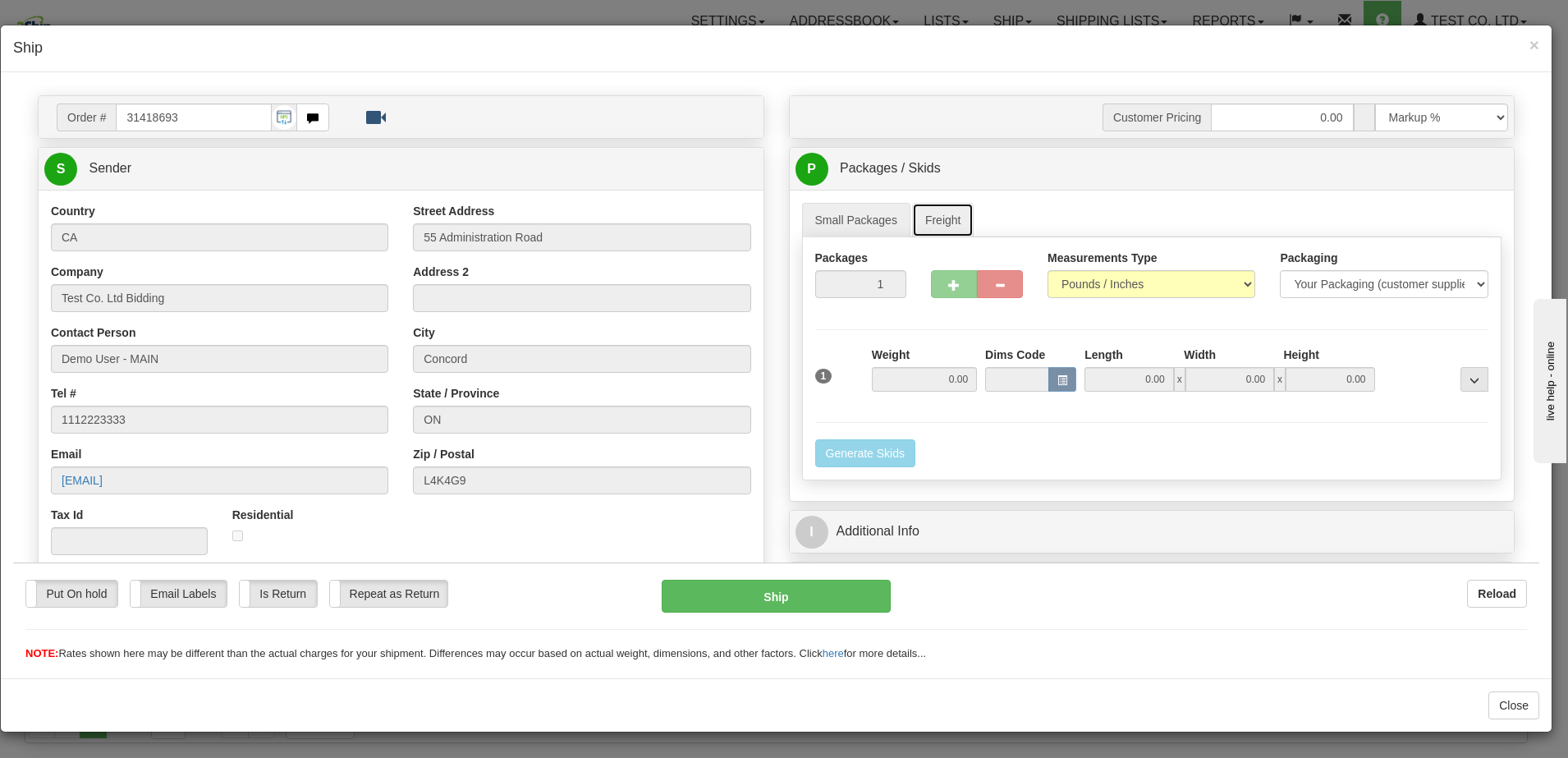 click on "Freight" at bounding box center (943, 219) 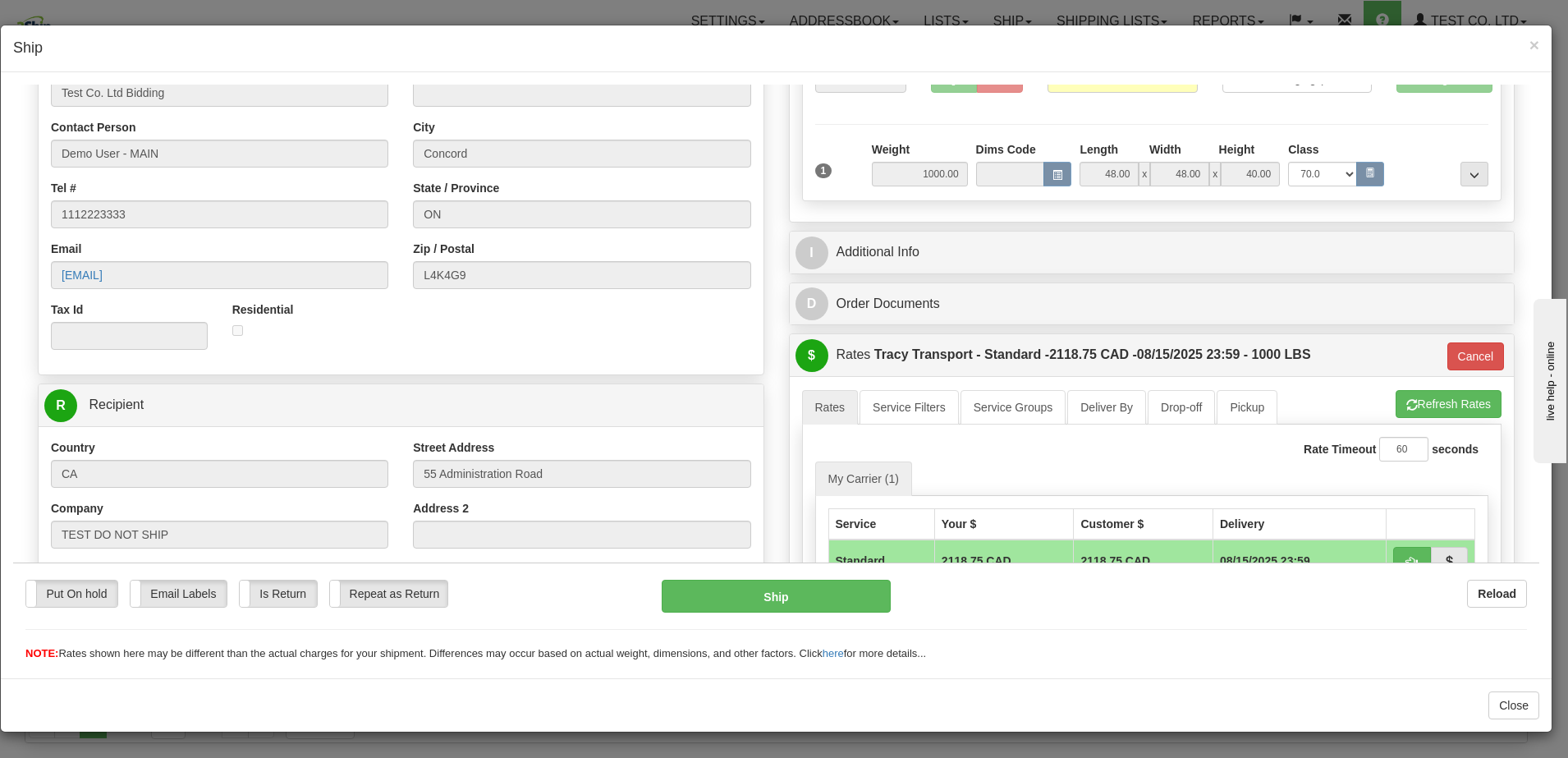 scroll, scrollTop: 0, scrollLeft: 0, axis: both 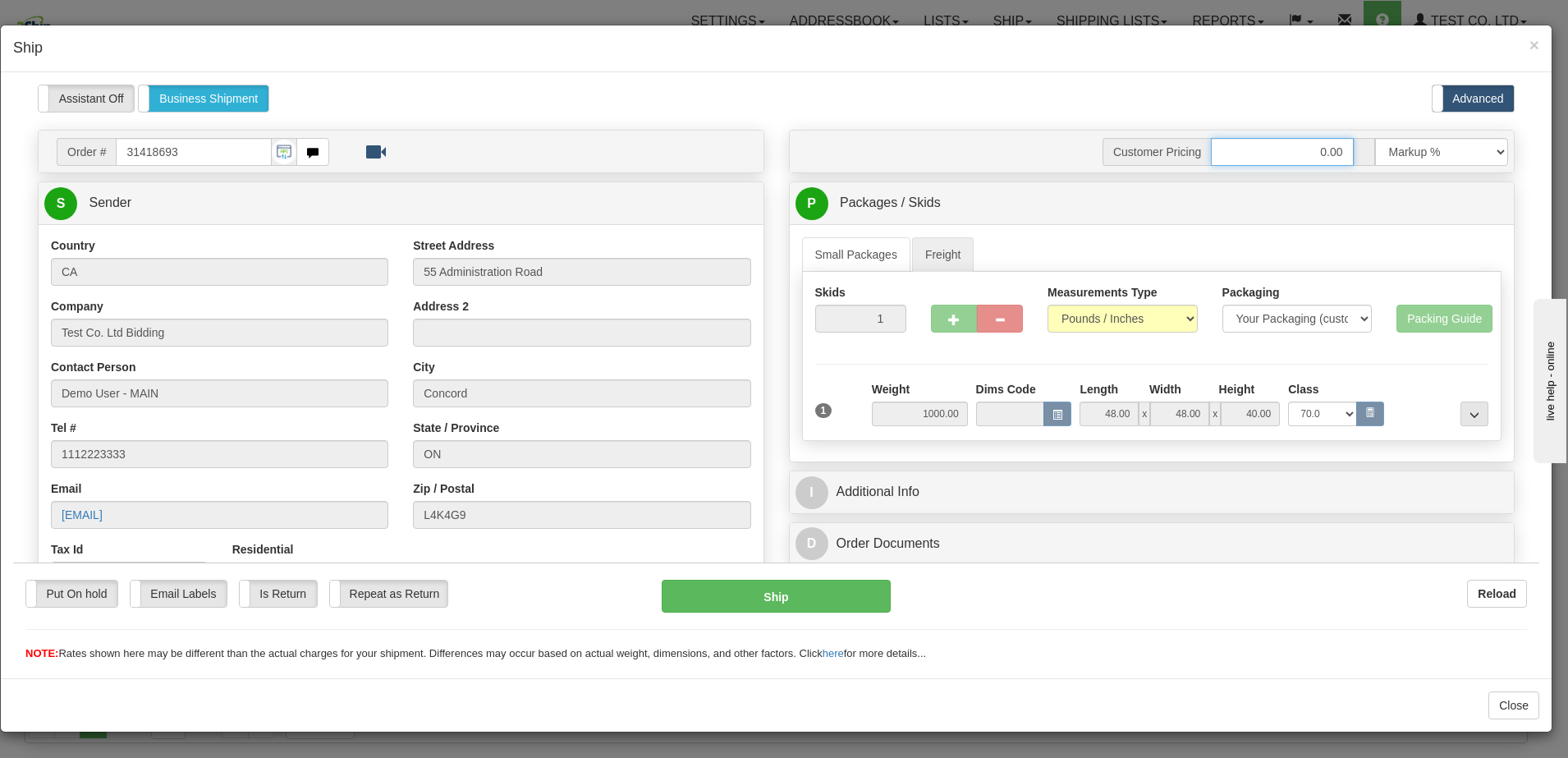 drag, startPoint x: 1292, startPoint y: 147, endPoint x: 1347, endPoint y: 146, distance: 55.00909 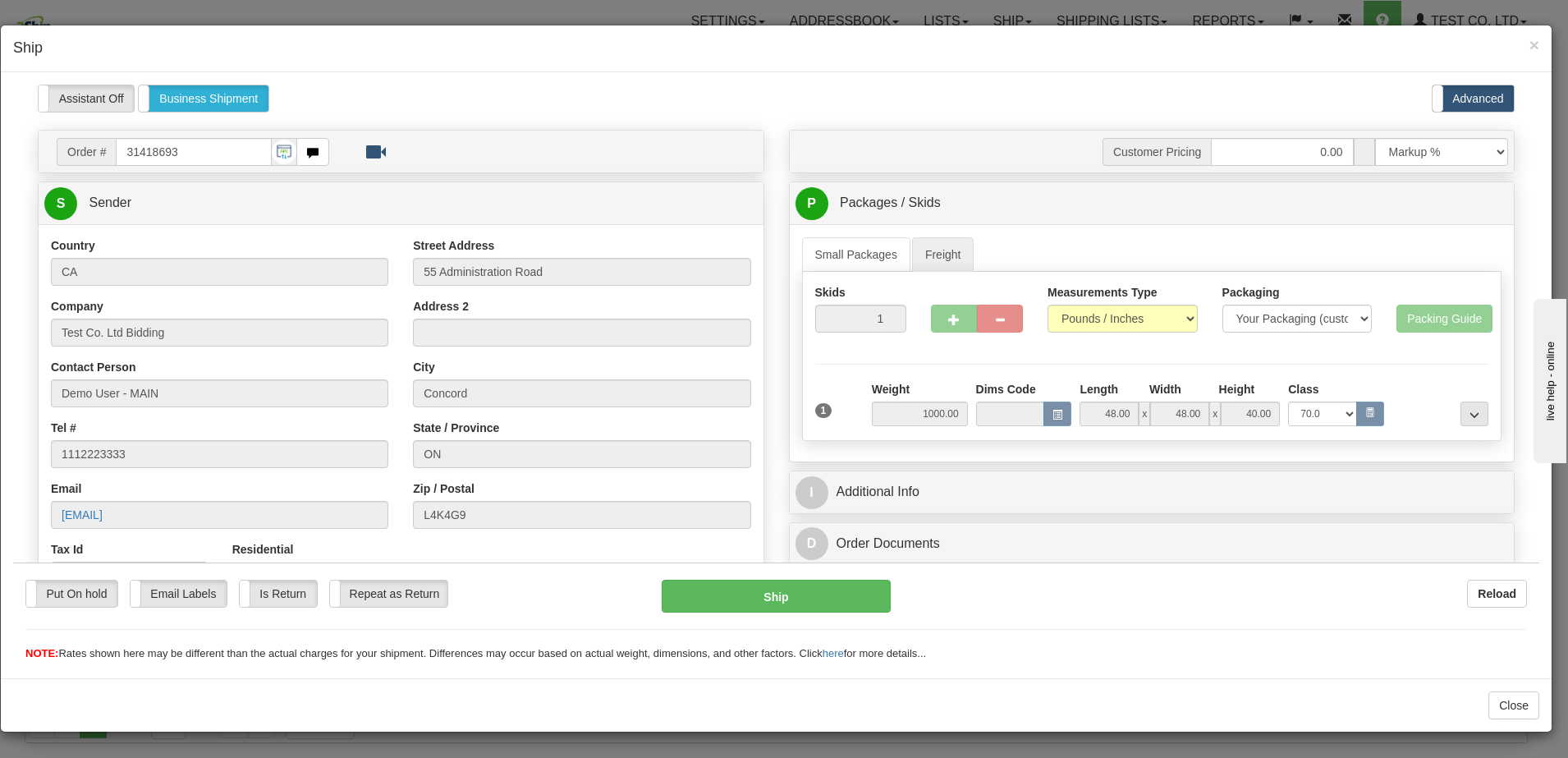 click on "Assistant On Assistant Off
Personal Shipment Business Shipment
Do a return Do a return
Previous
Next
Standard Advanced" at bounding box center [776, 98] 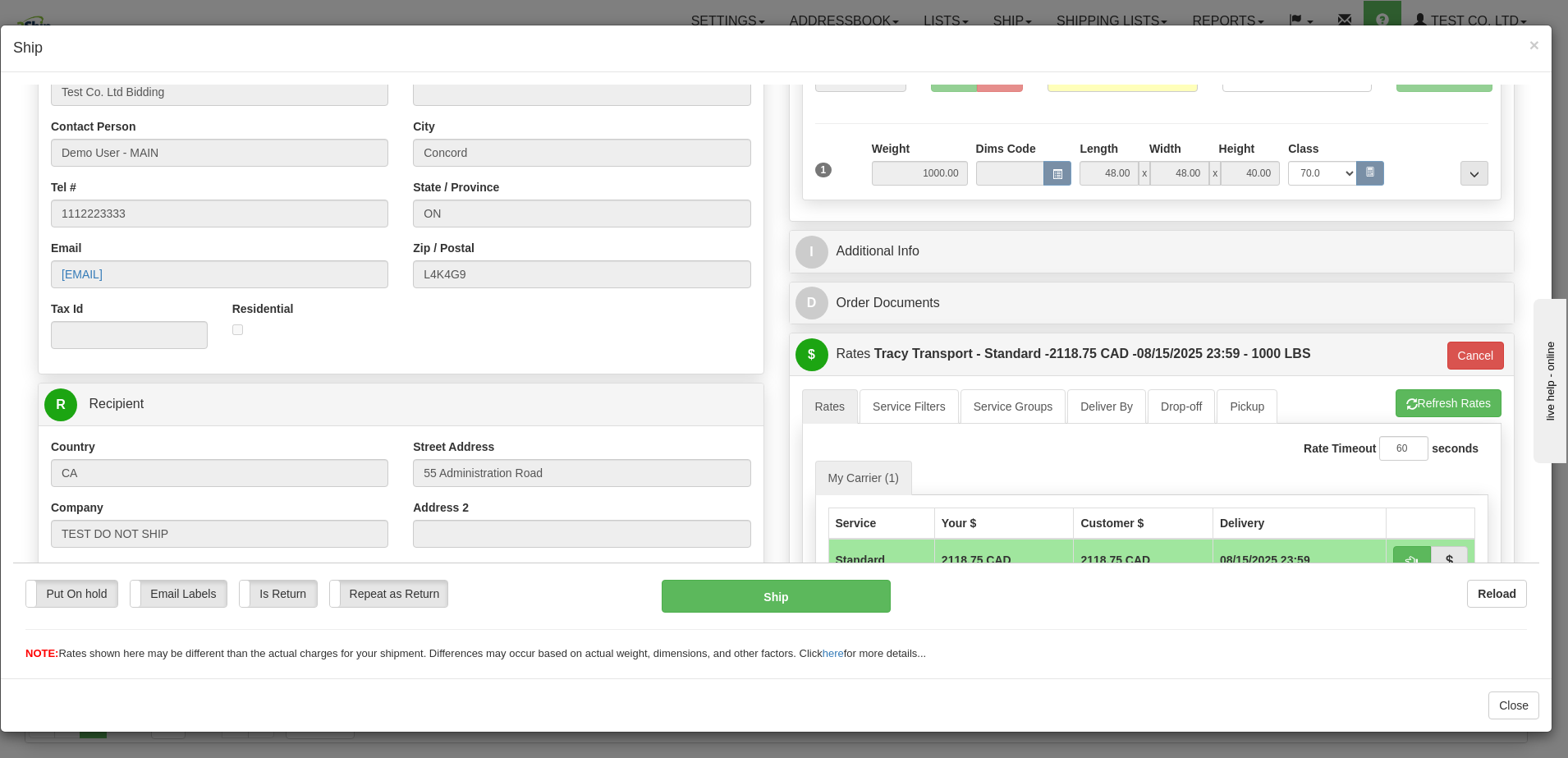 scroll, scrollTop: 411, scrollLeft: 0, axis: vertical 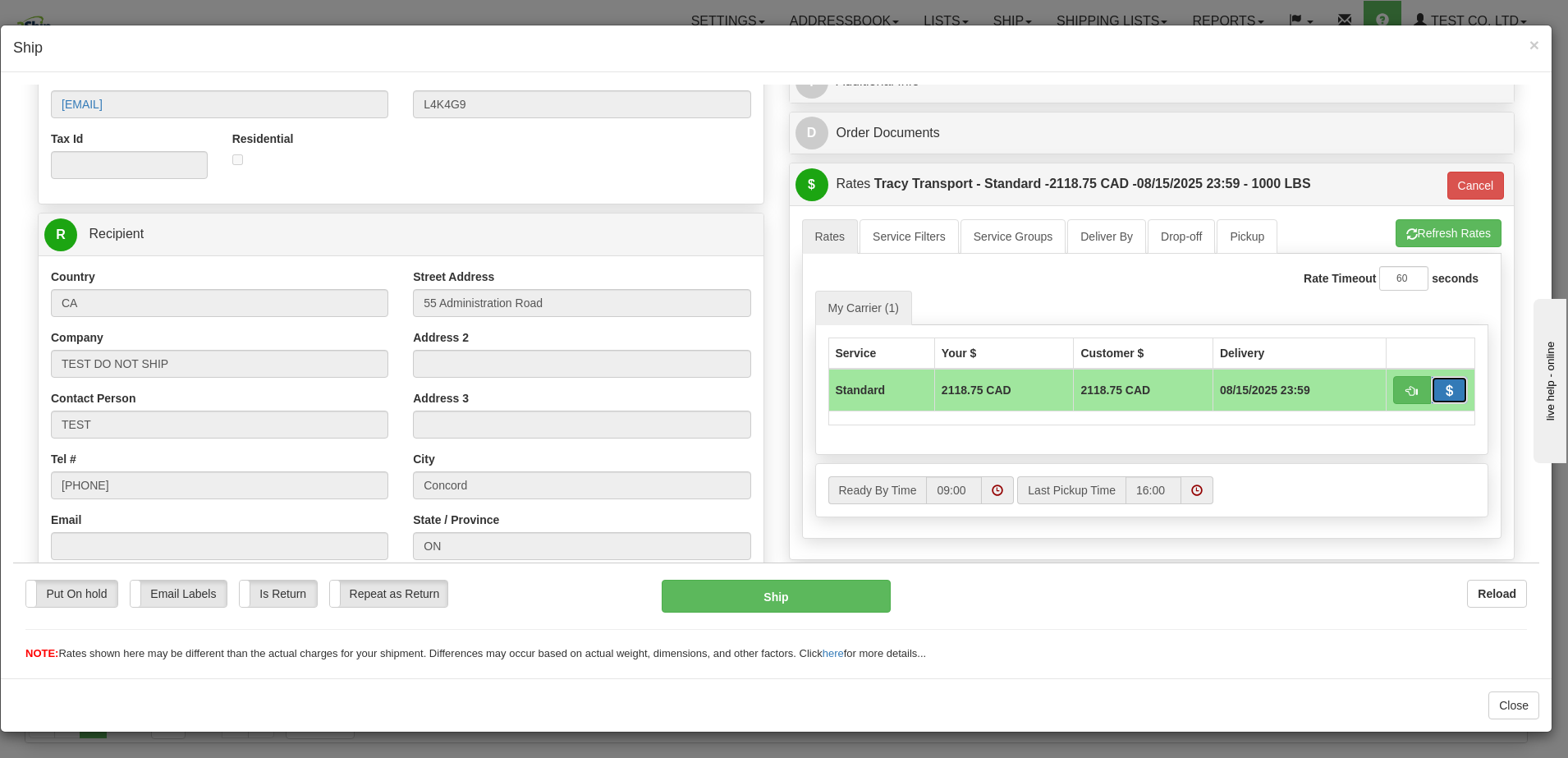 click at bounding box center (1450, 389) 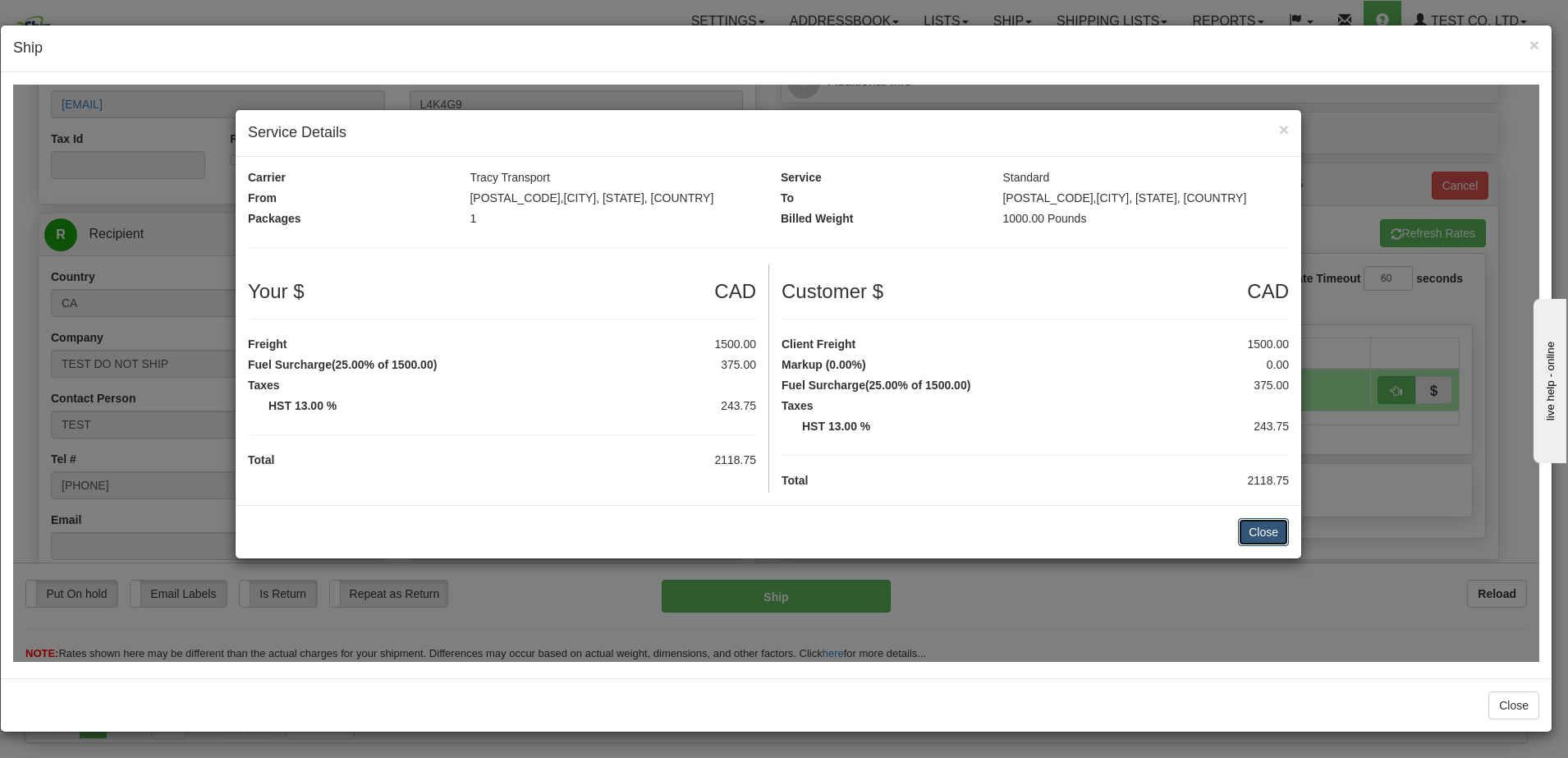 click on "Close" at bounding box center [1263, 531] 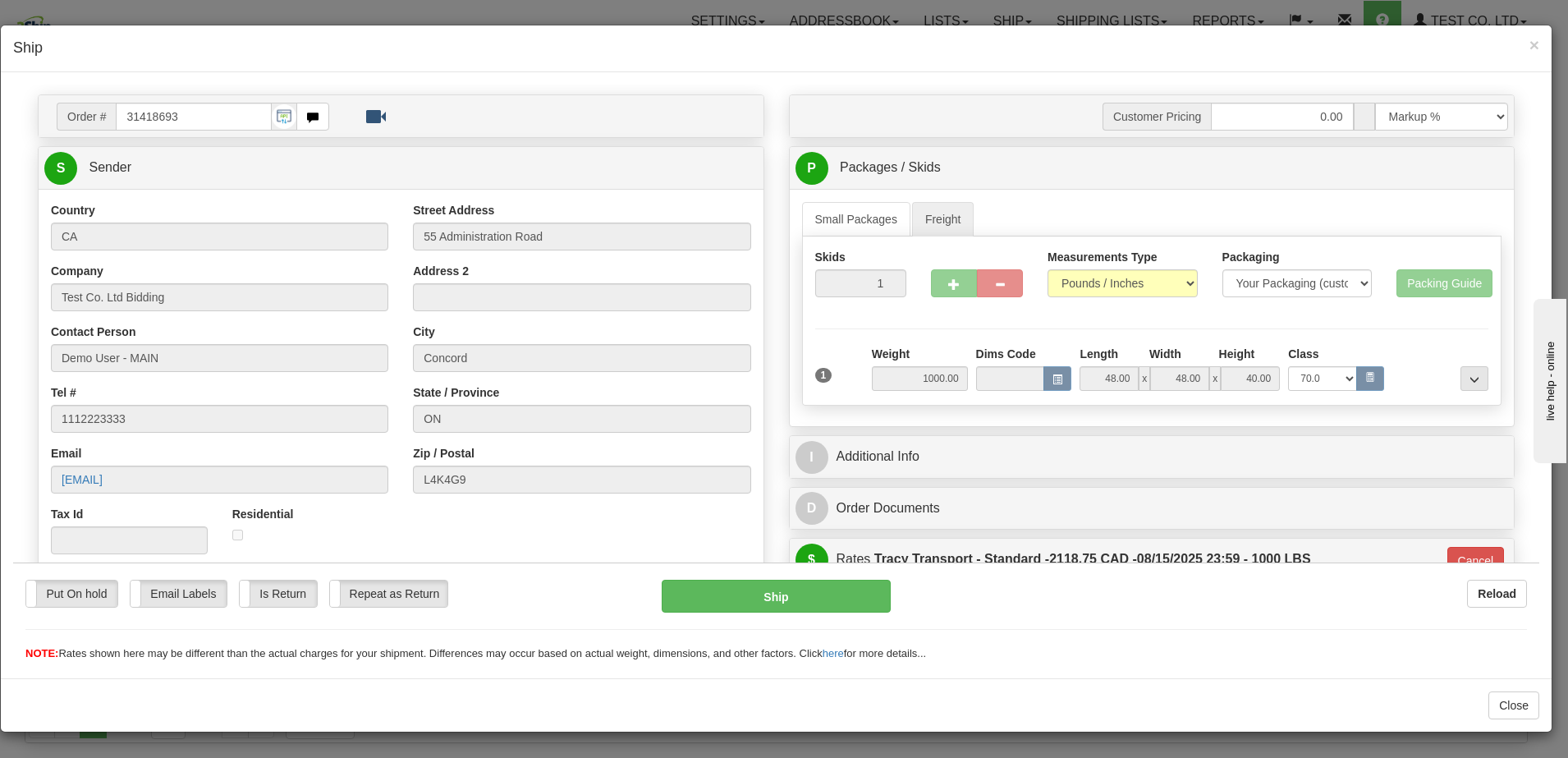 scroll, scrollTop: 0, scrollLeft: 0, axis: both 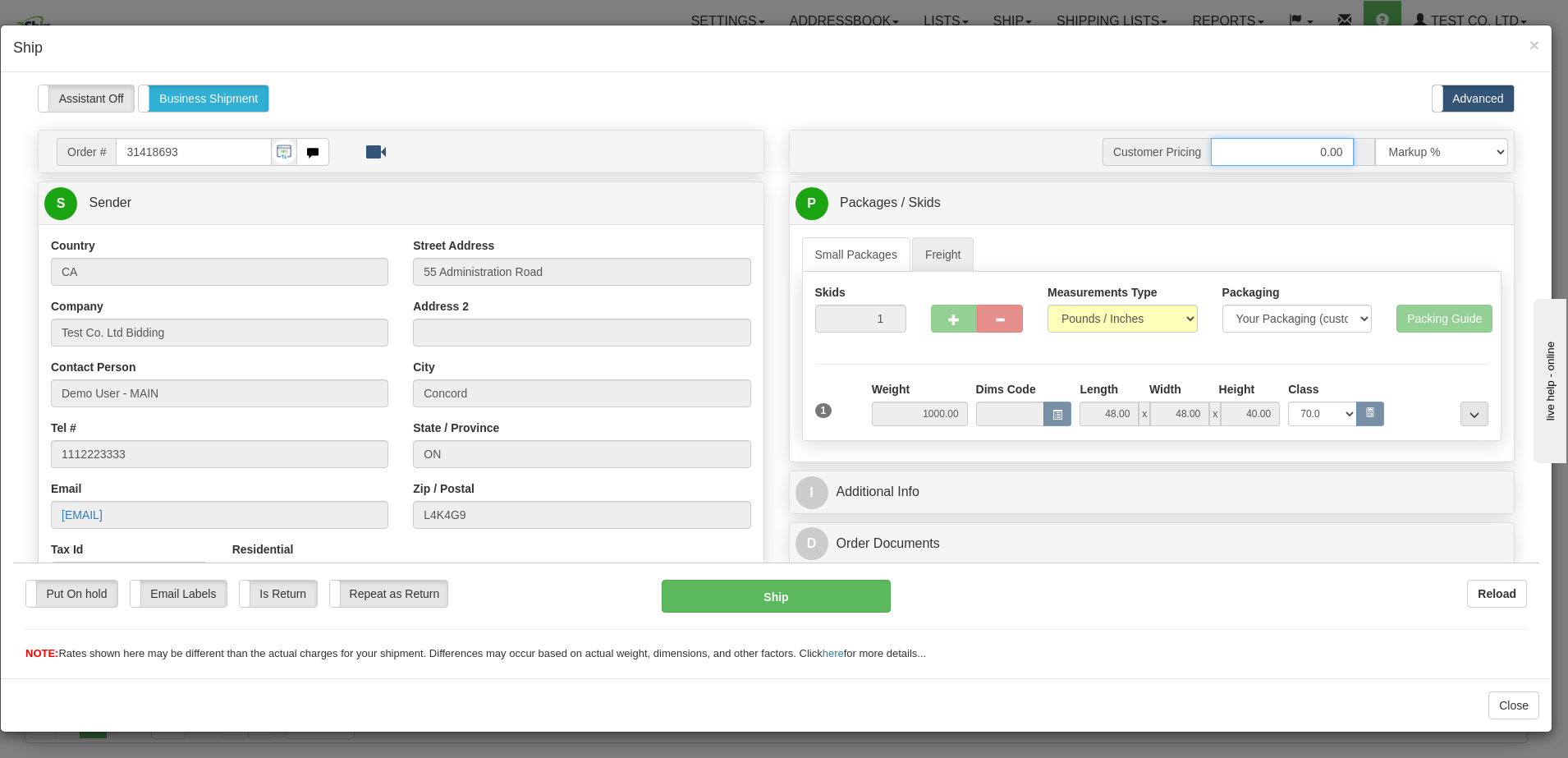drag, startPoint x: 1291, startPoint y: 157, endPoint x: 1401, endPoint y: 164, distance: 110.2225 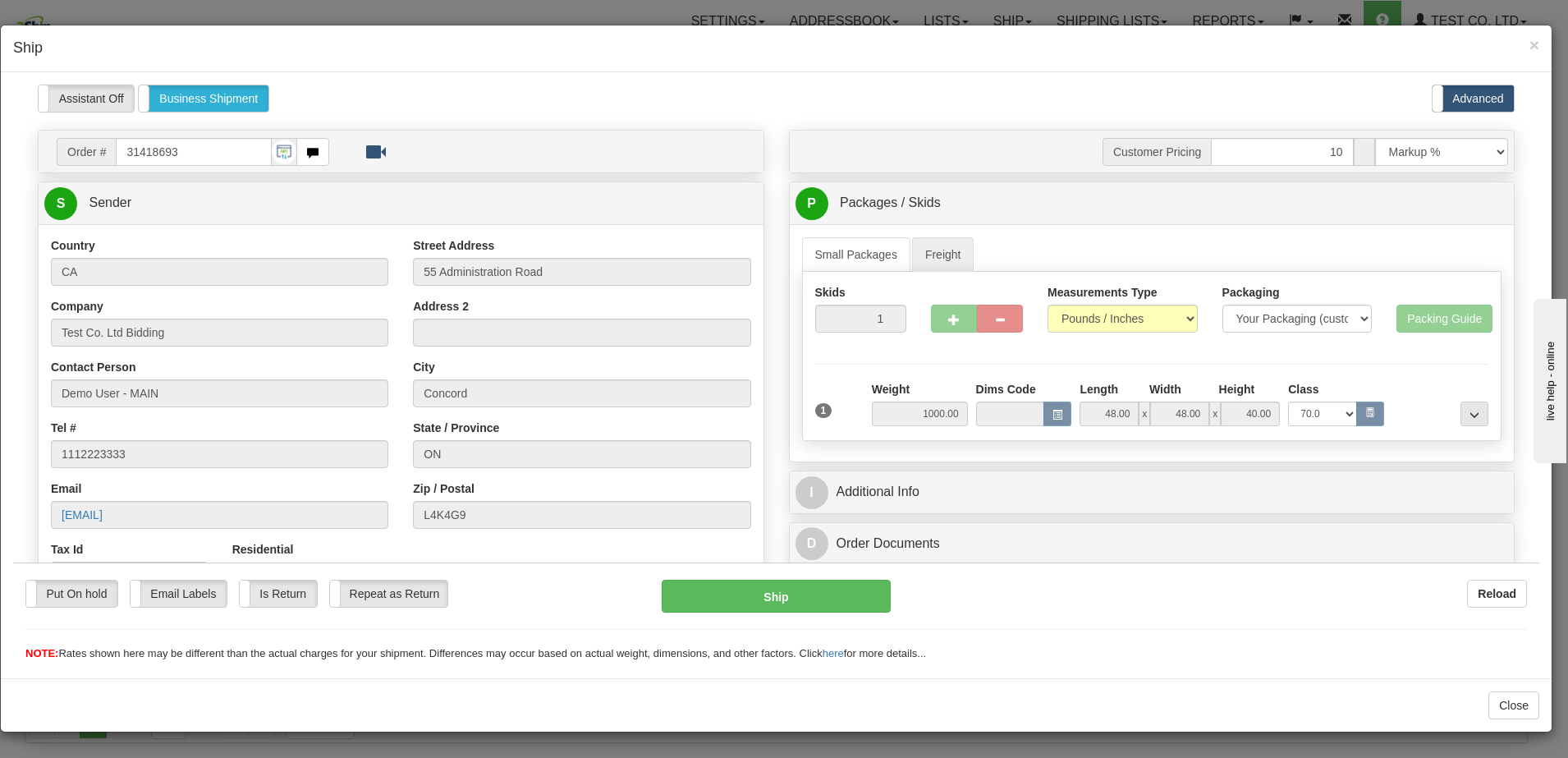 type on "10.00" 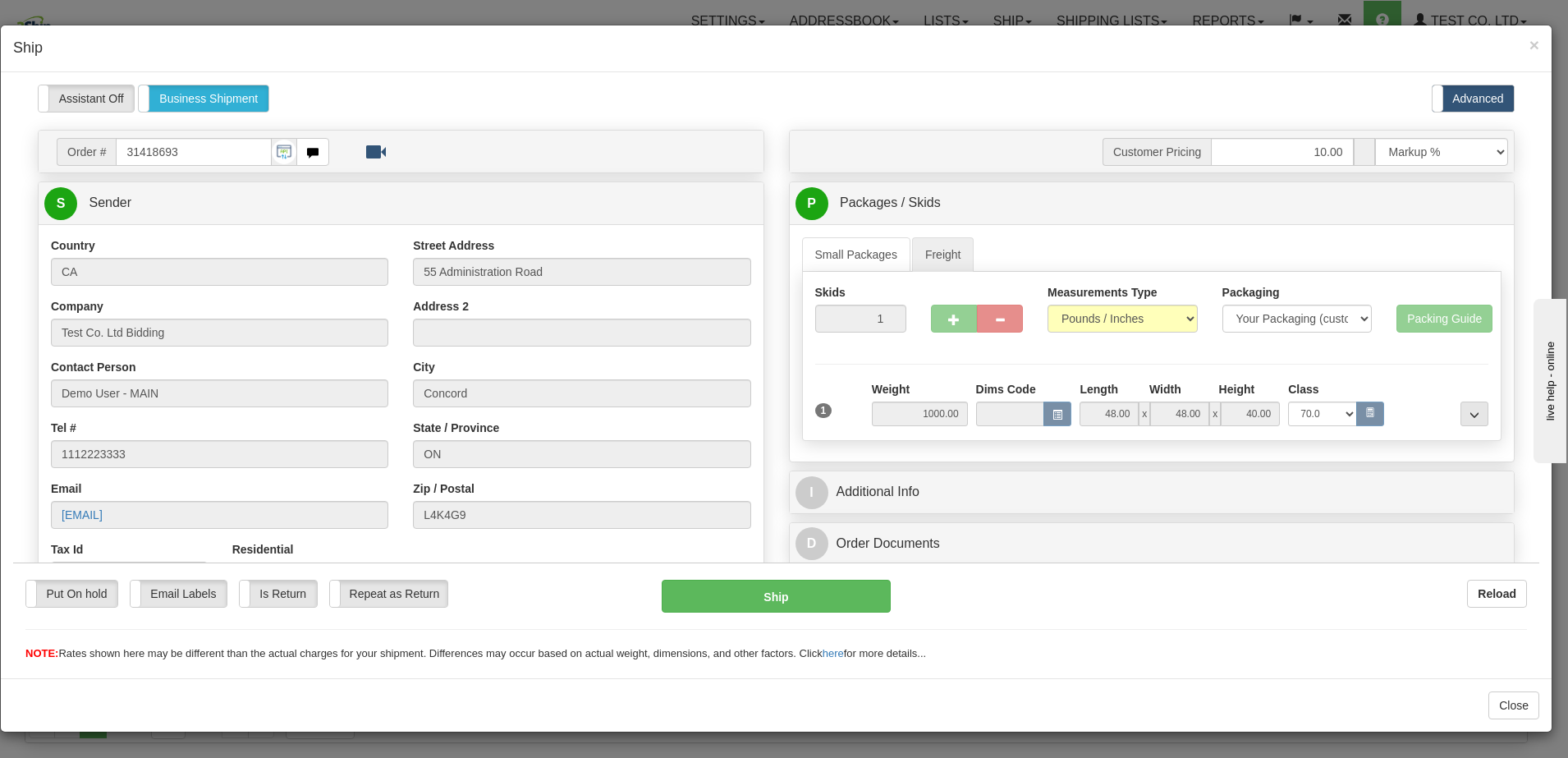 drag, startPoint x: 1312, startPoint y: 71, endPoint x: 1286, endPoint y: 3, distance: 72.8011 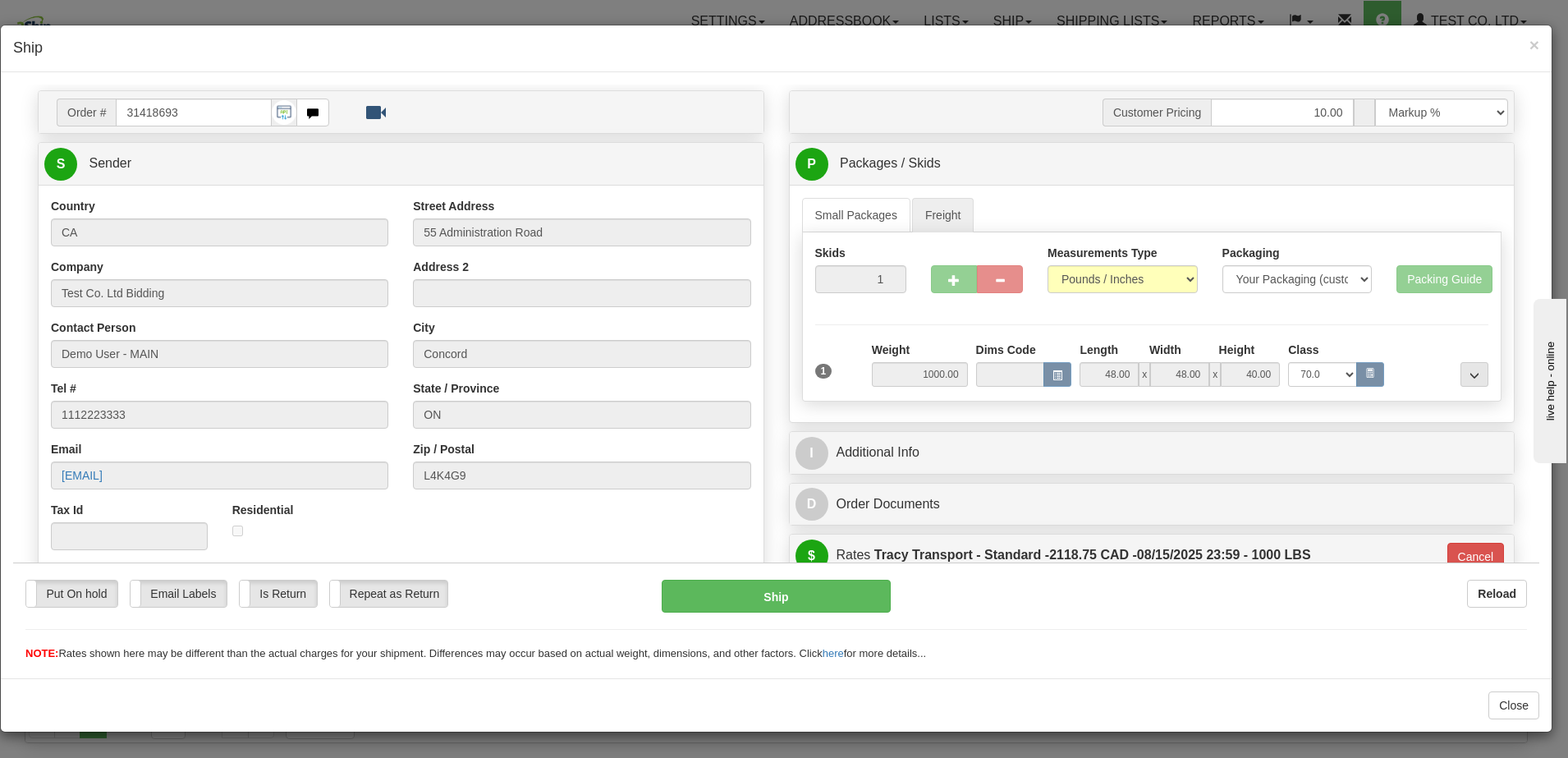 scroll, scrollTop: 308, scrollLeft: 0, axis: vertical 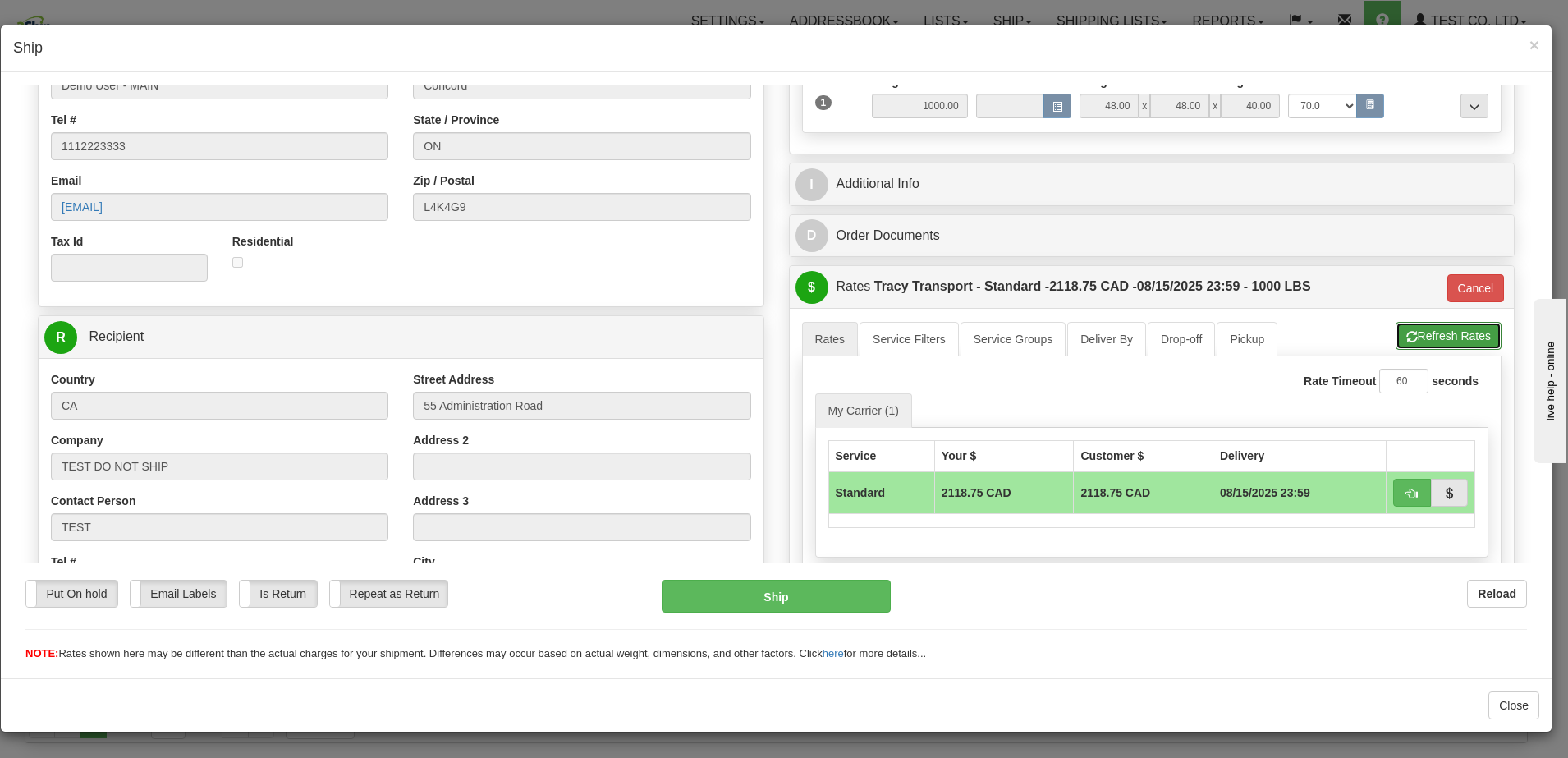 click on "Refresh Rates" at bounding box center (1448, 335) 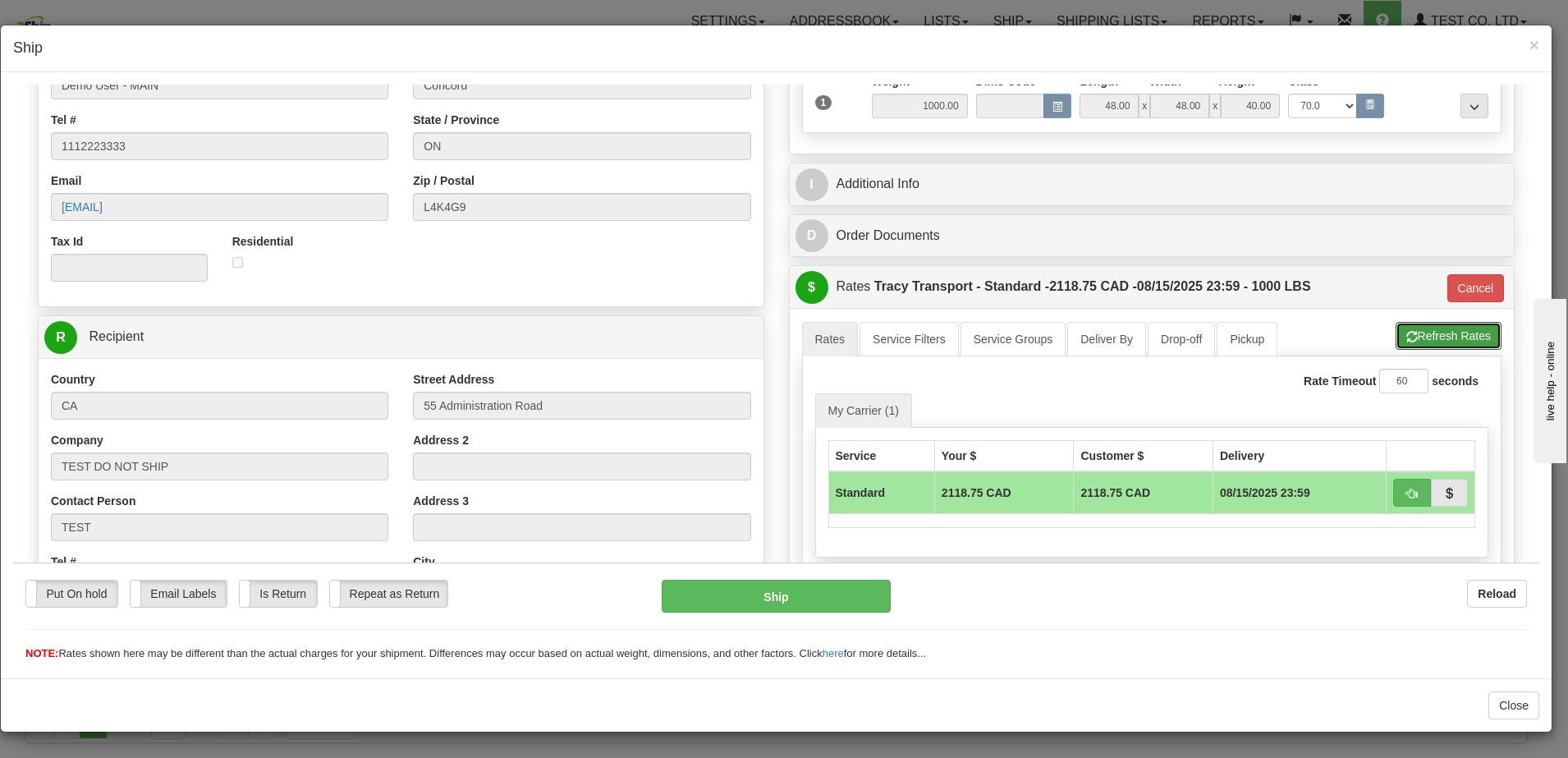 type on "00" 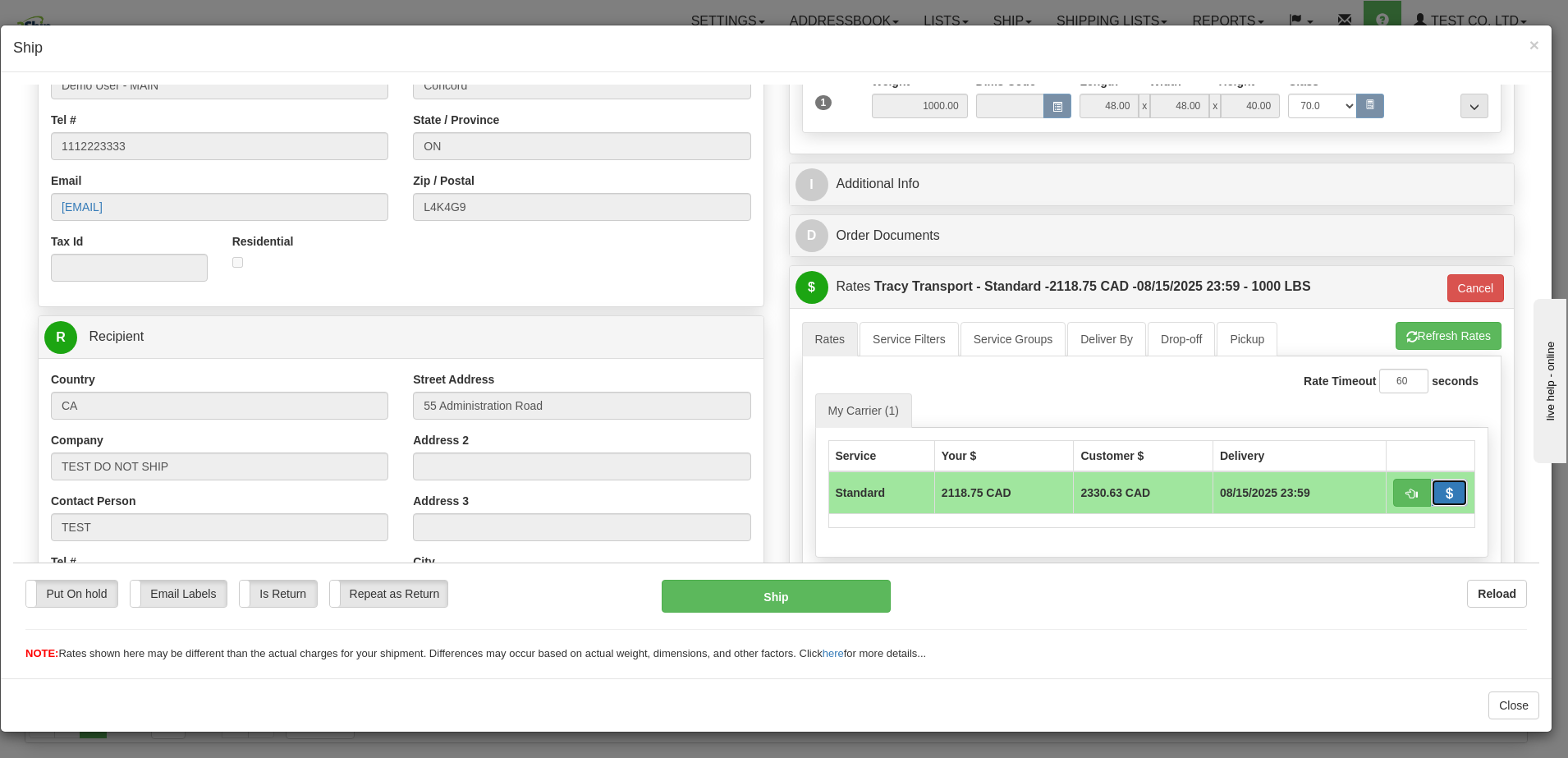 click at bounding box center (1450, 492) 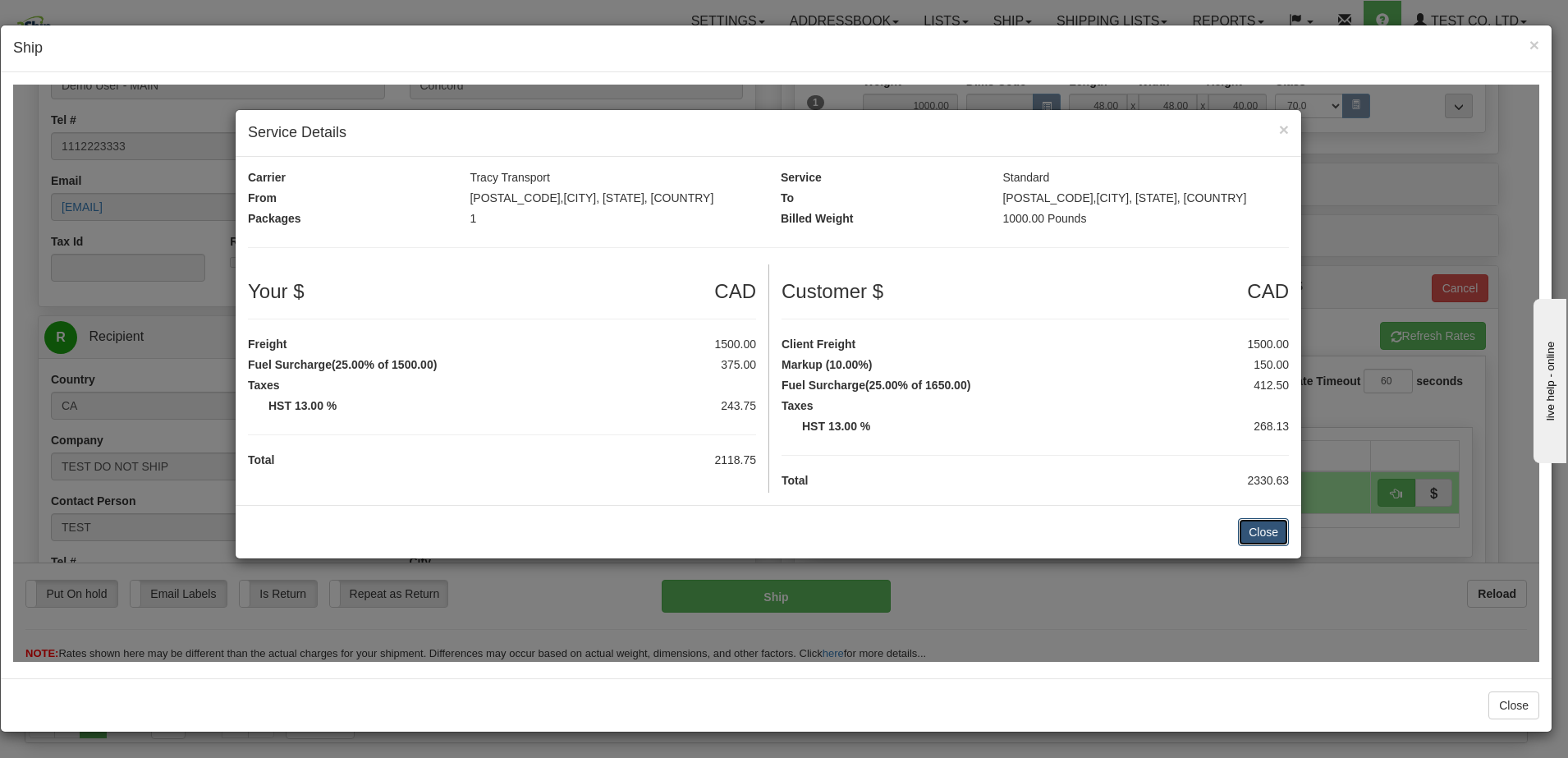 click on "Close" at bounding box center (1263, 531) 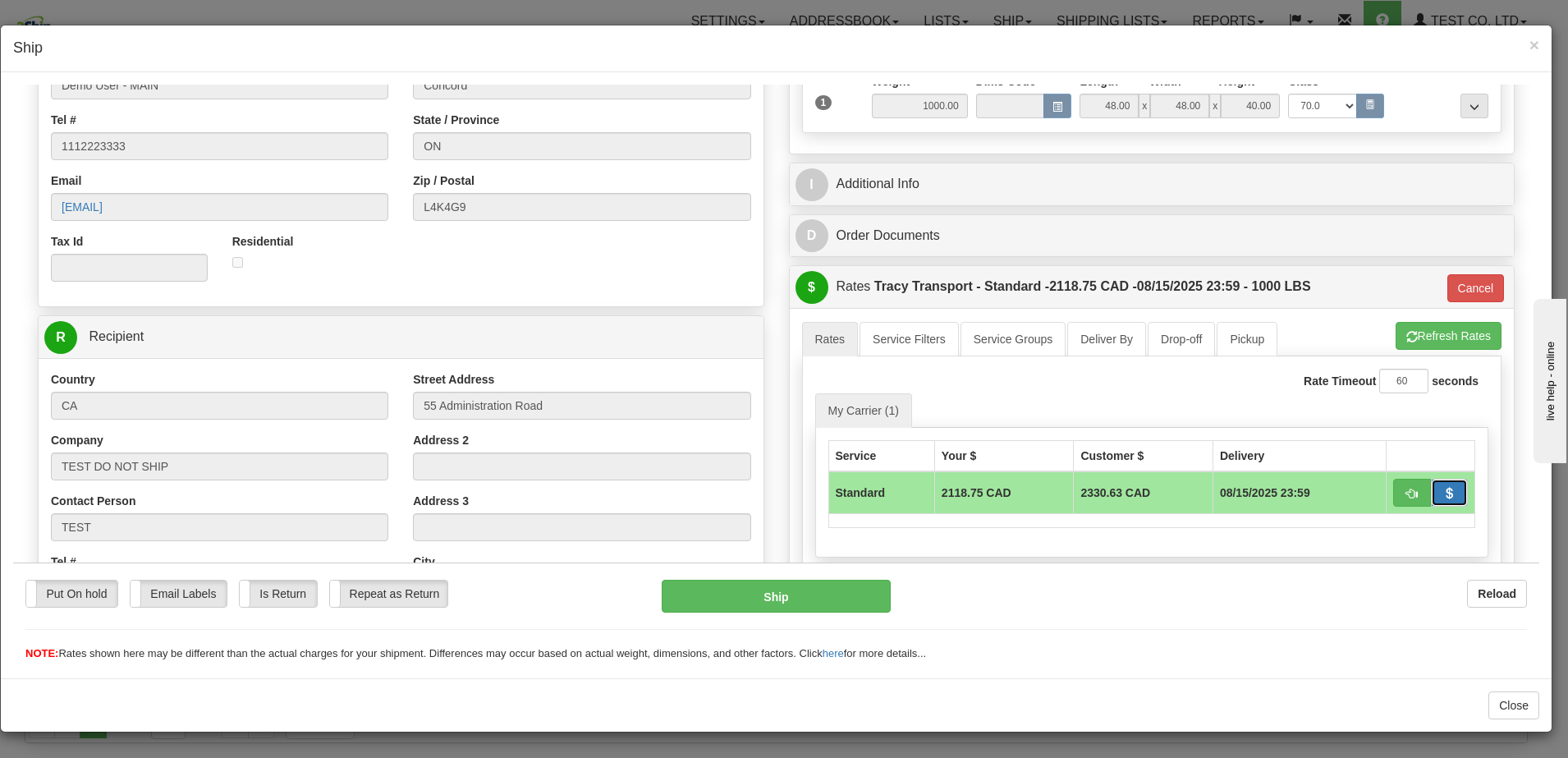 click at bounding box center [1450, 492] 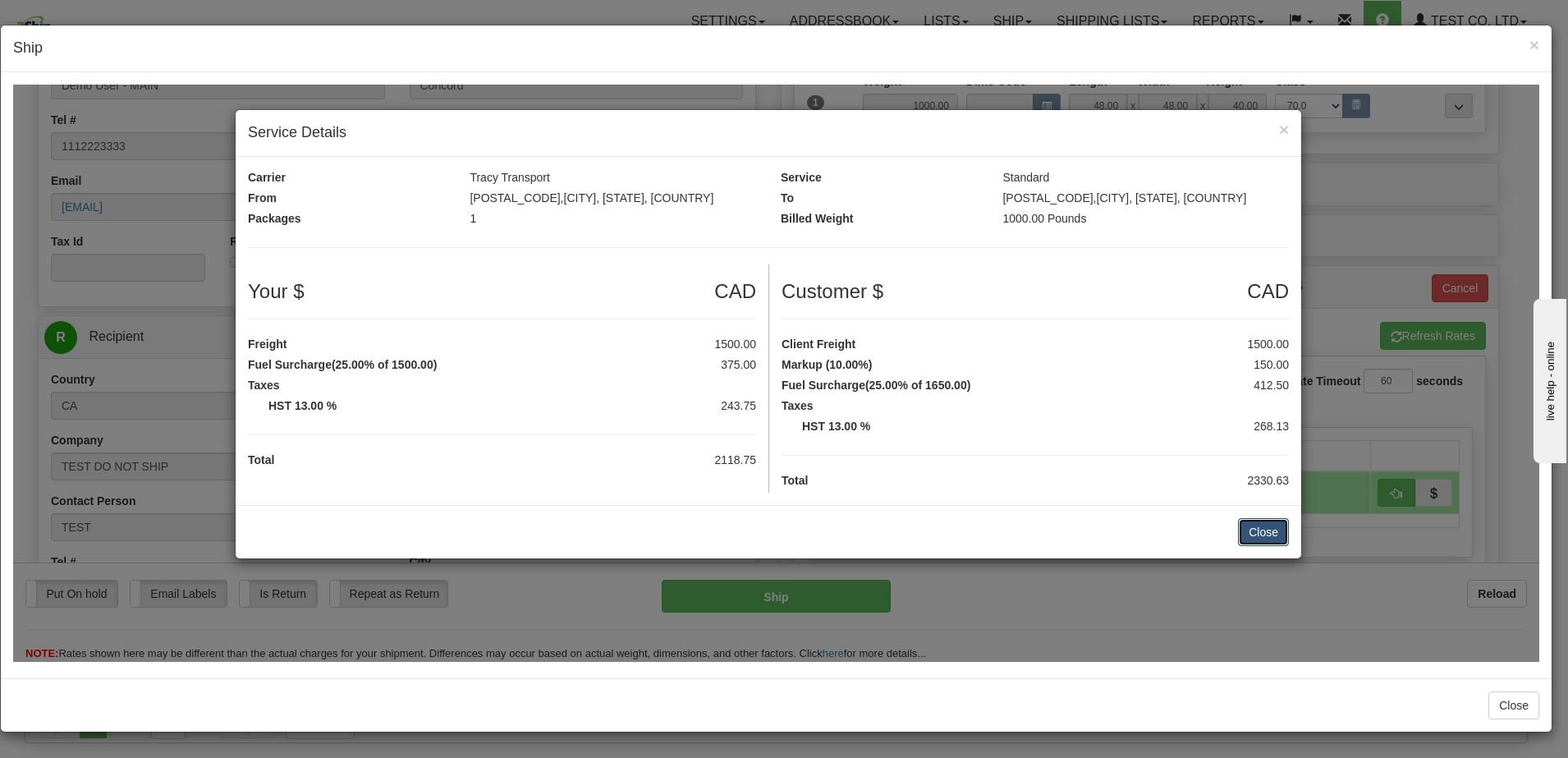 click on "Close" at bounding box center (1263, 531) 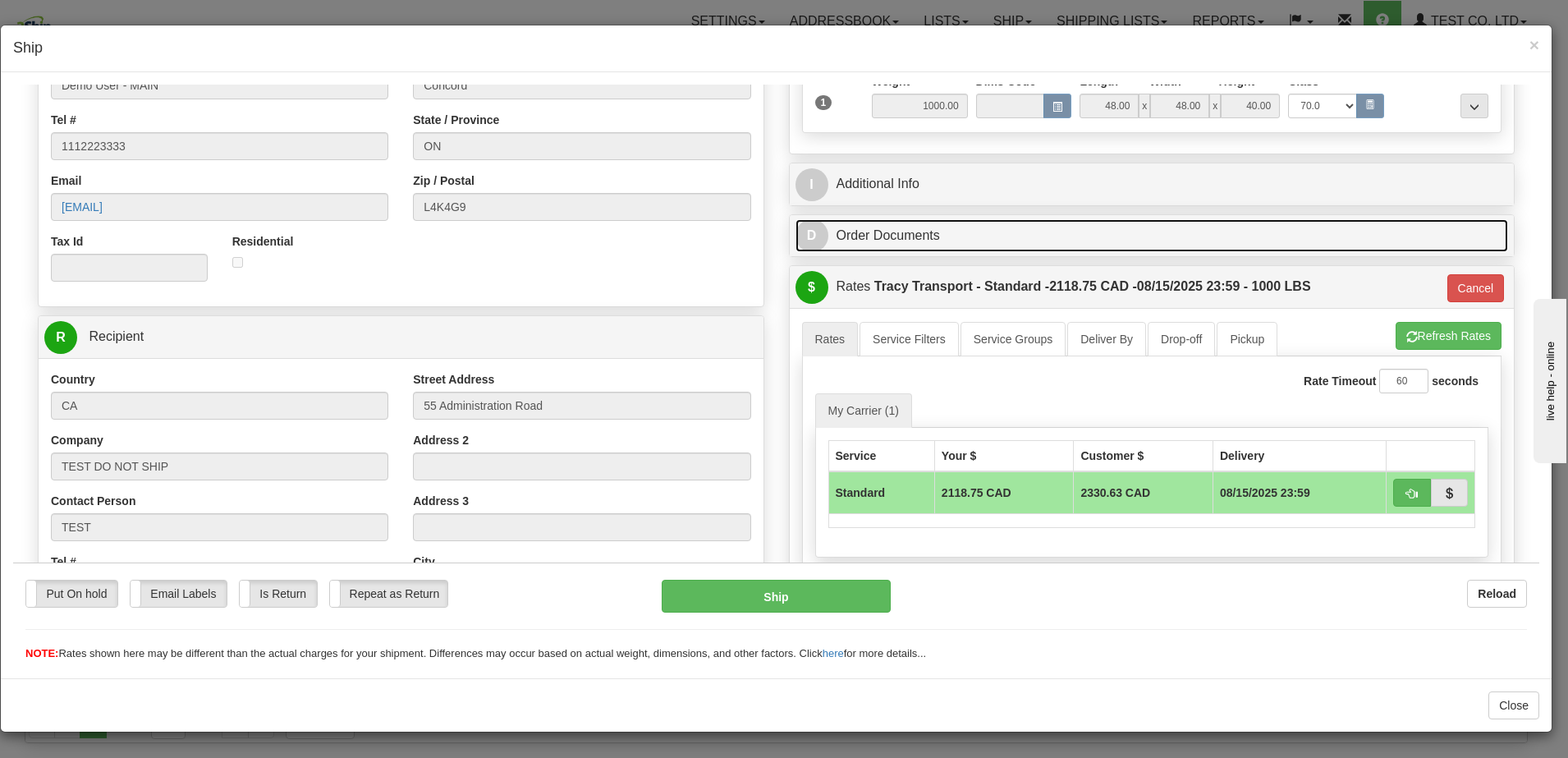 drag, startPoint x: 919, startPoint y: 224, endPoint x: 1133, endPoint y: 286, distance: 222.80036 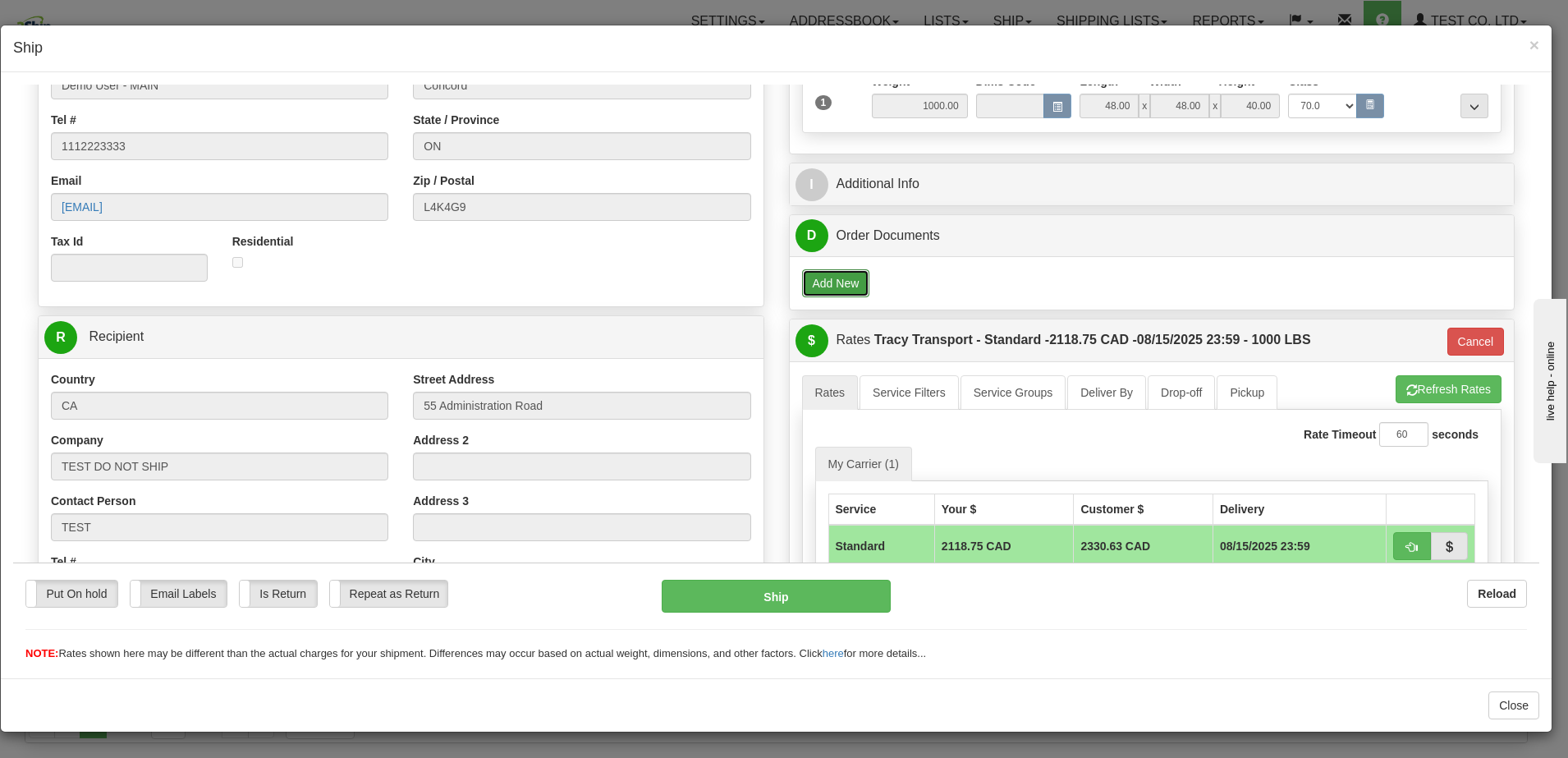 click on "Add New" at bounding box center [836, 283] 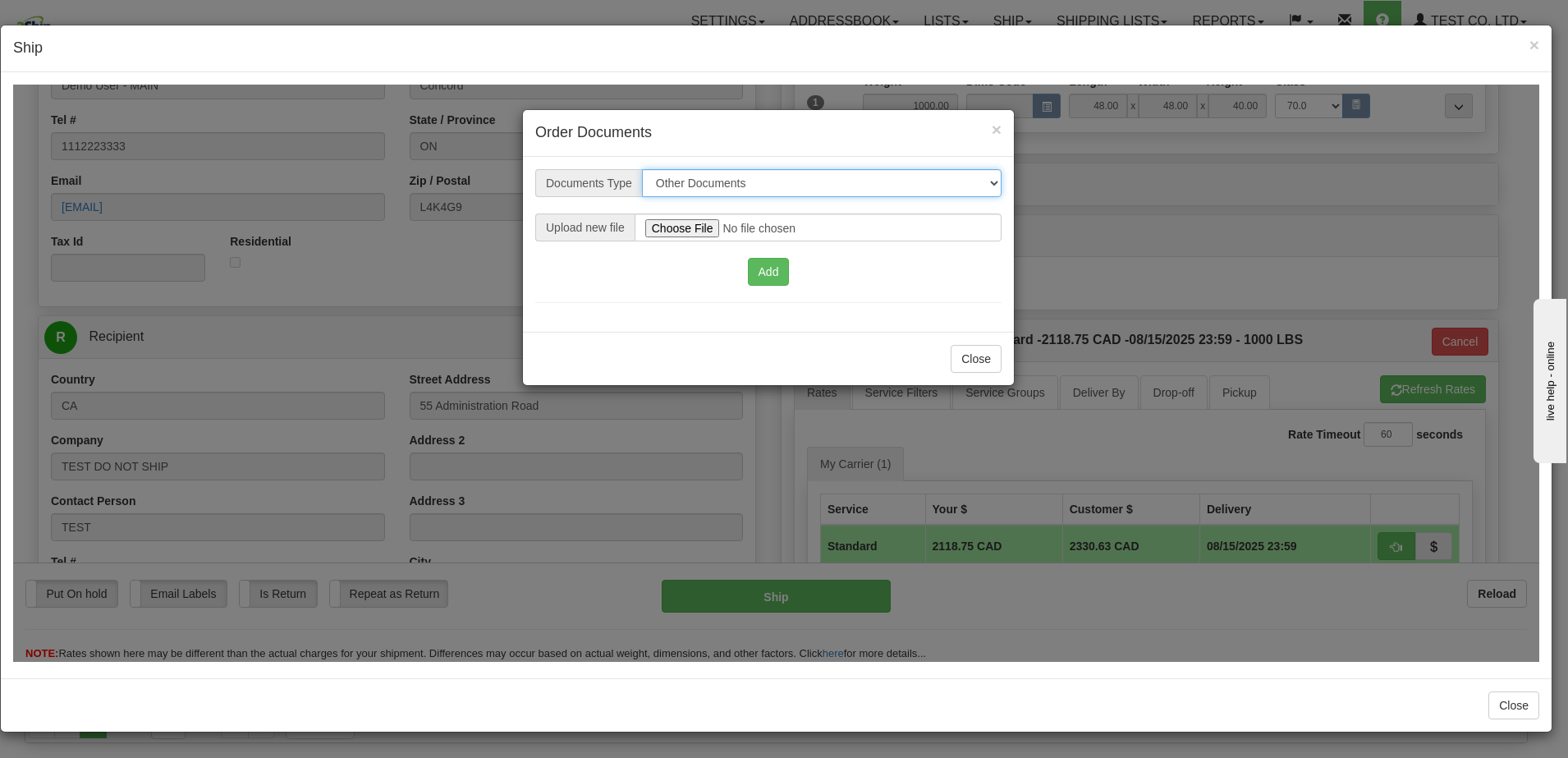 click on "Other Documents
Commercial Invoice" at bounding box center [822, 182] 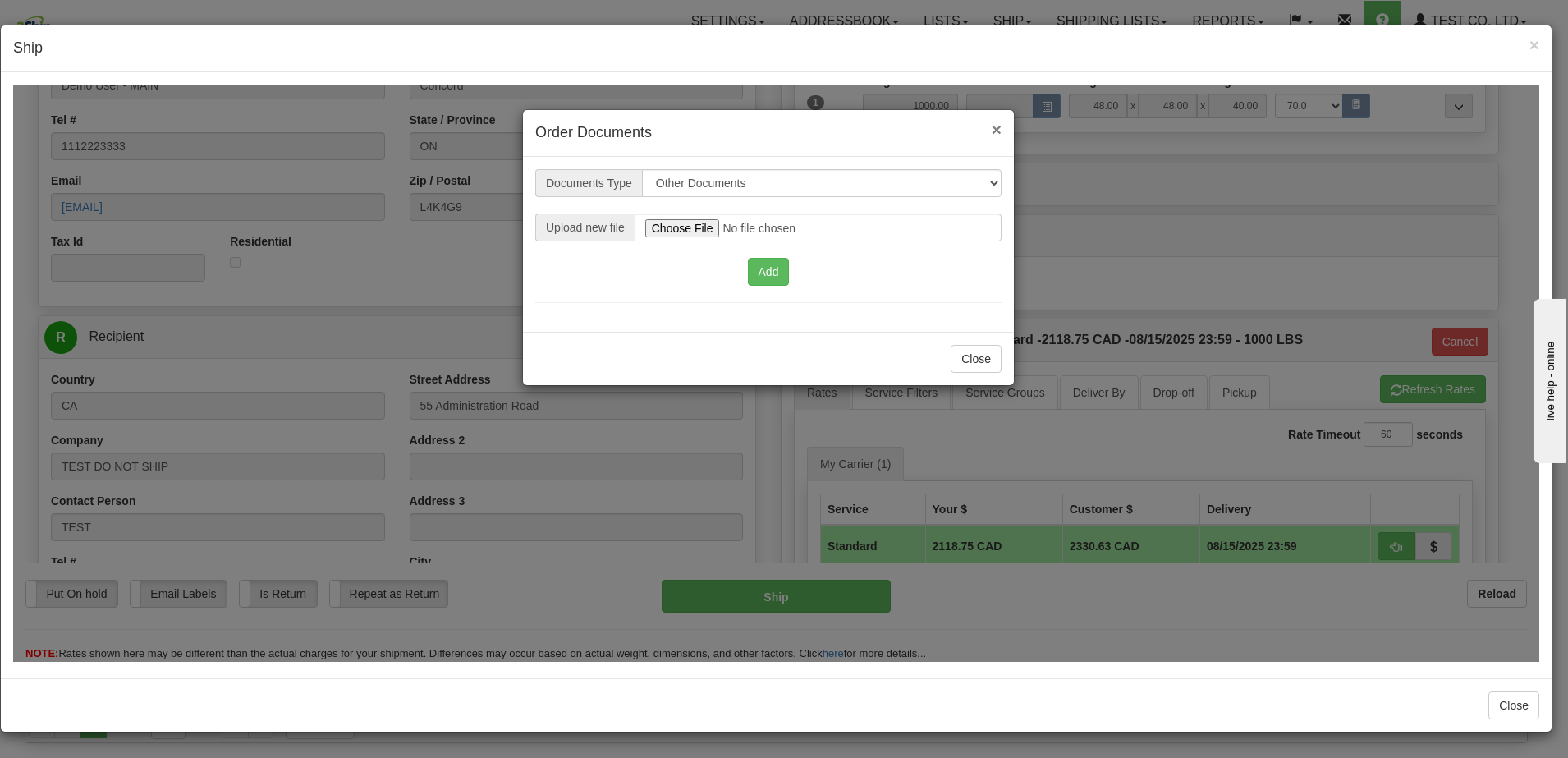 click on "×" at bounding box center (997, 128) 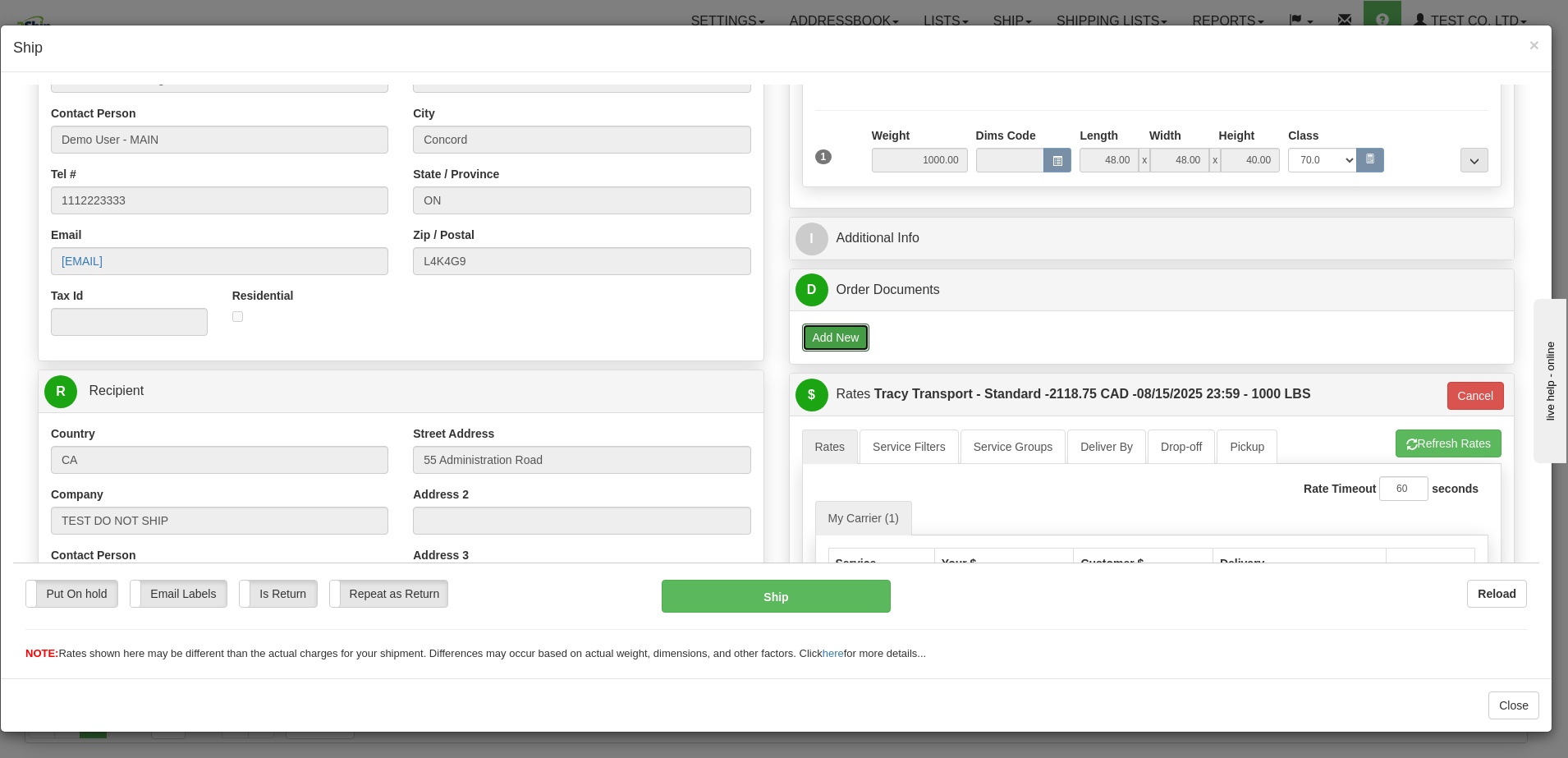 scroll, scrollTop: 103, scrollLeft: 0, axis: vertical 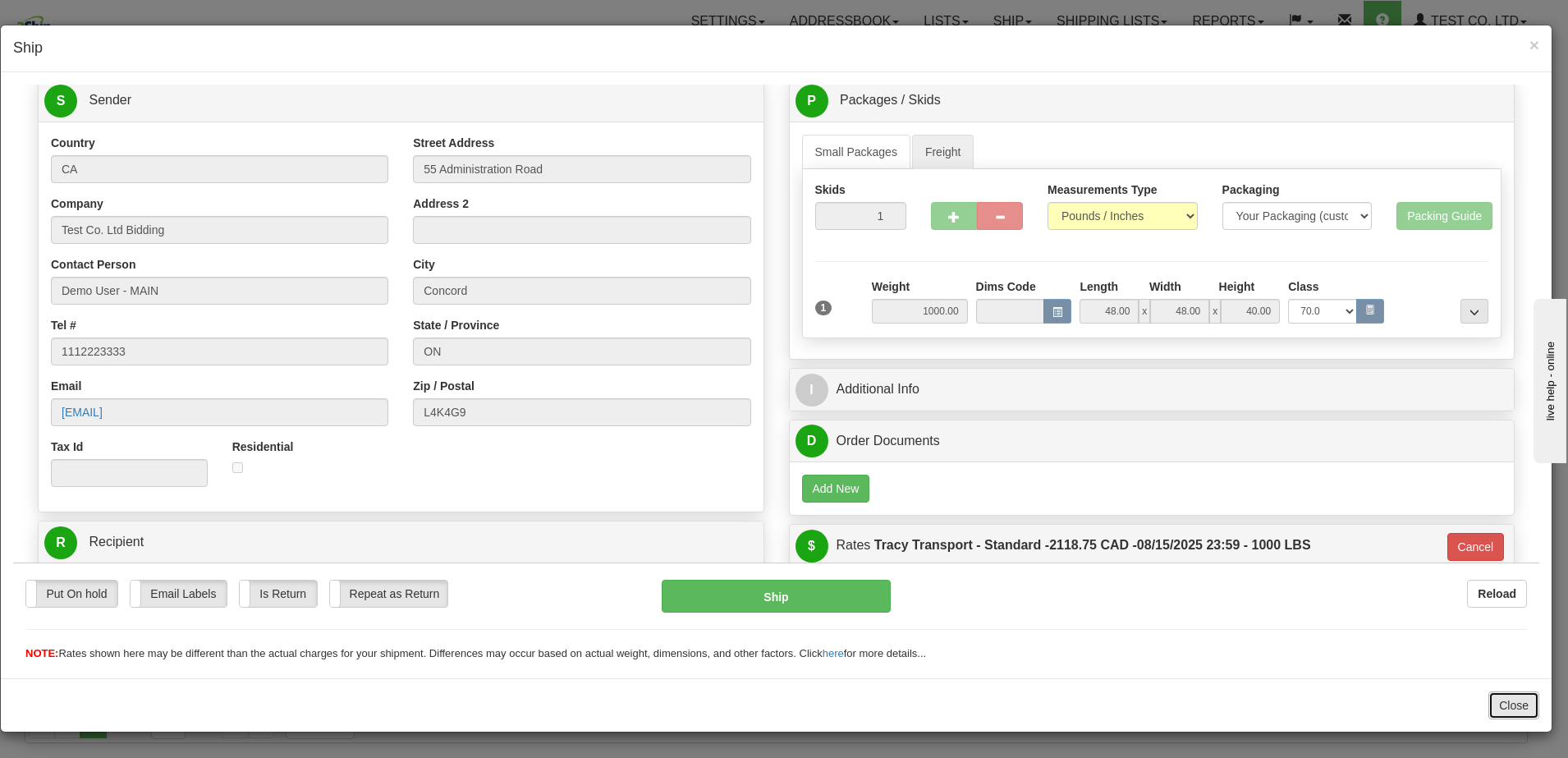drag, startPoint x: 1524, startPoint y: 701, endPoint x: 1515, endPoint y: 691, distance: 13.45362 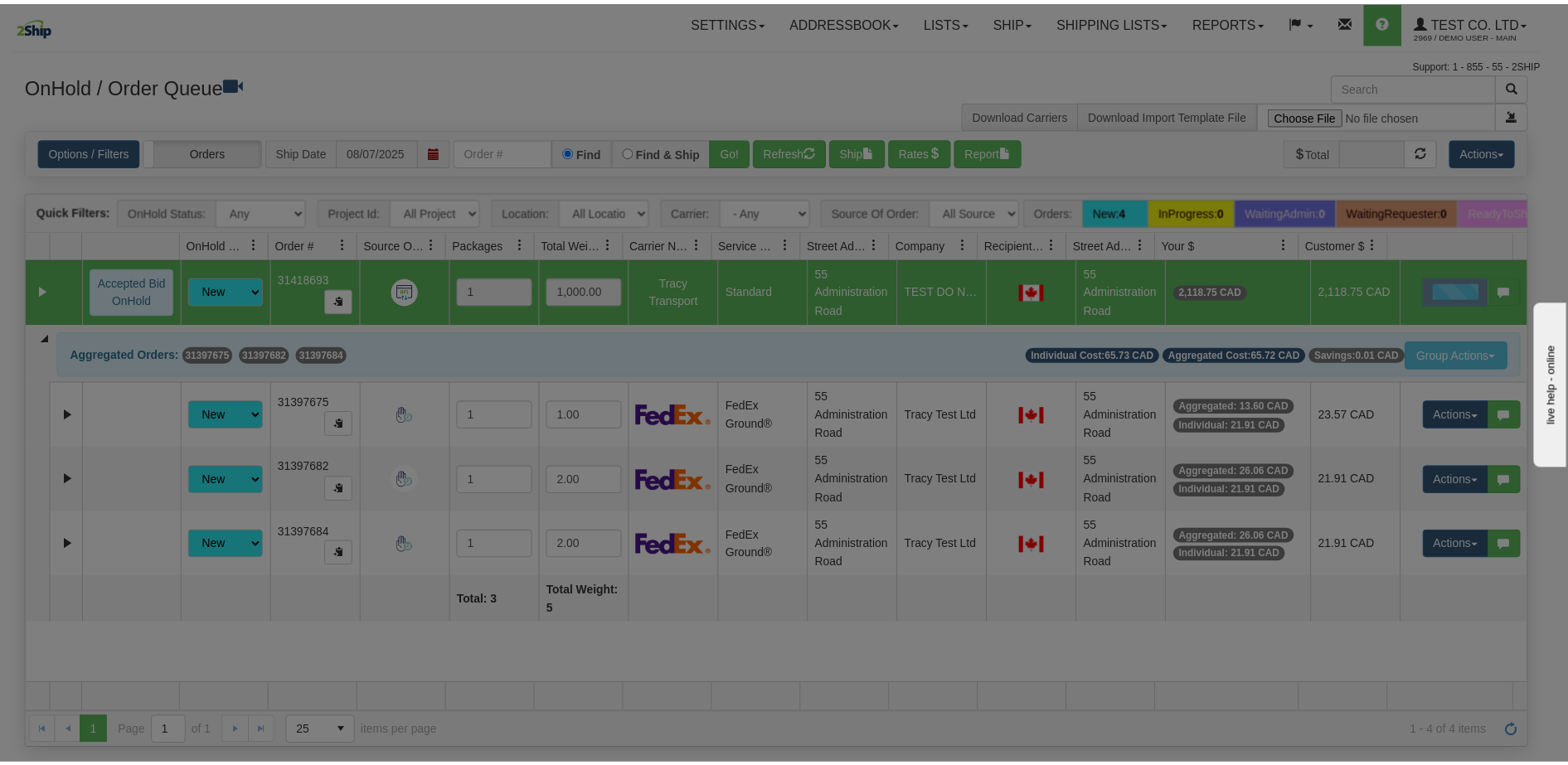 scroll, scrollTop: 0, scrollLeft: 0, axis: both 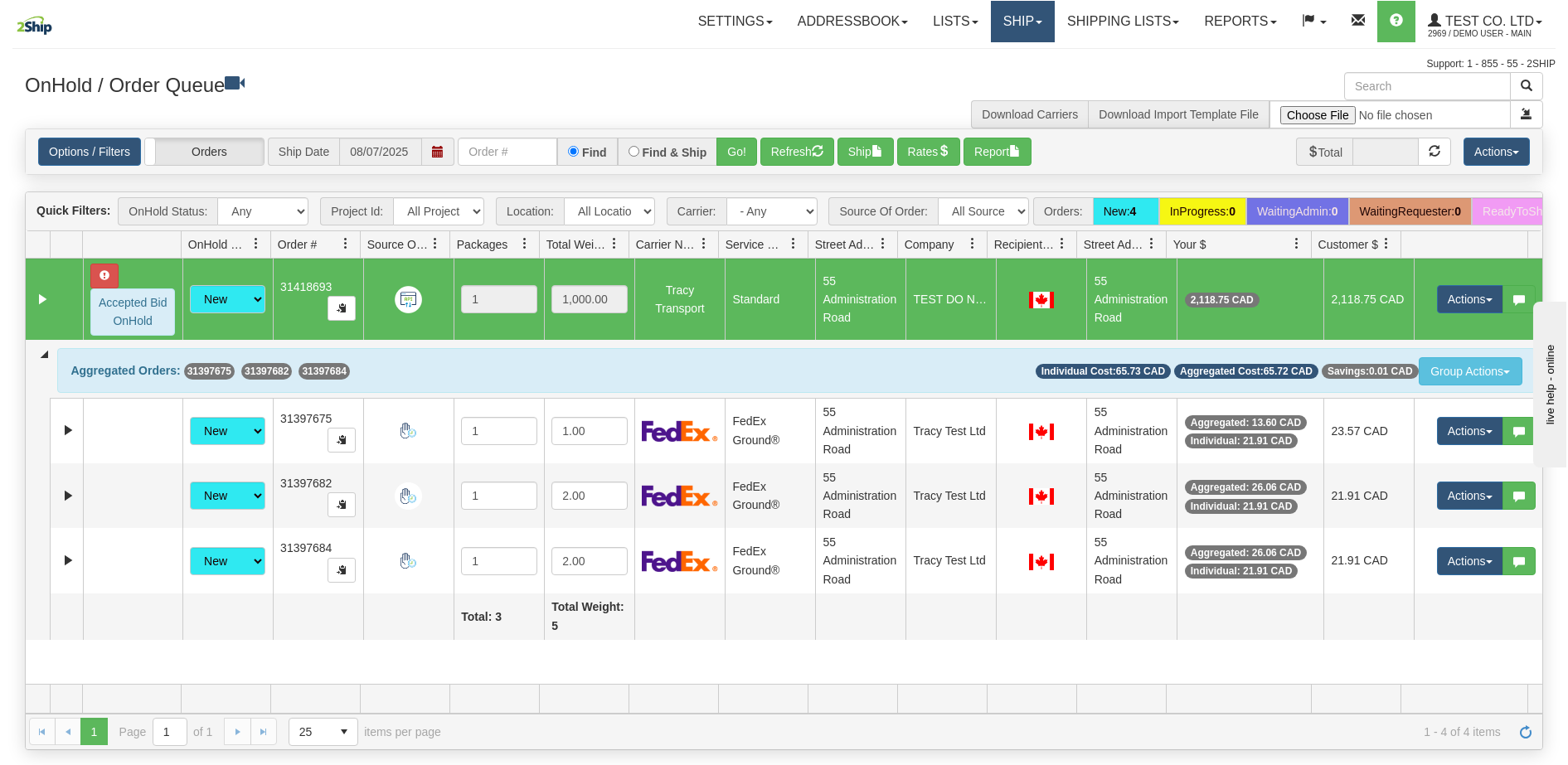 click on "Ship" at bounding box center (1022, 22) 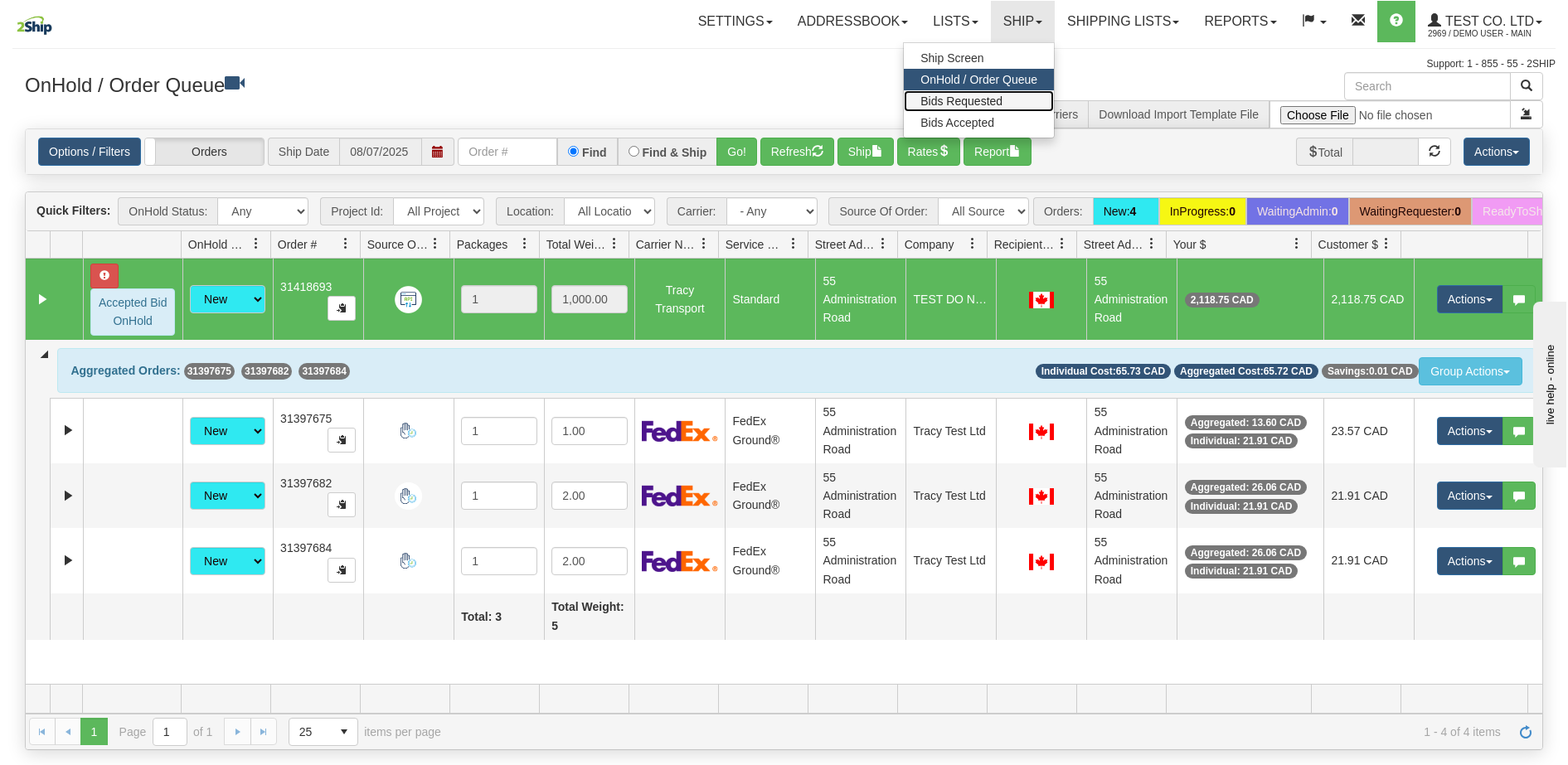 click on "Bids Requested" at bounding box center (961, 101) 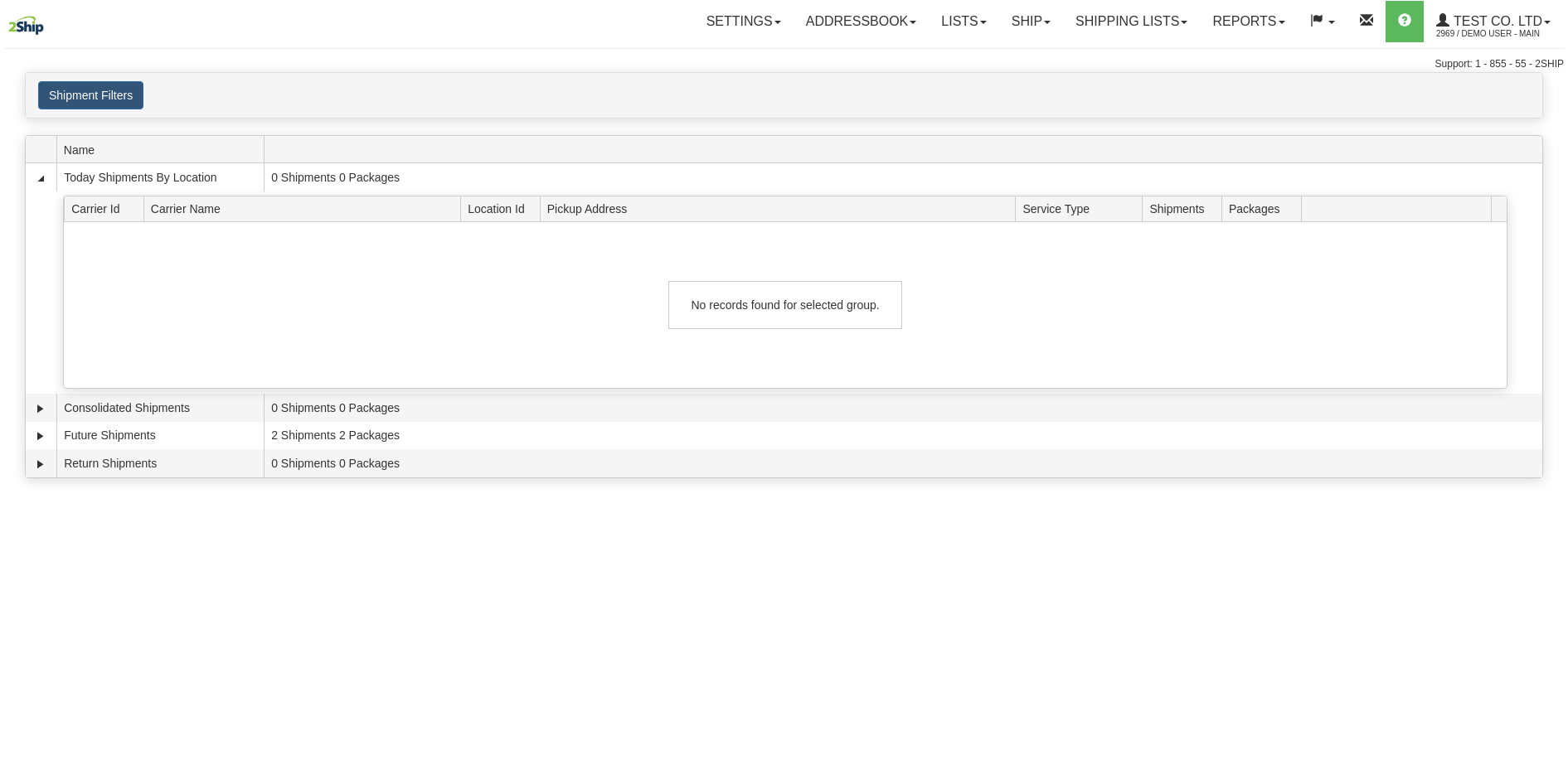 scroll, scrollTop: 0, scrollLeft: 0, axis: both 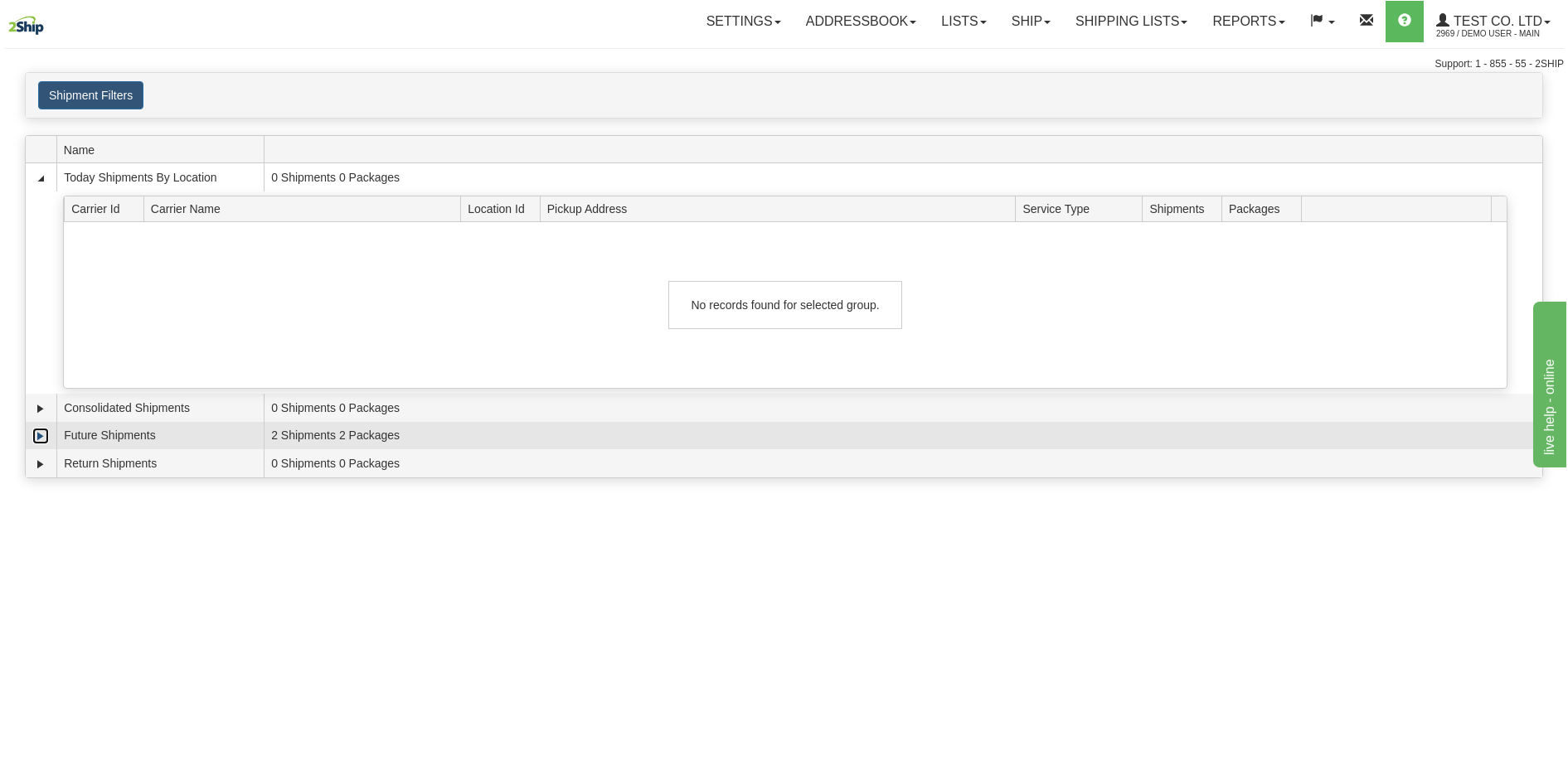 click at bounding box center [41, 436] 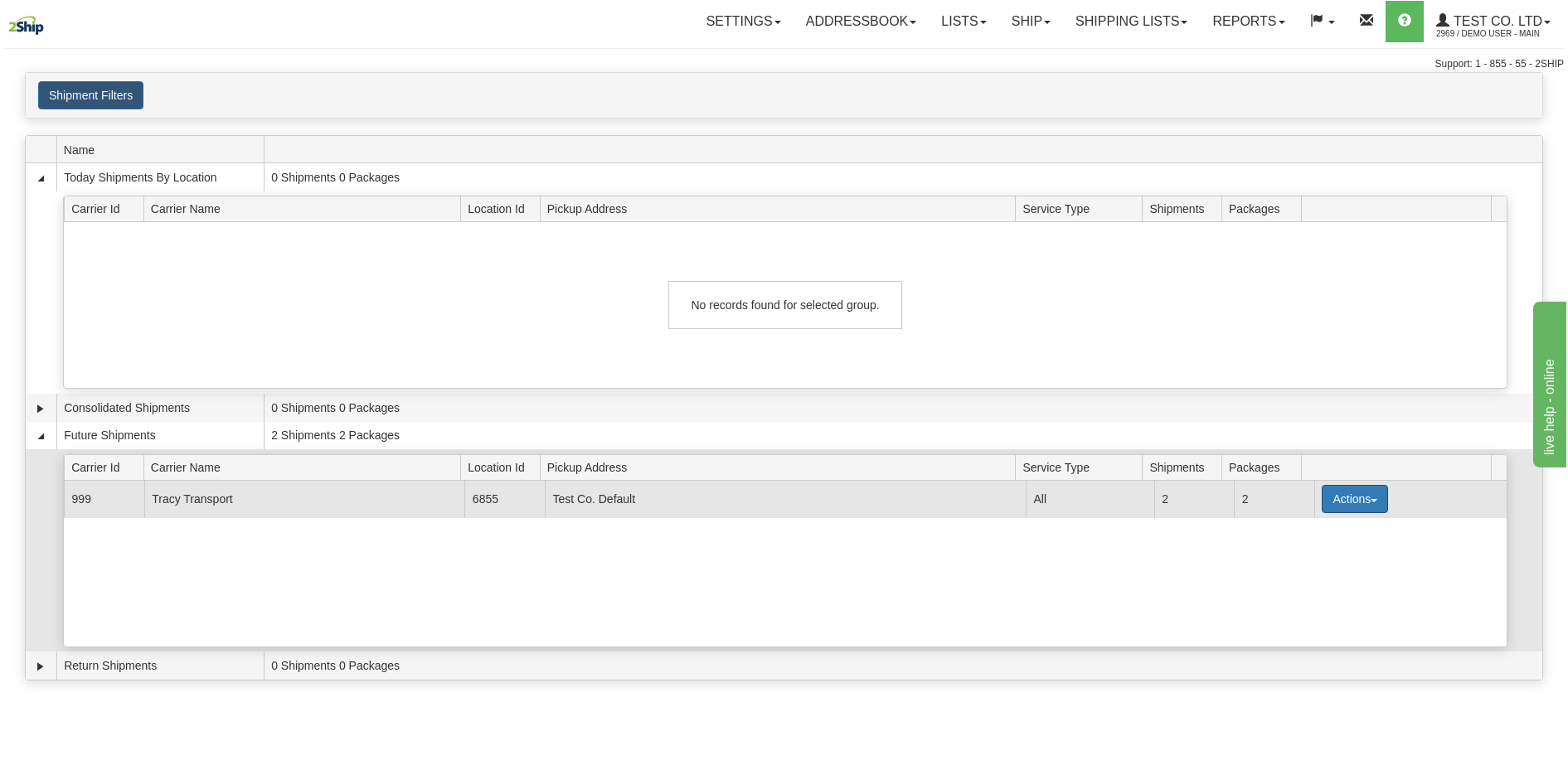 click on "Actions" at bounding box center [1355, 499] 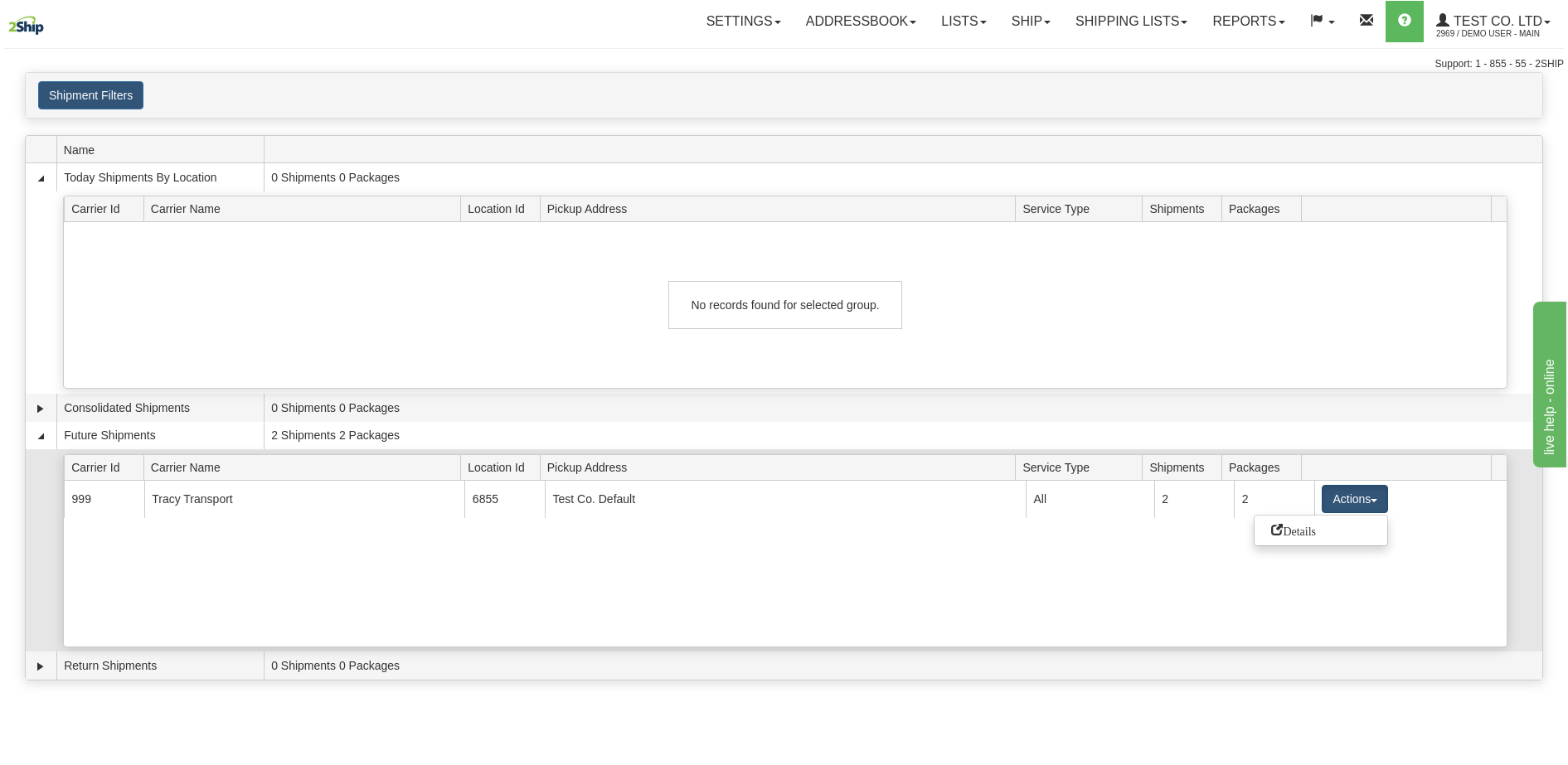 click on "Details" at bounding box center (1294, 530) 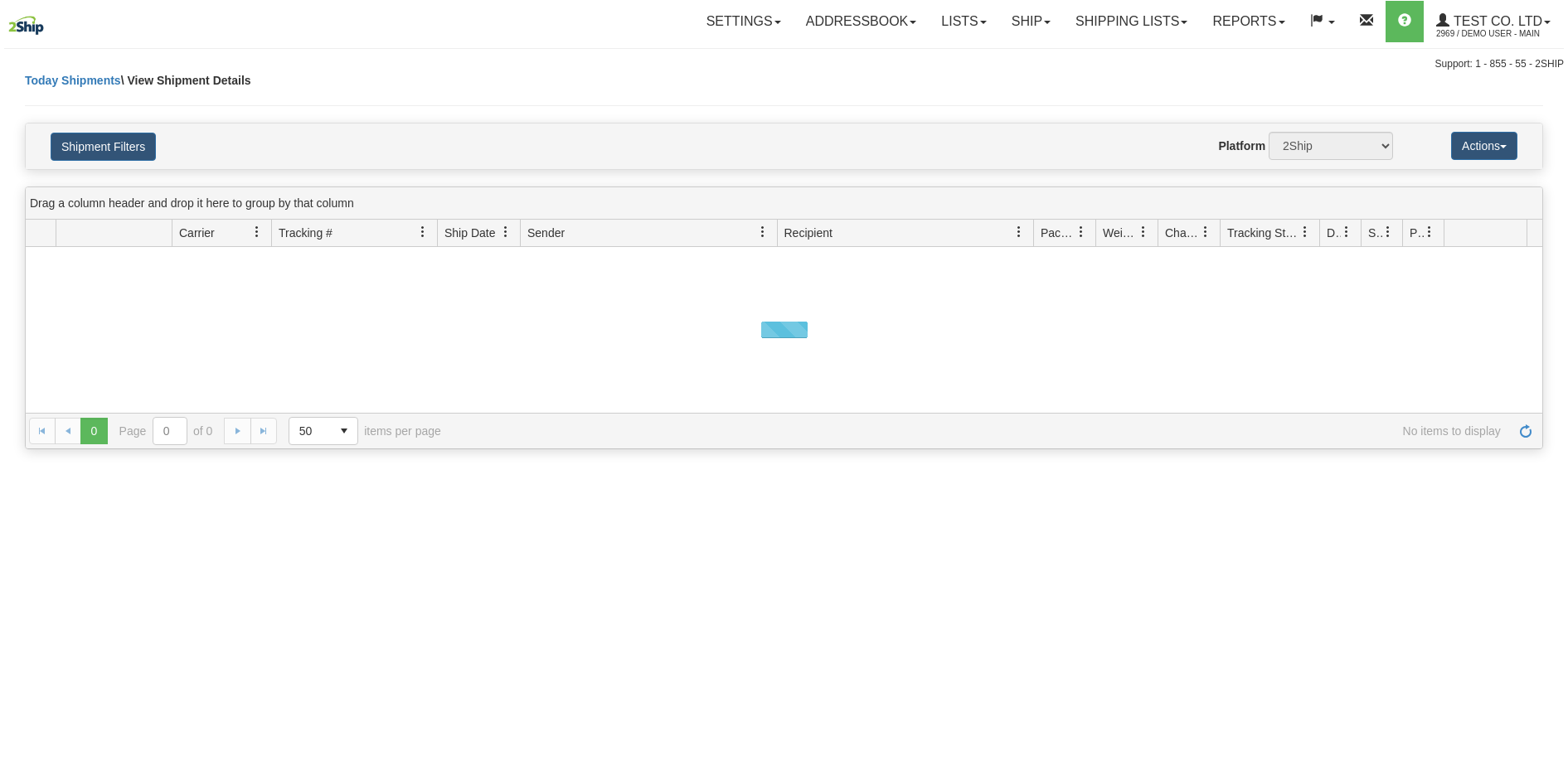 scroll, scrollTop: 0, scrollLeft: 0, axis: both 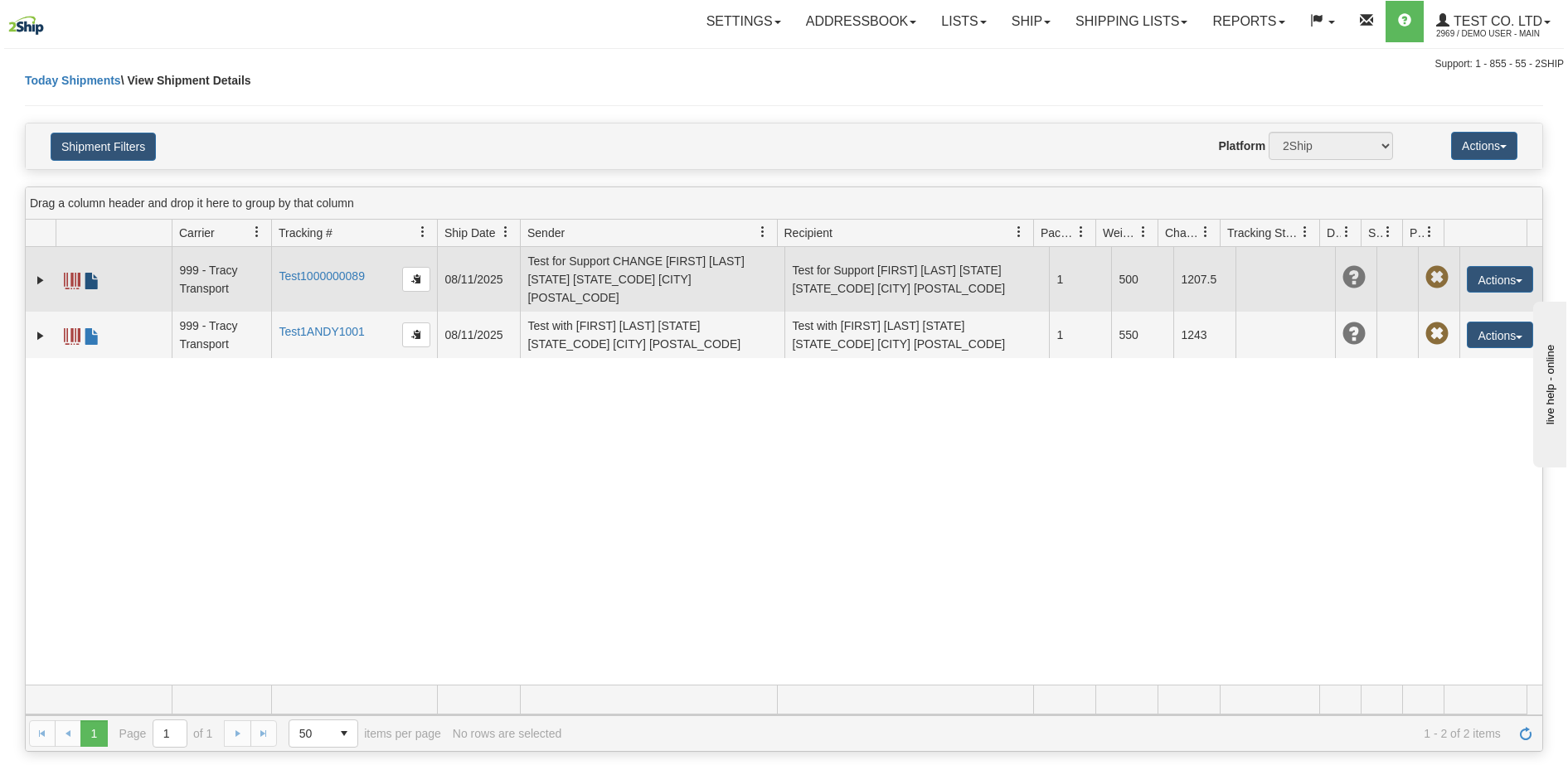 click at bounding box center [114, 279] 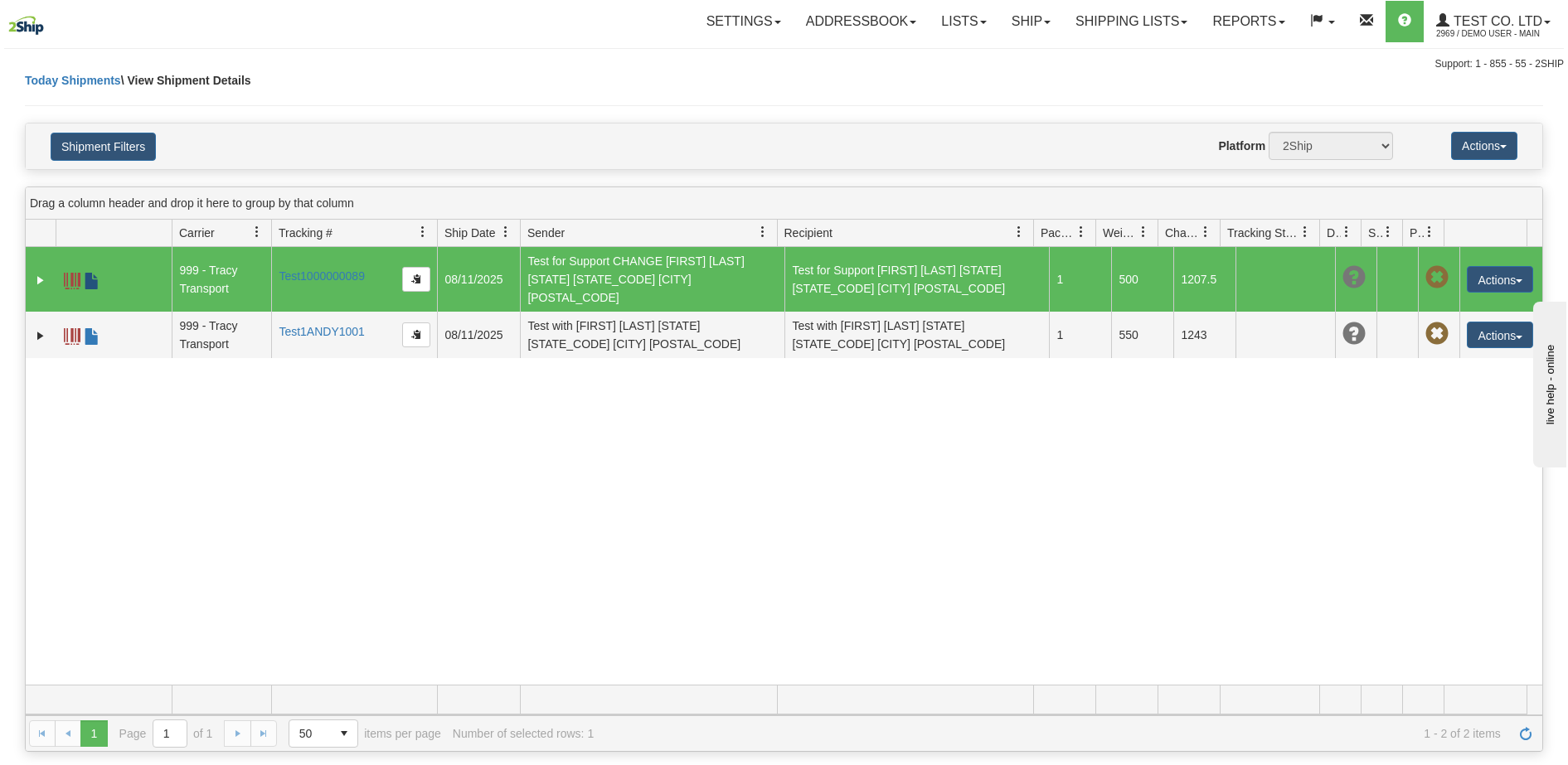 click at bounding box center (92, 281) 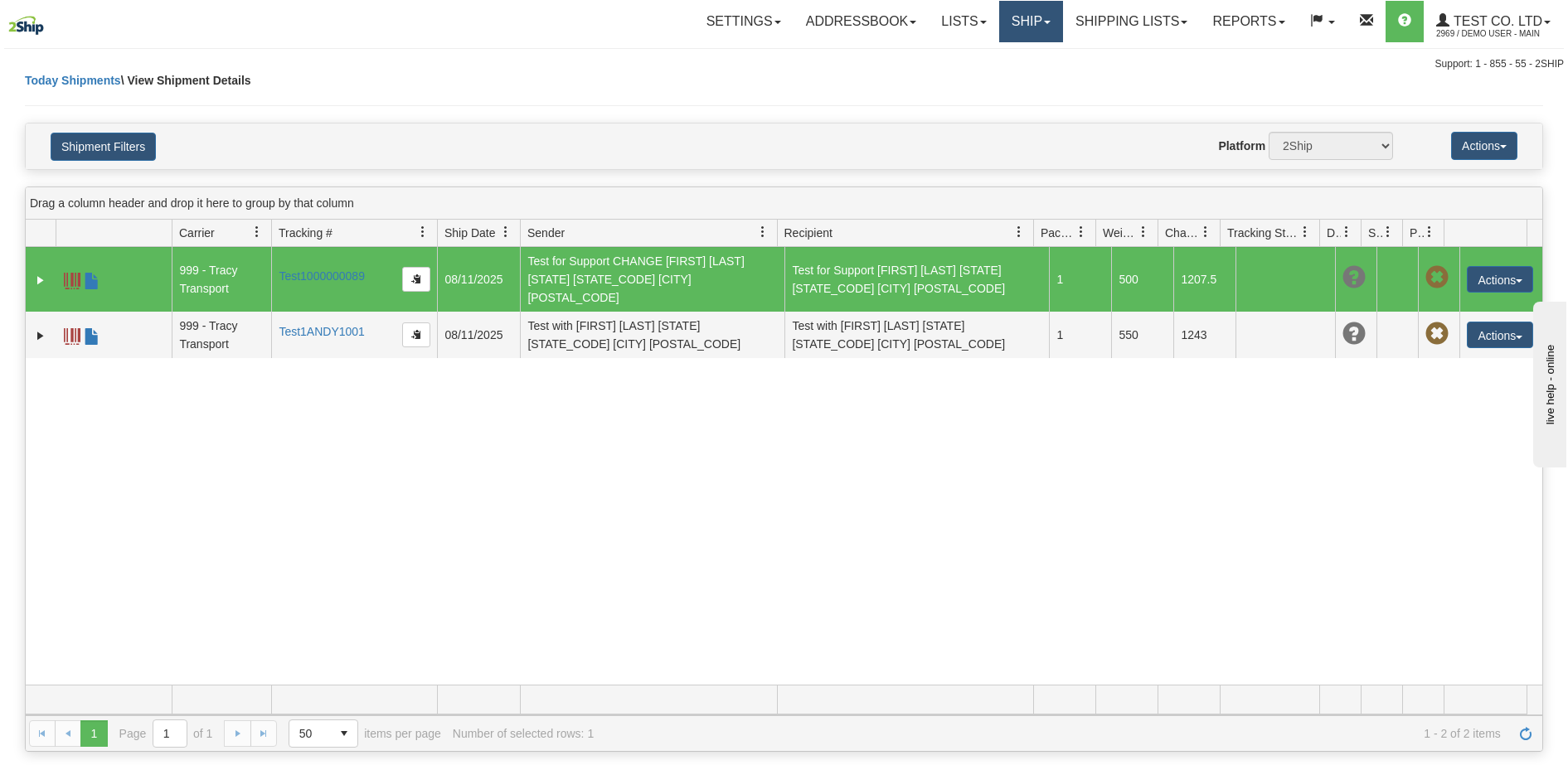 drag, startPoint x: 1005, startPoint y: 22, endPoint x: 1019, endPoint y: 29, distance: 15.652476 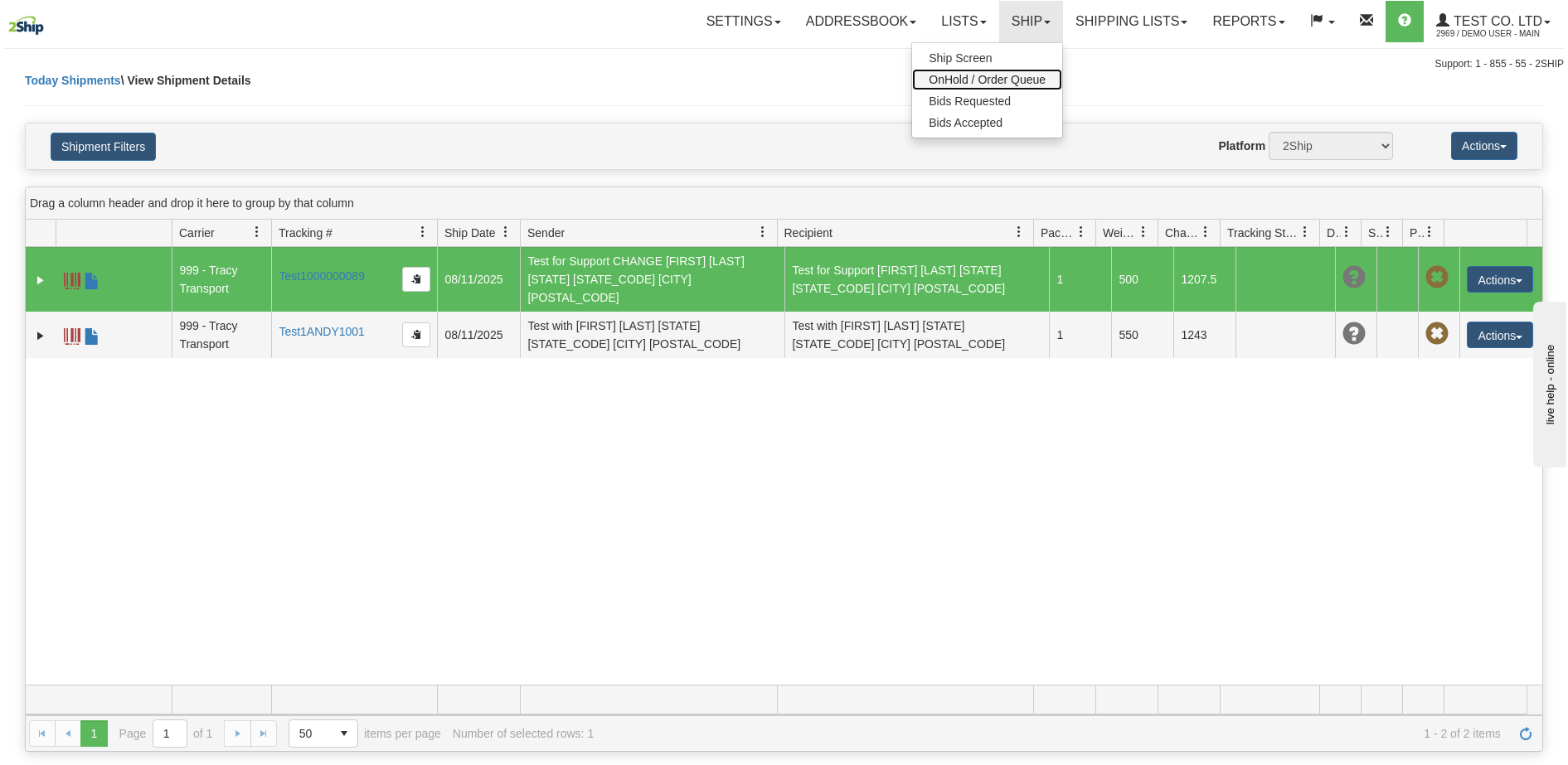 click on "OnHold / Order Queue" at bounding box center [987, 80] 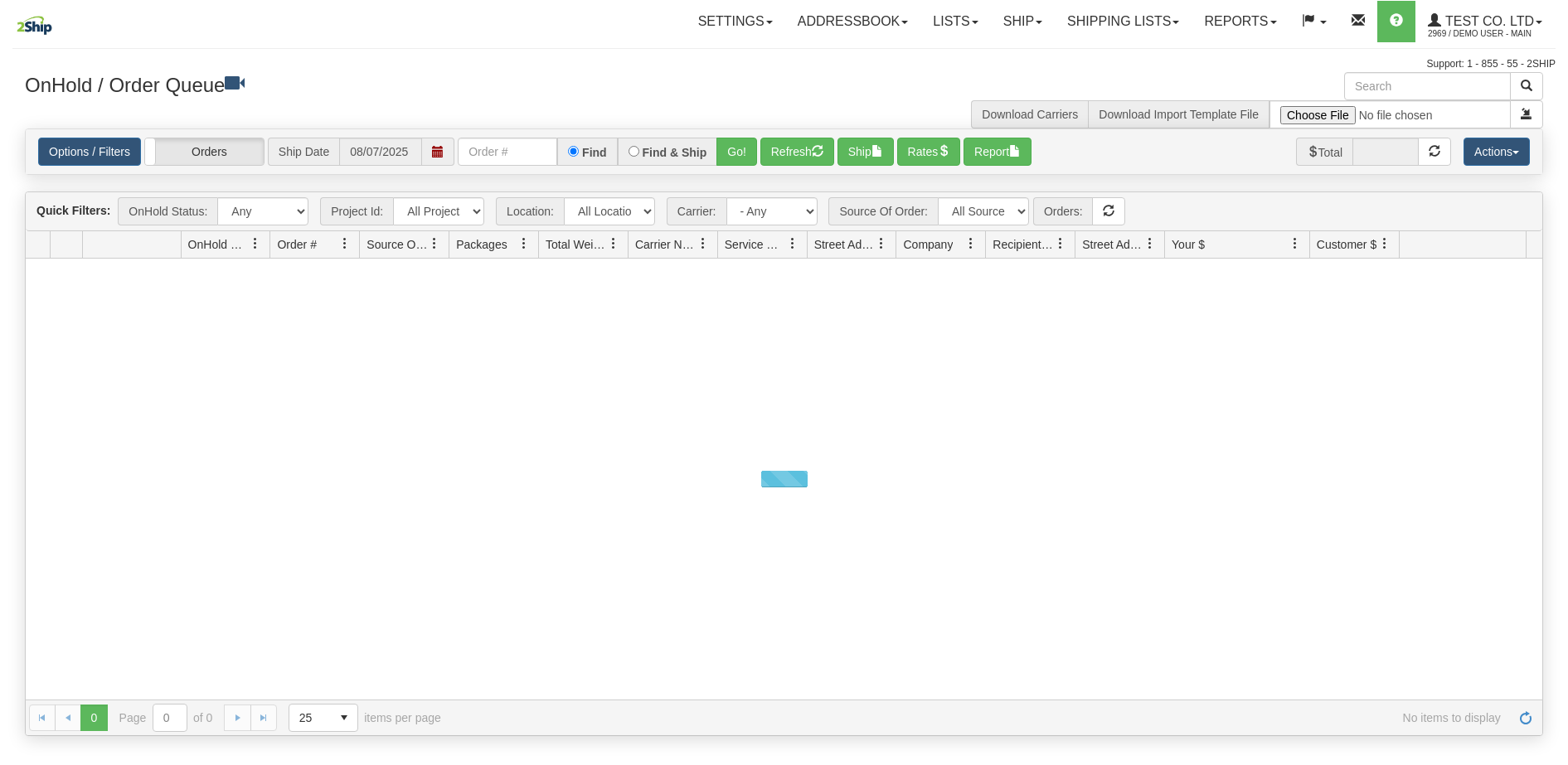 scroll, scrollTop: 0, scrollLeft: 0, axis: both 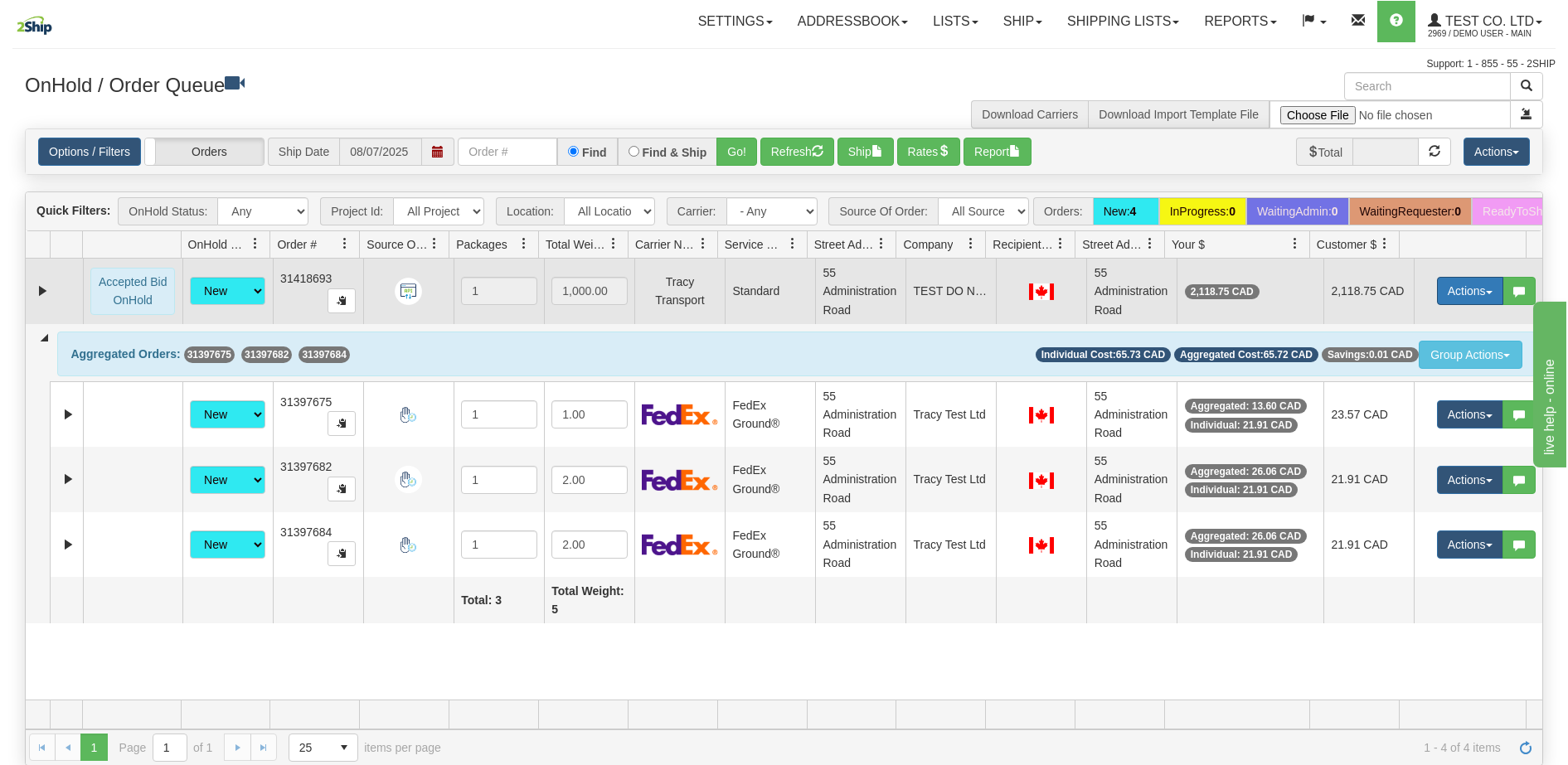 click on "Actions" at bounding box center (1470, 291) 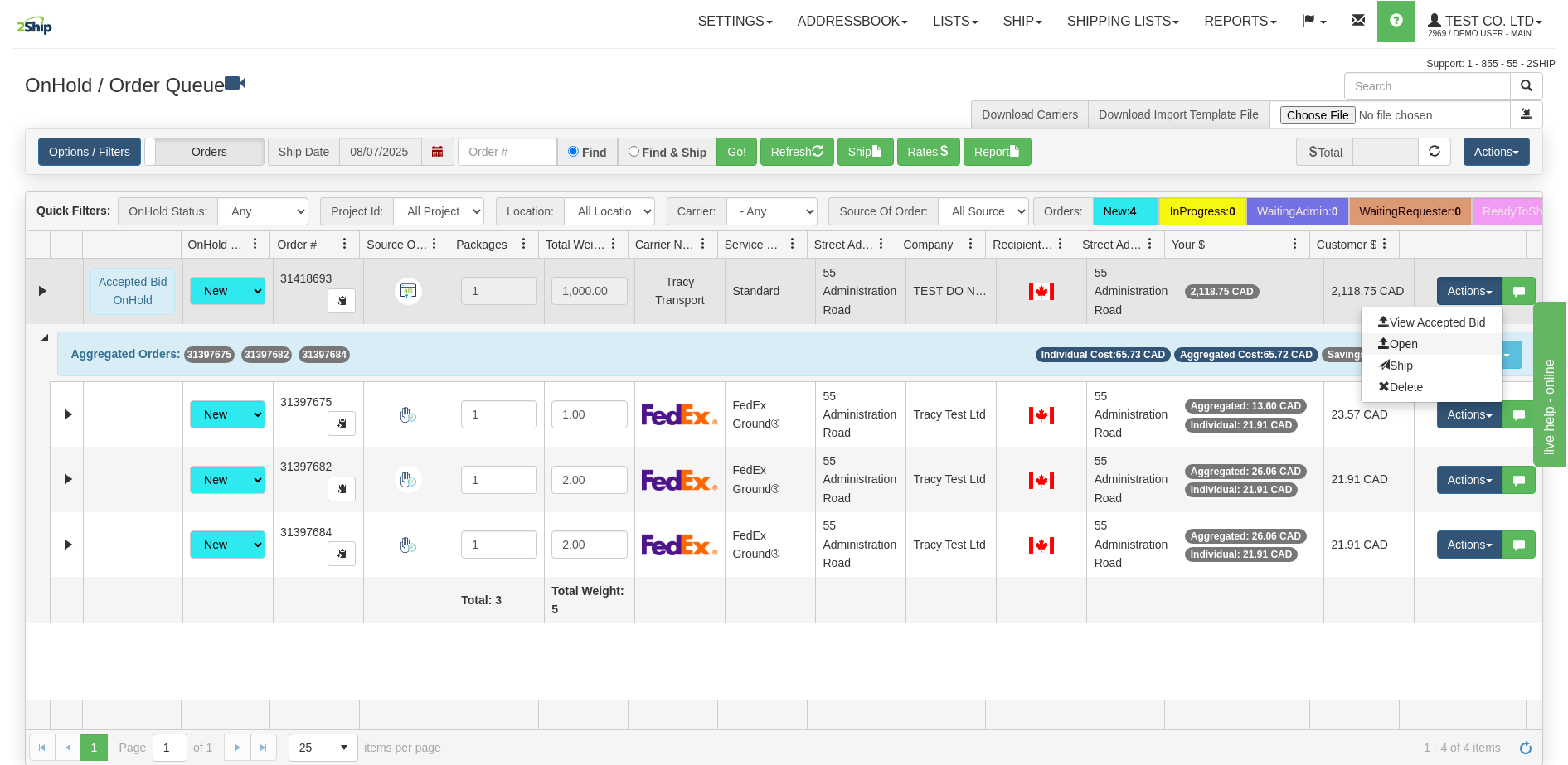 click on "Open" at bounding box center [1432, 344] 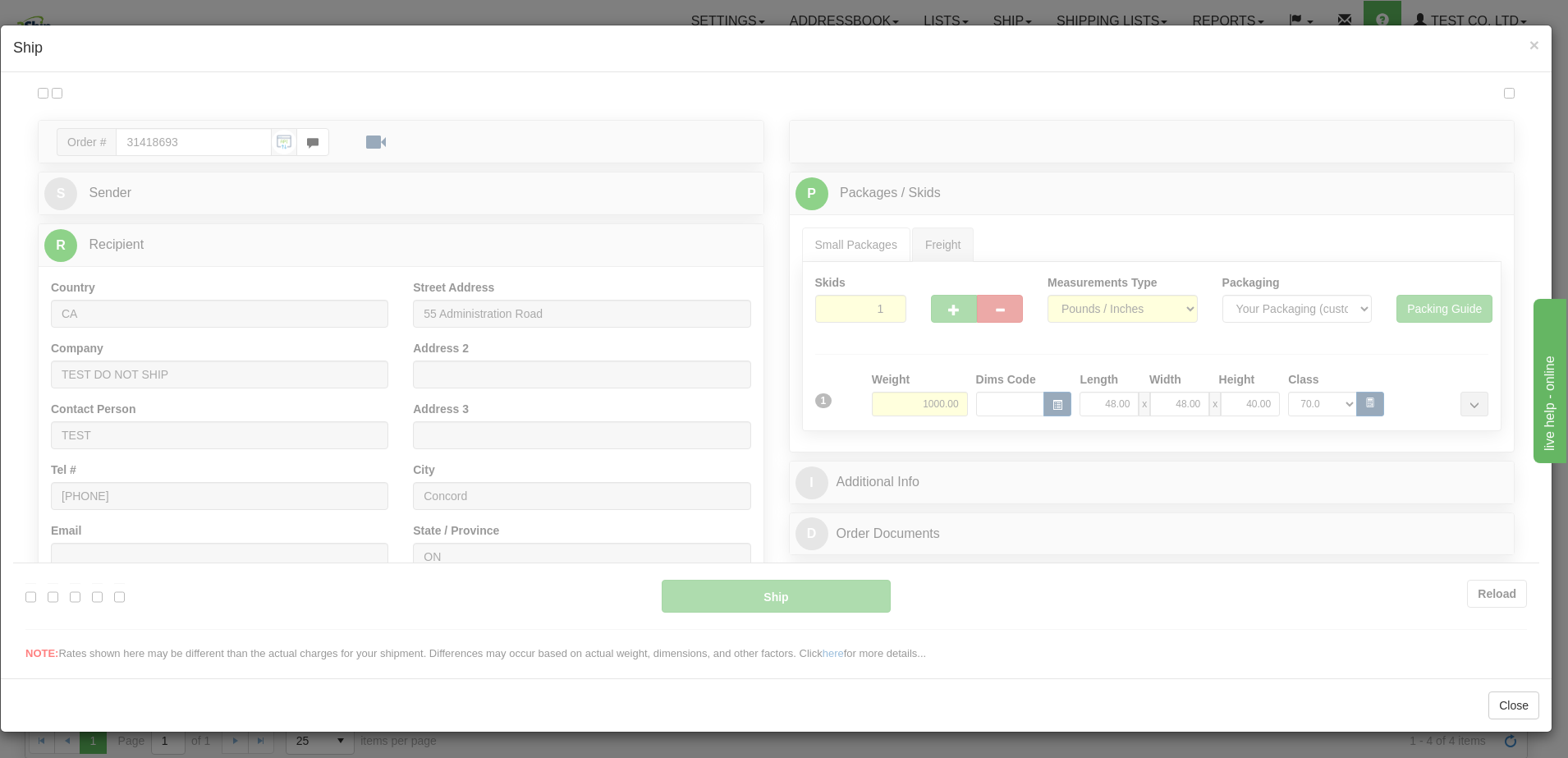 scroll, scrollTop: 0, scrollLeft: 0, axis: both 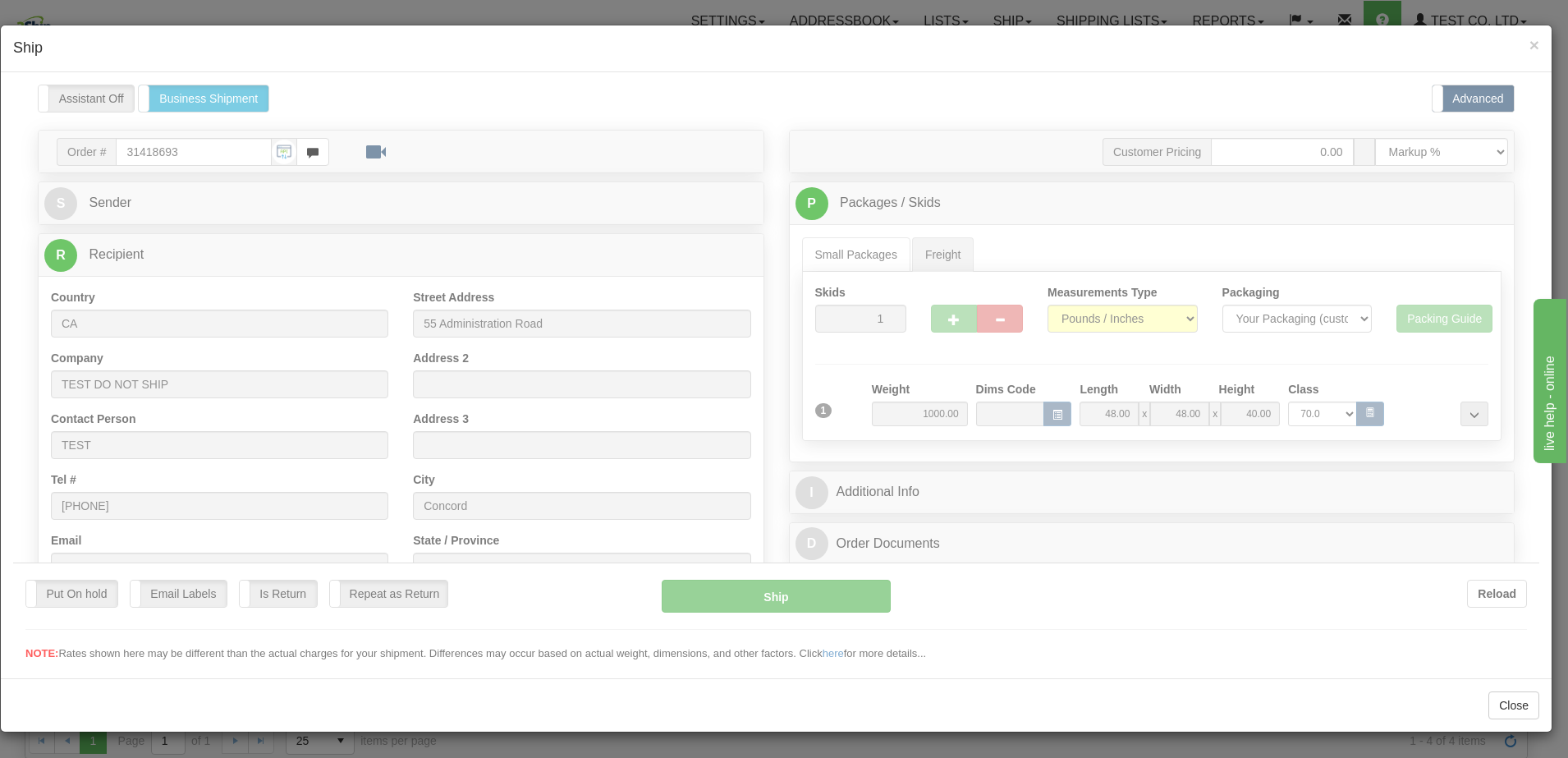 type on "00" 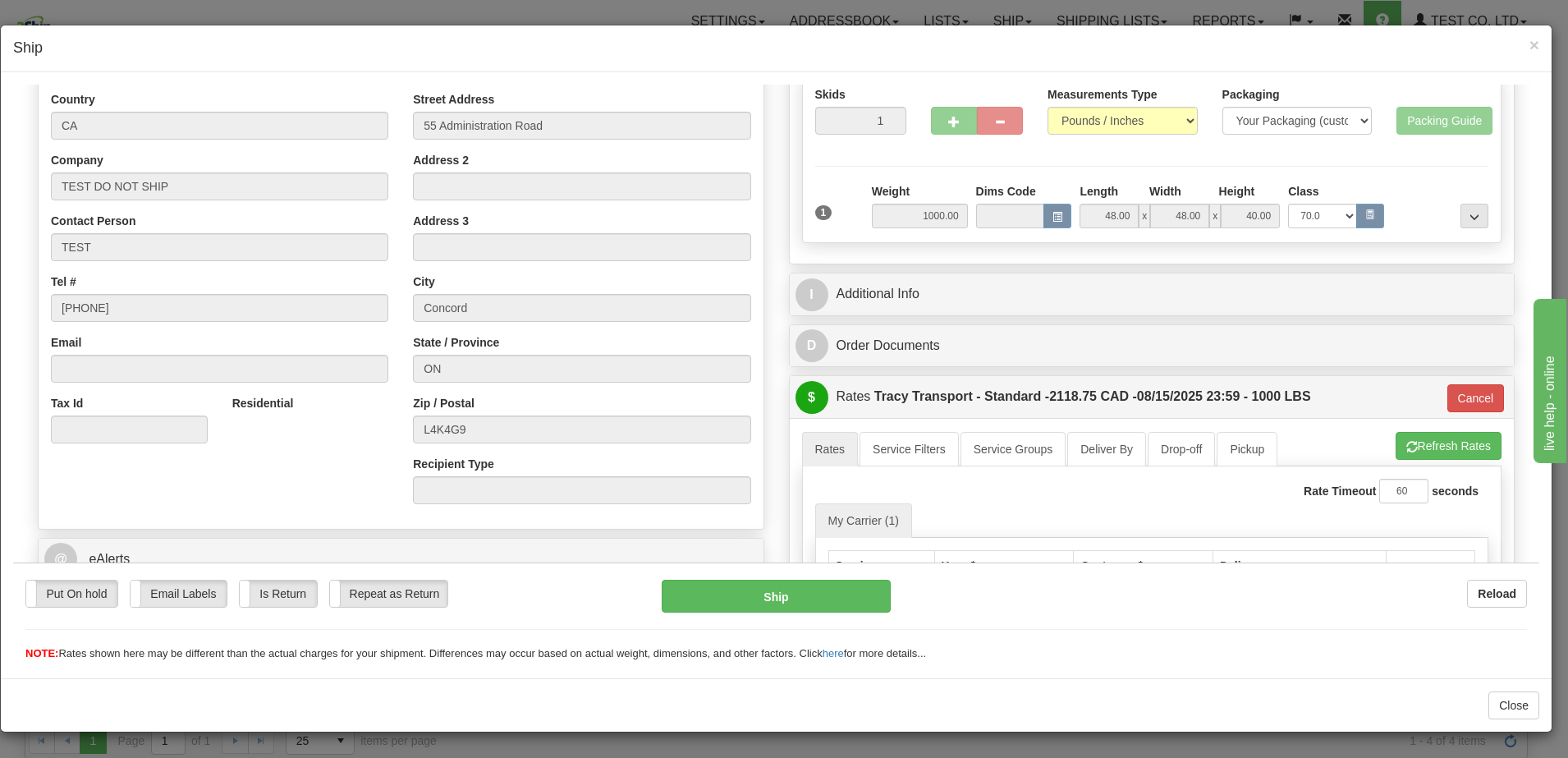 scroll, scrollTop: 205, scrollLeft: 0, axis: vertical 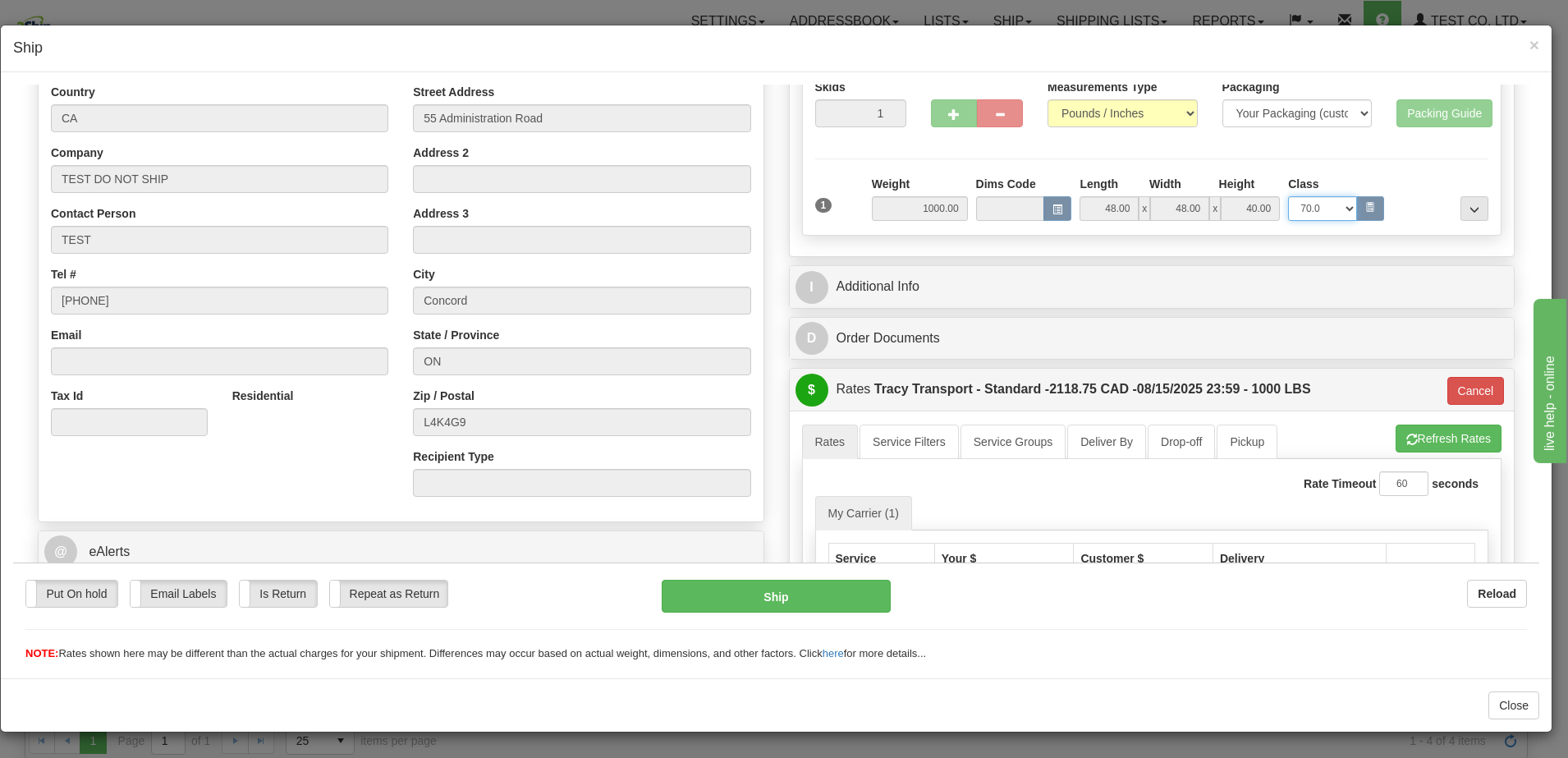 click on "N/A
50.0
55.0
60.0
65.0
70.0
85.0
92.5
100.0
125.0
175.0
250.0
300.0
400.0" at bounding box center (1323, 208) 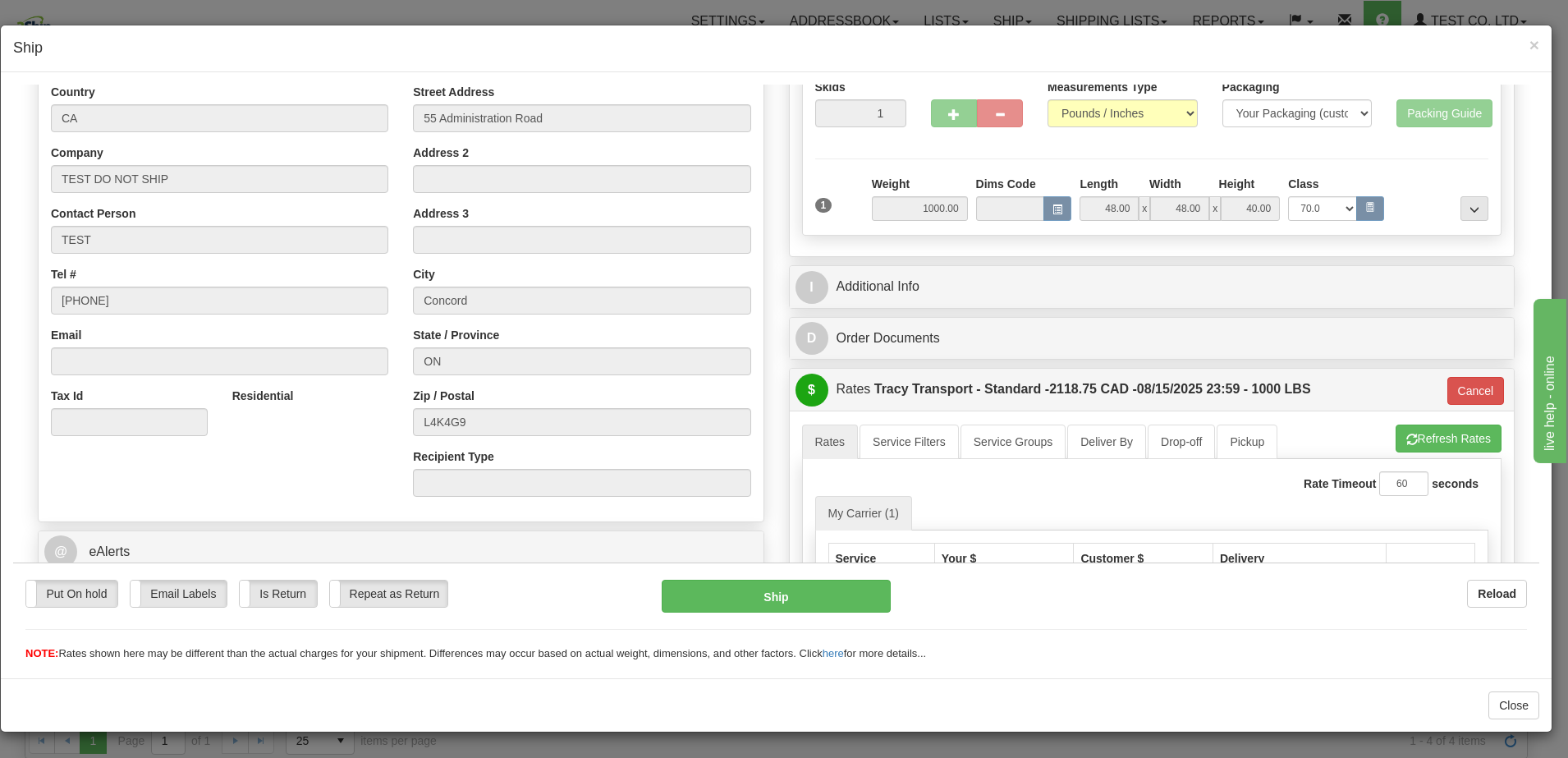 click on "Skids
1
1" at bounding box center [1152, 150] 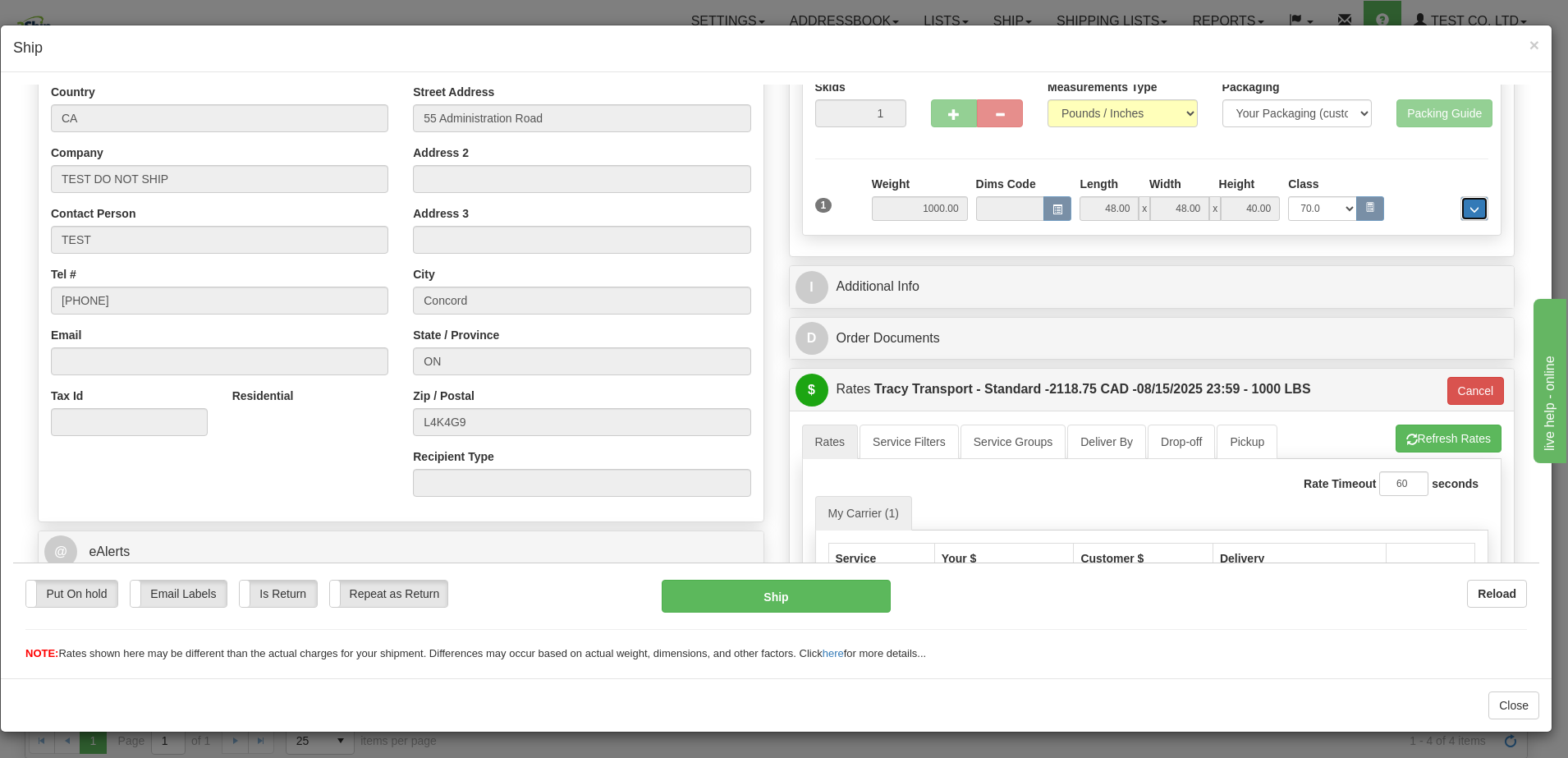 click at bounding box center [1474, 208] 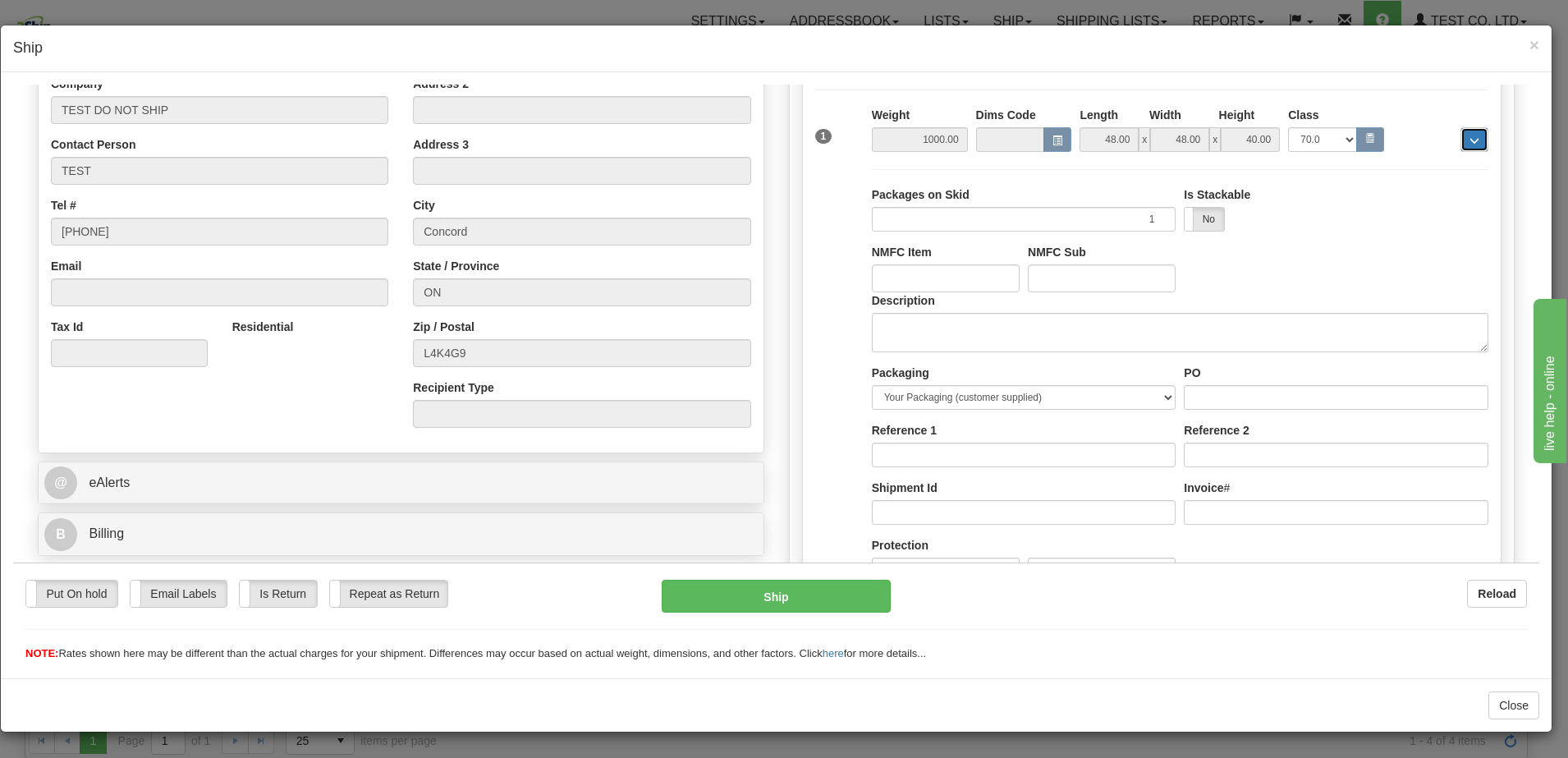 scroll, scrollTop: 308, scrollLeft: 0, axis: vertical 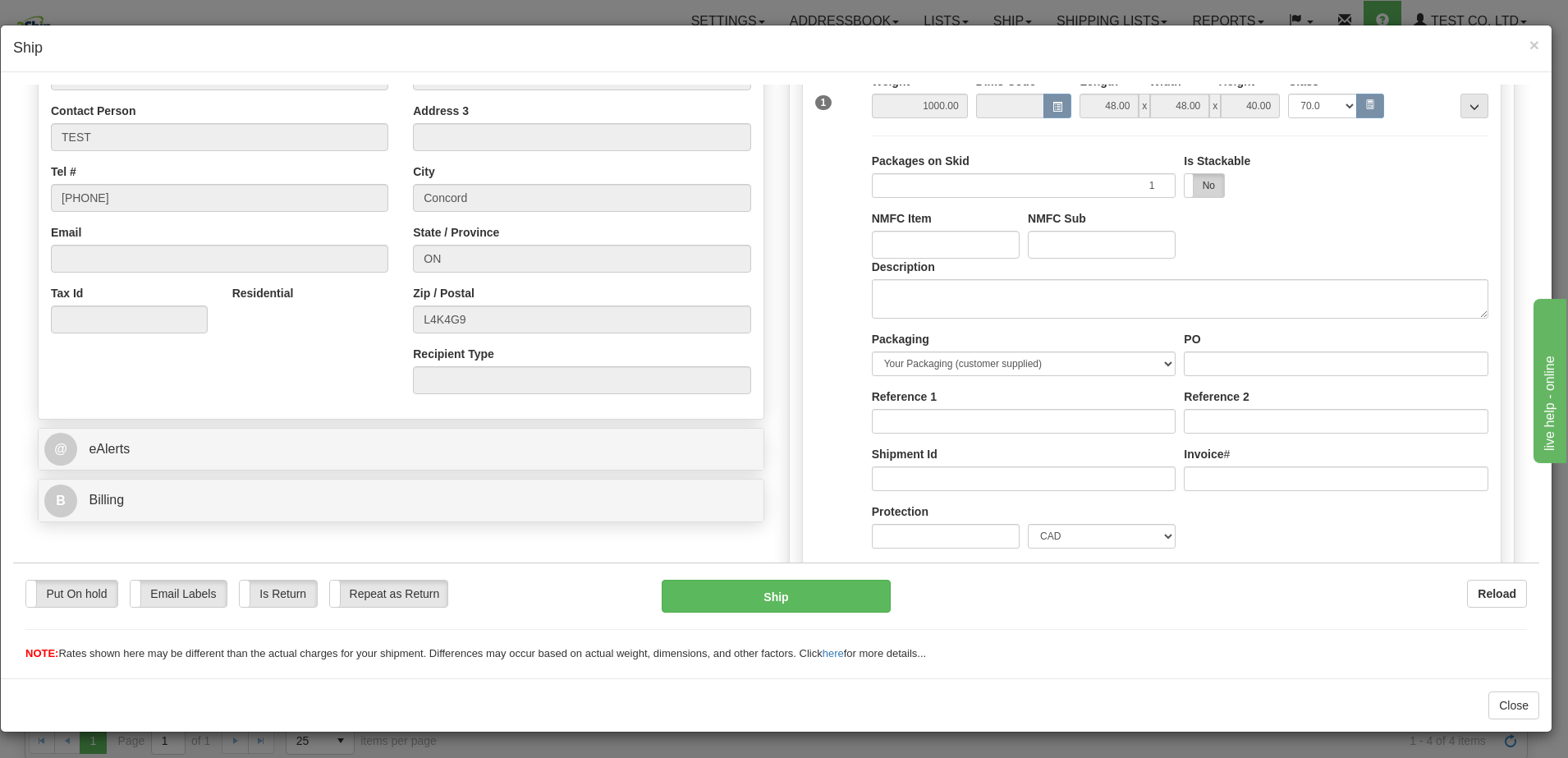 click on "No" at bounding box center [1204, 185] 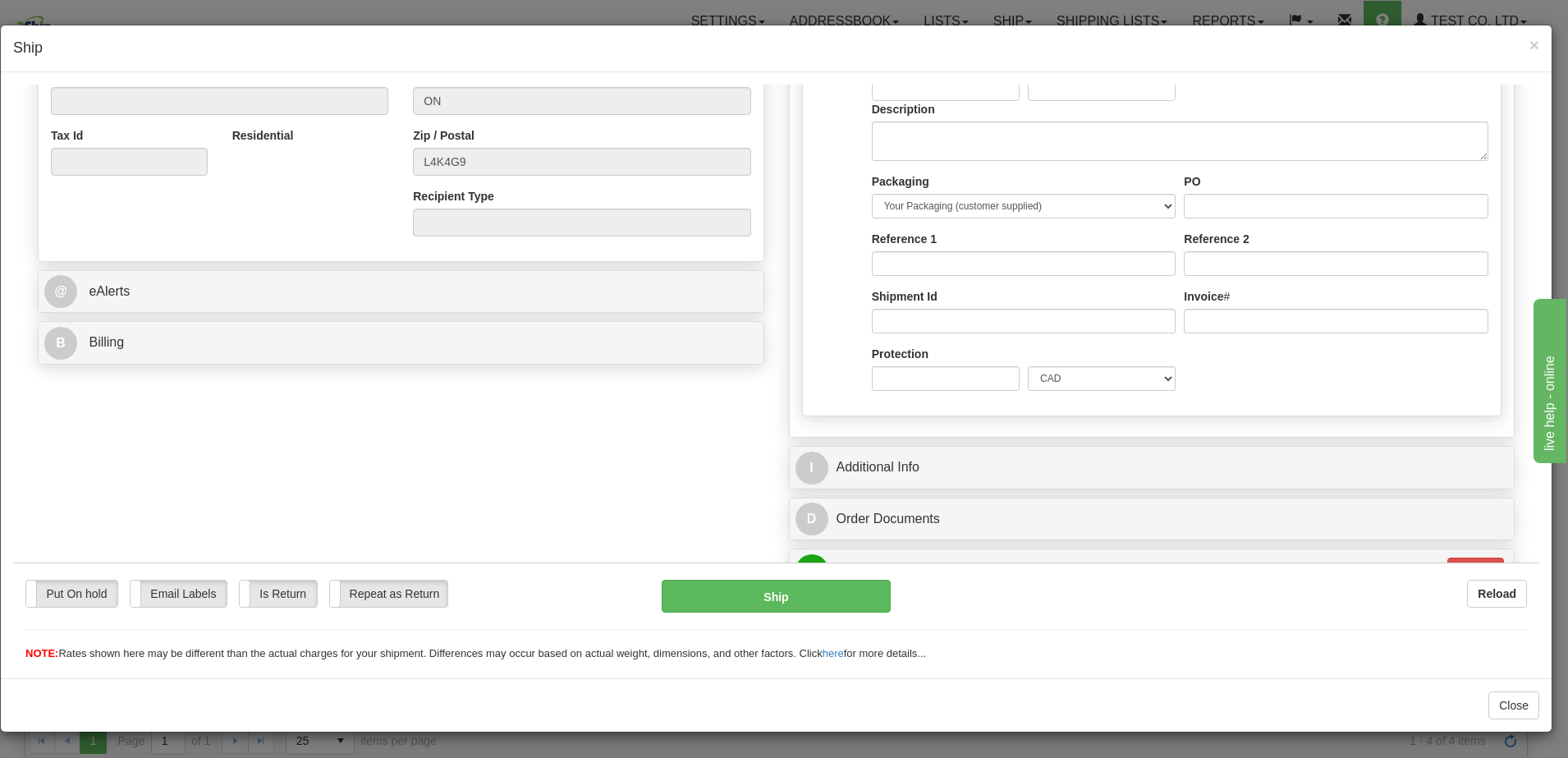 scroll, scrollTop: 513, scrollLeft: 0, axis: vertical 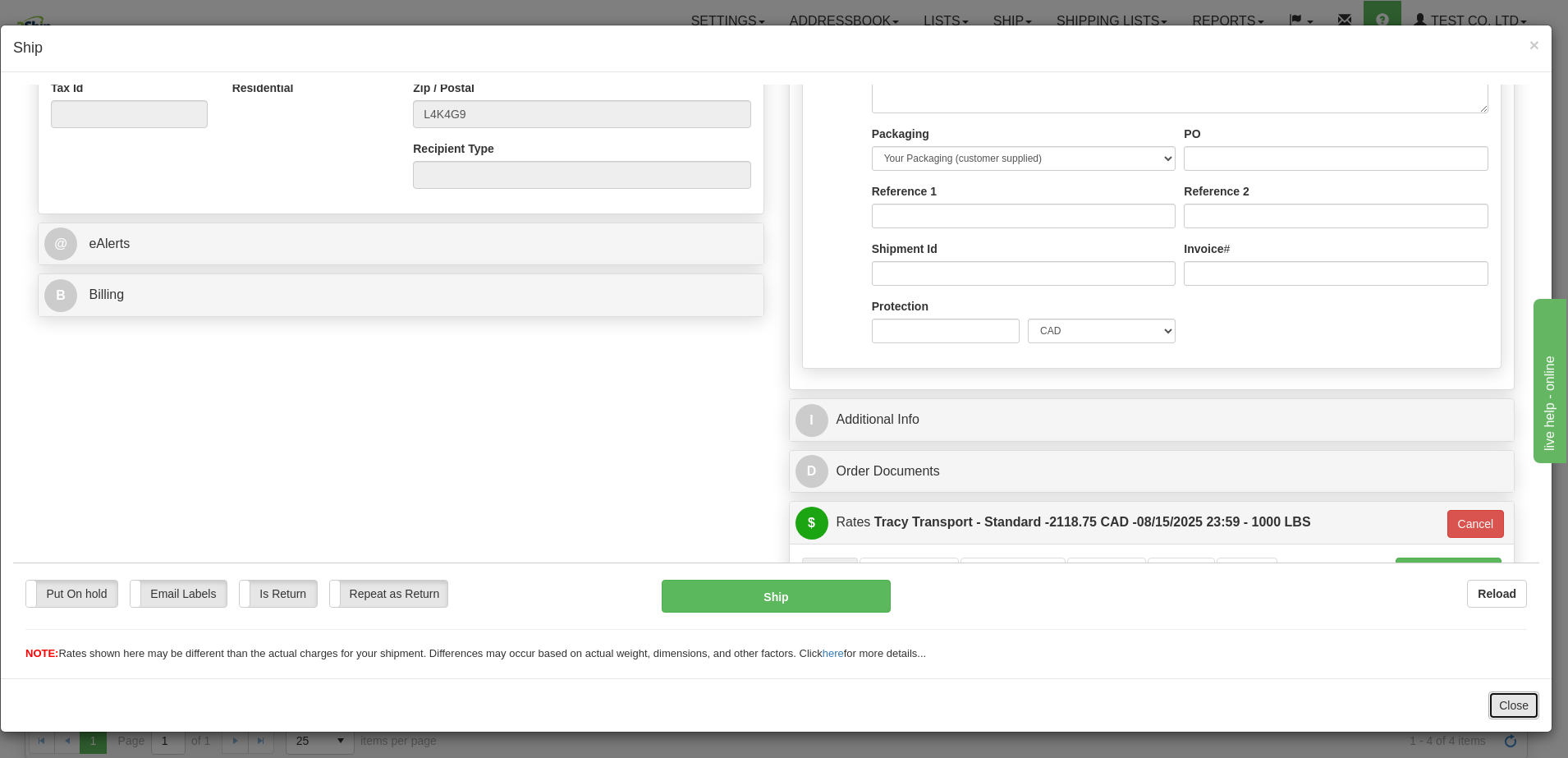 click on "Close" at bounding box center (1514, 705) 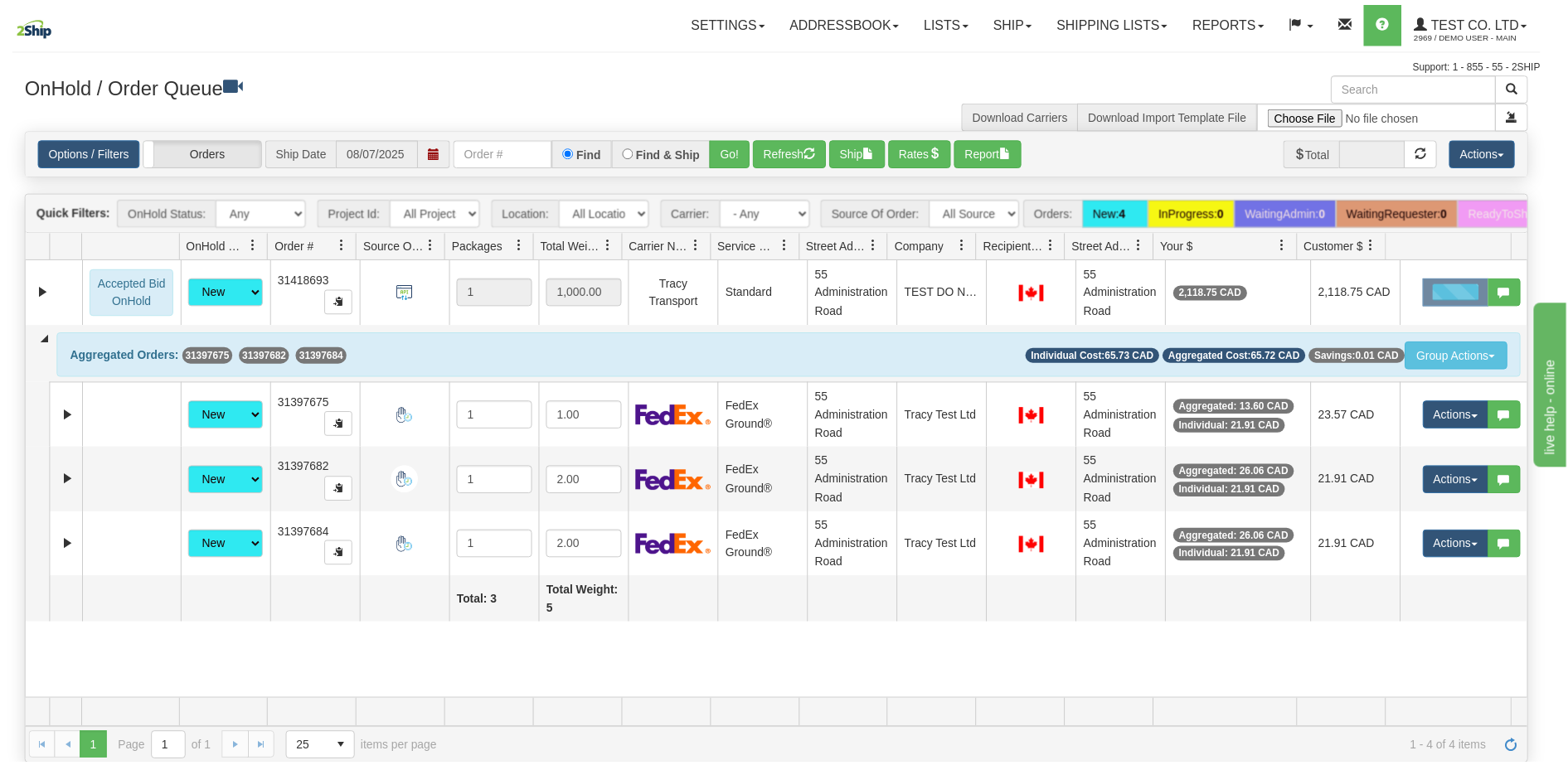 scroll, scrollTop: 0, scrollLeft: 0, axis: both 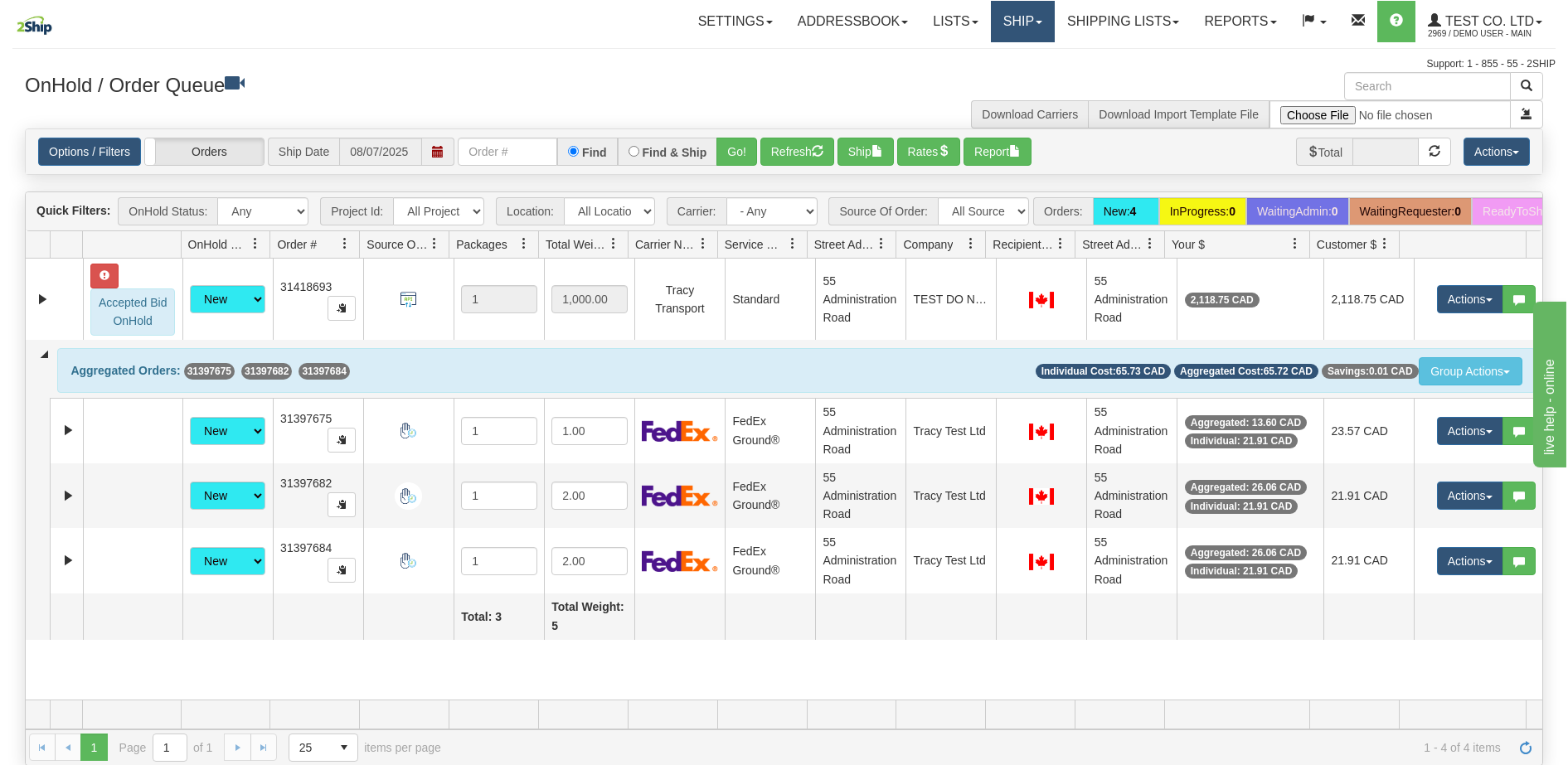 click on "Ship" at bounding box center (1022, 22) 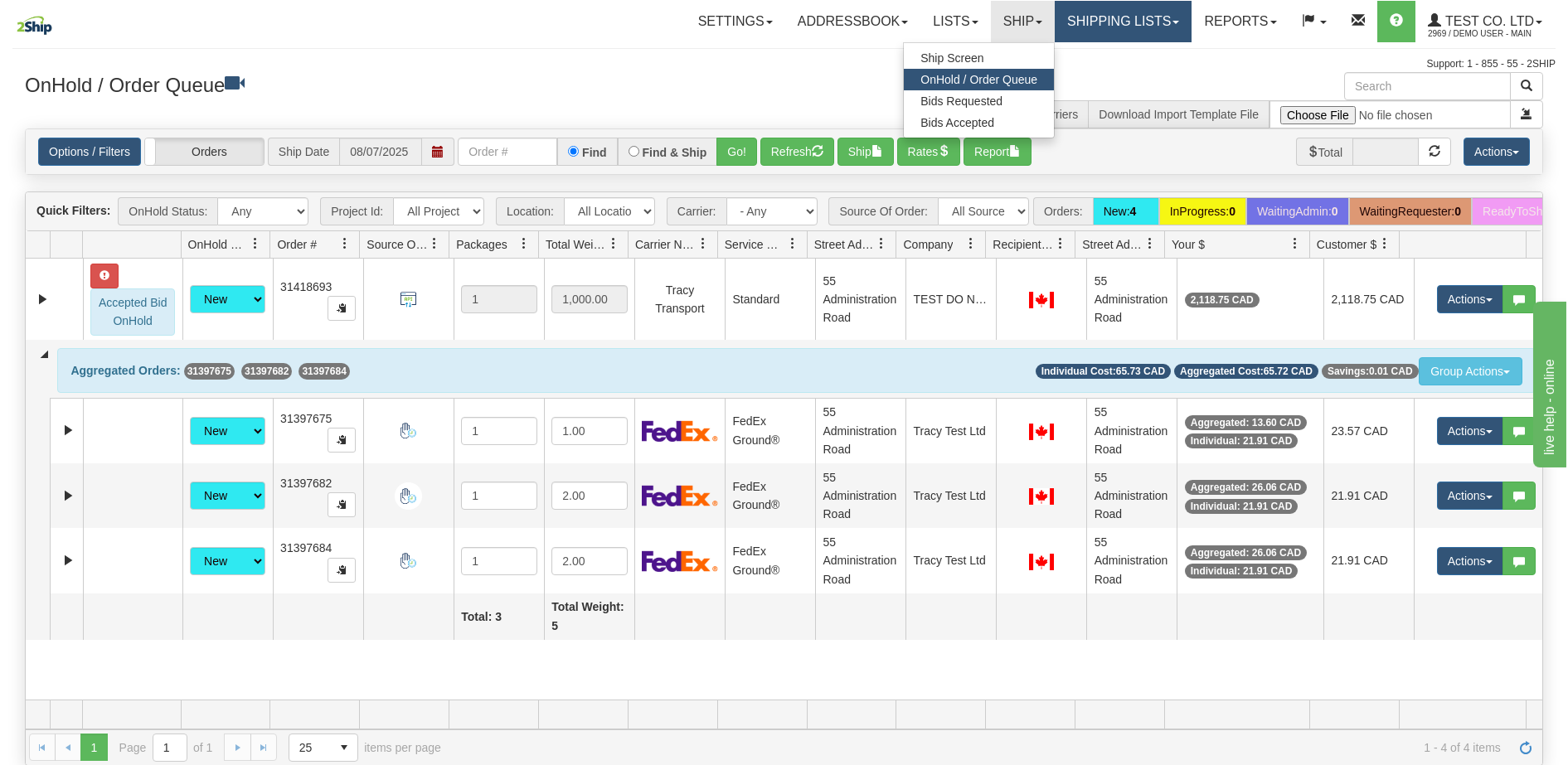 click on "Shipping lists" at bounding box center (1123, 22) 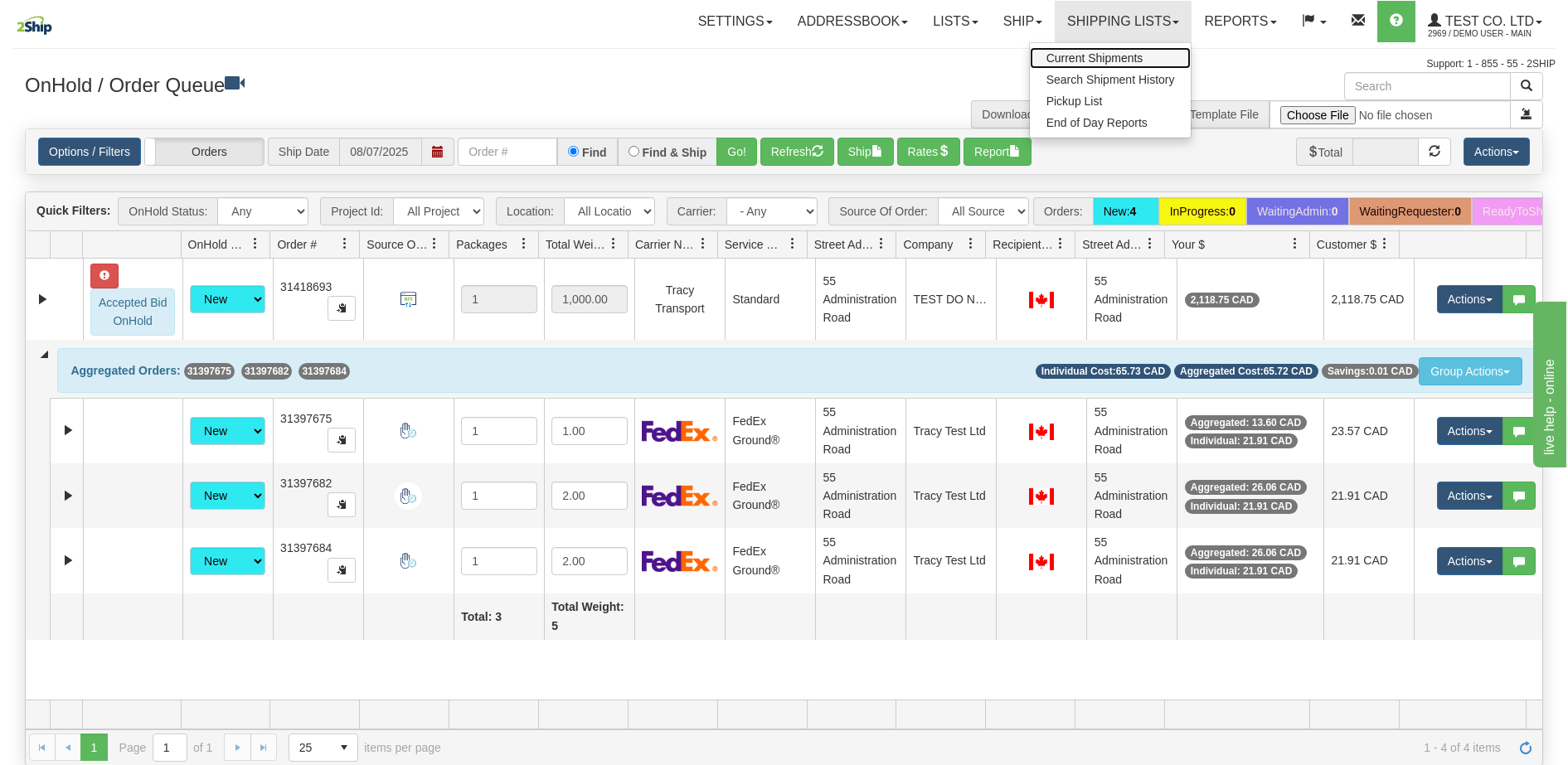 click on "Current Shipments" at bounding box center [1095, 58] 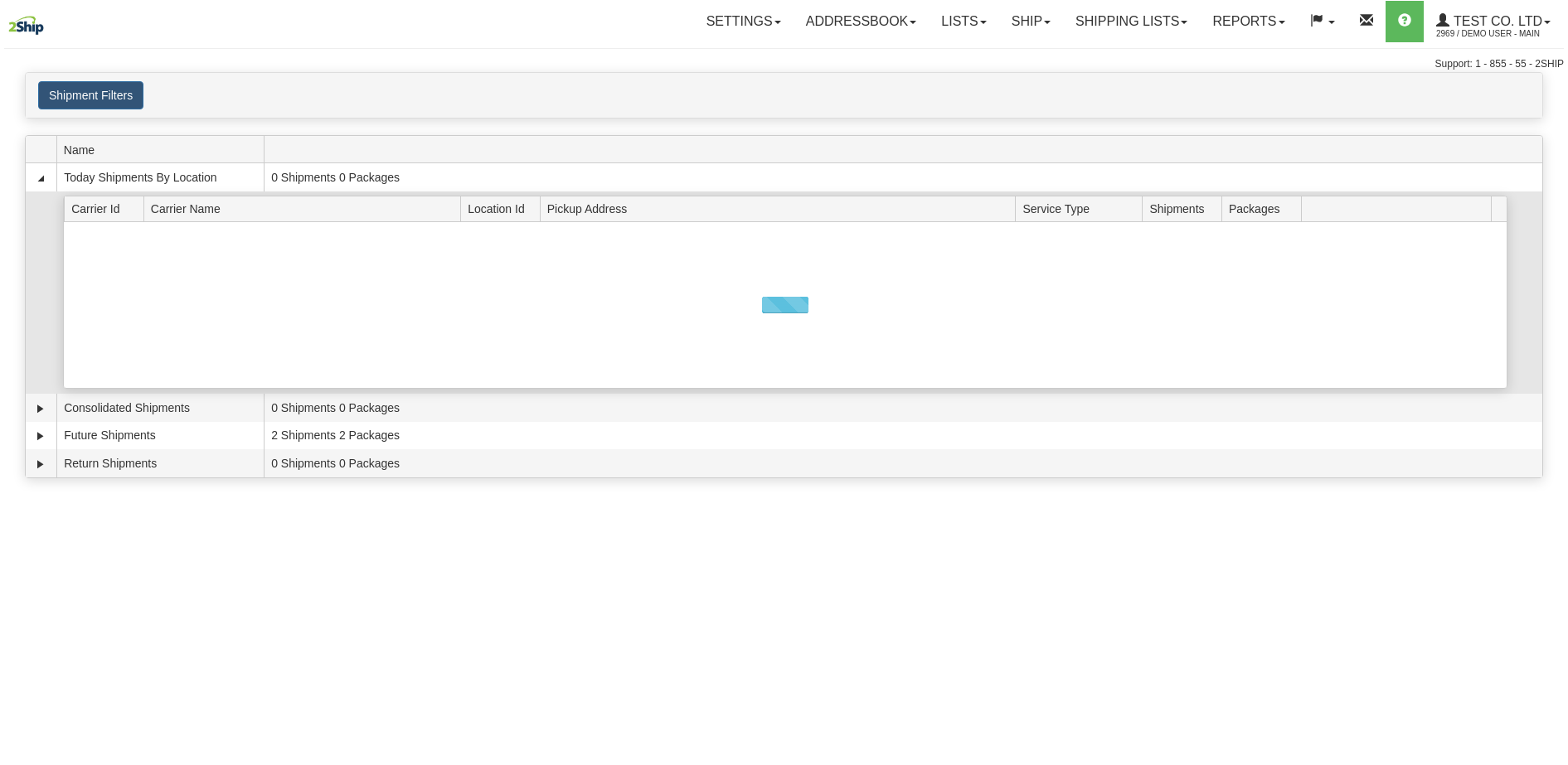 scroll, scrollTop: 0, scrollLeft: 0, axis: both 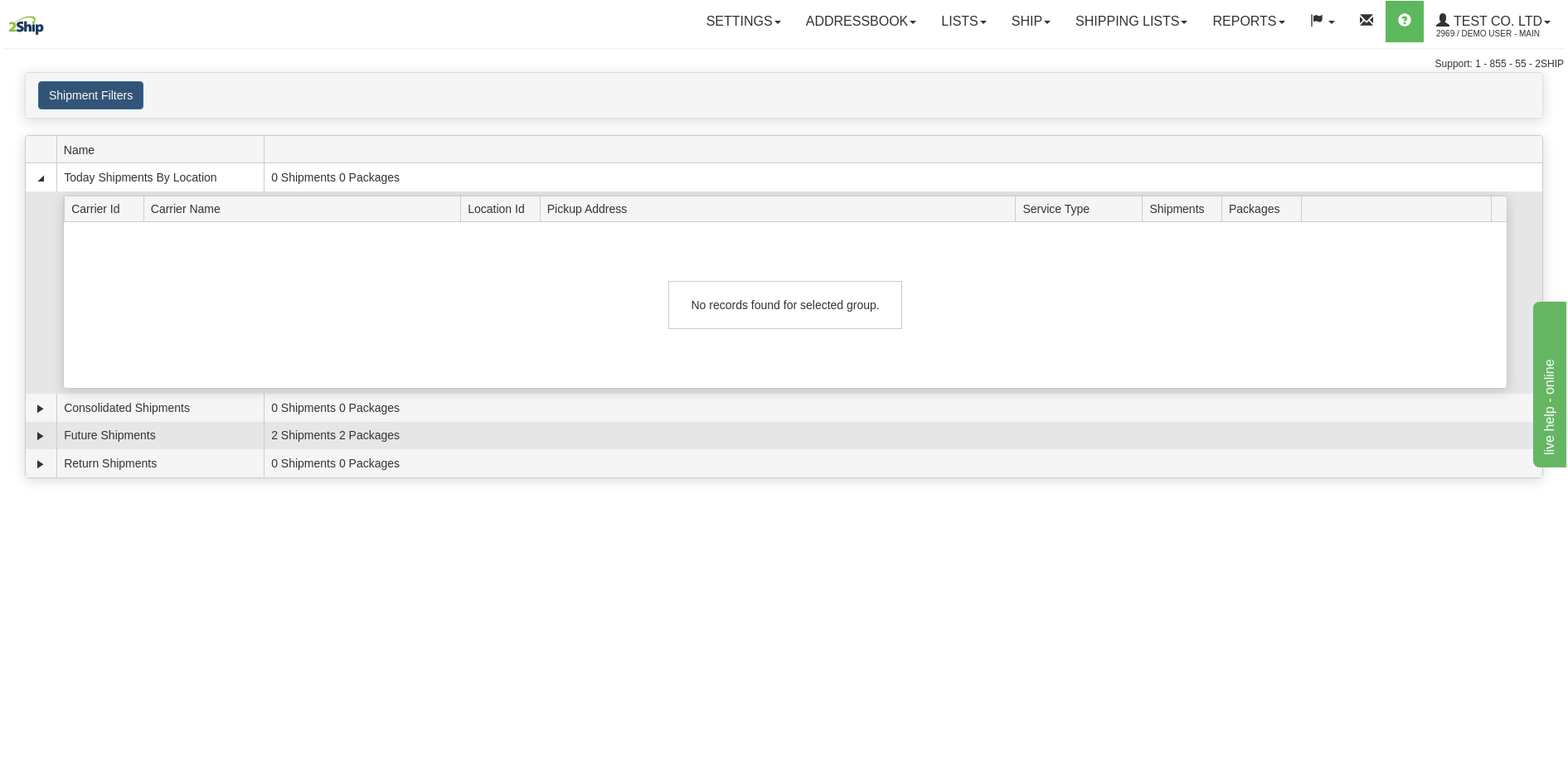 click at bounding box center [41, 436] 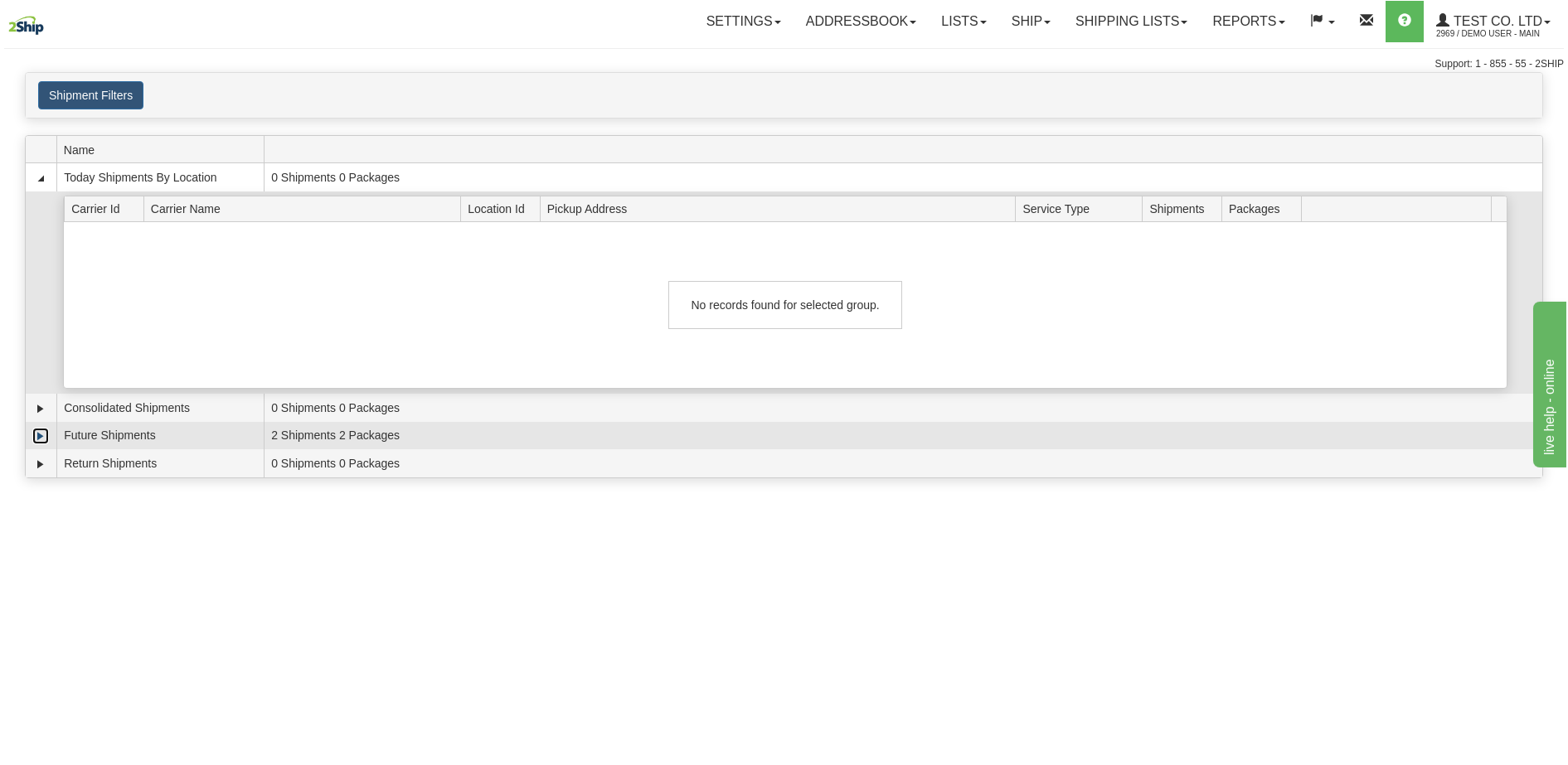 click at bounding box center (41, 436) 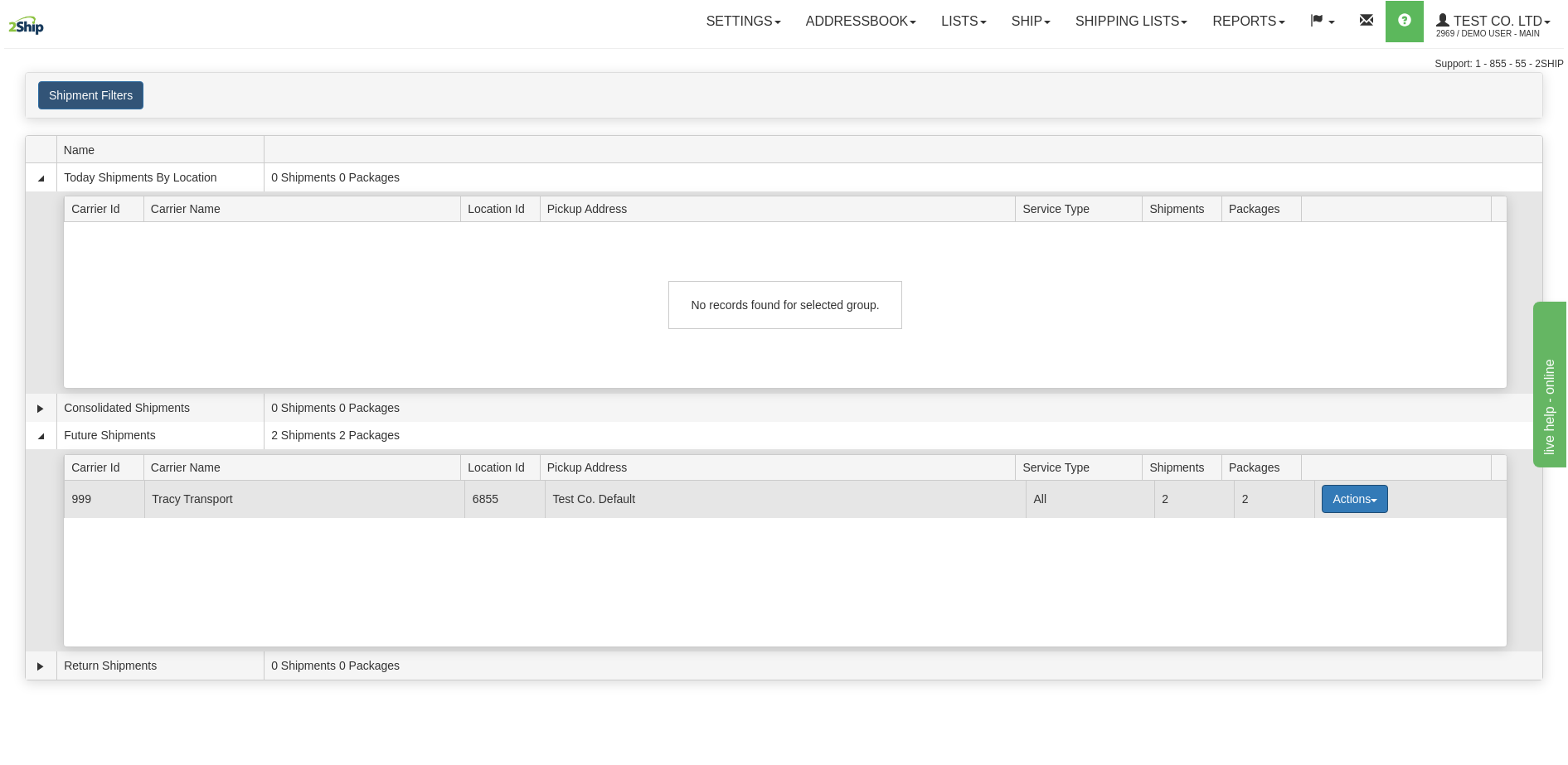click on "Actions" at bounding box center [1355, 499] 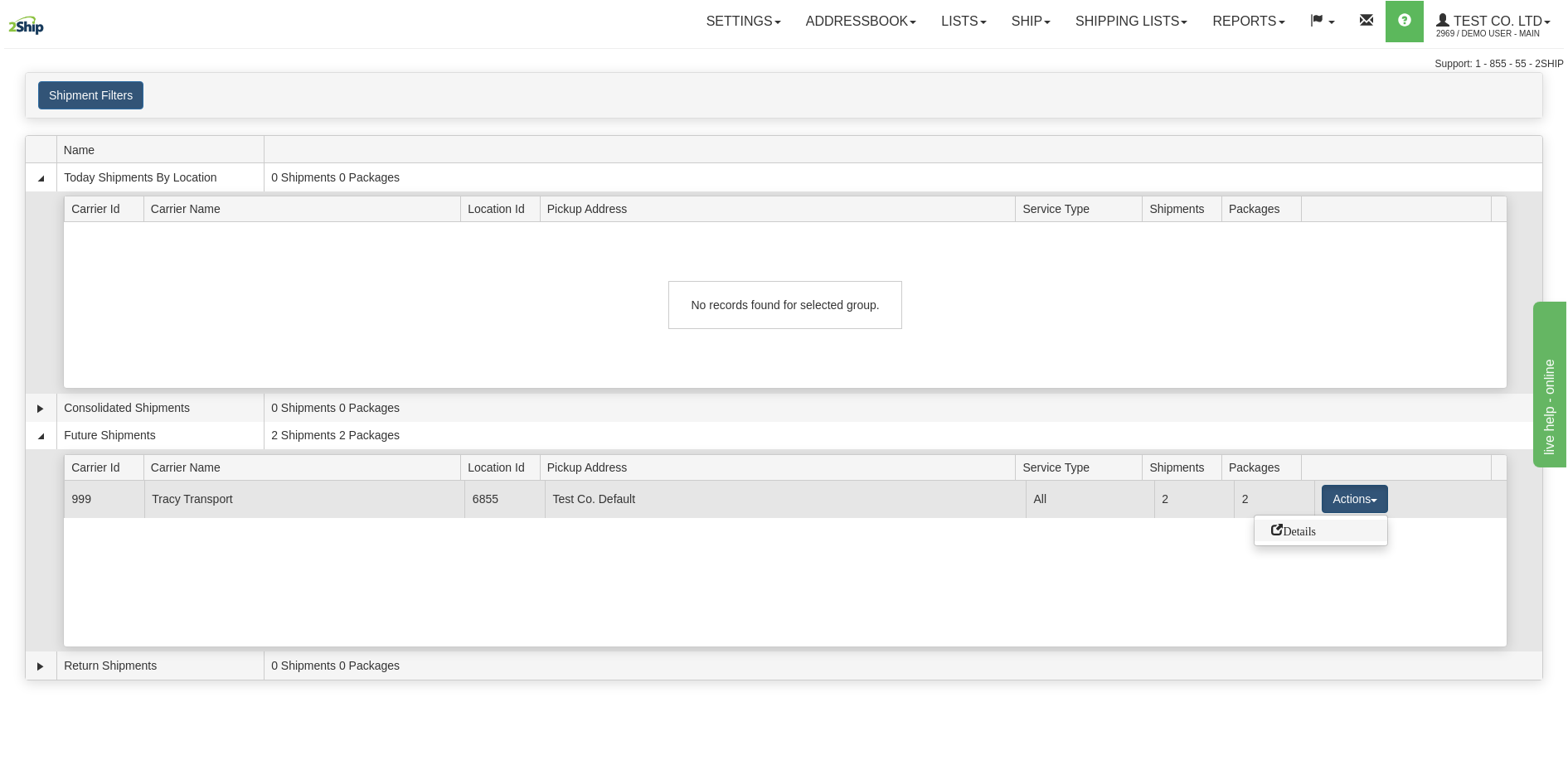click on "Details" at bounding box center (1321, 530) 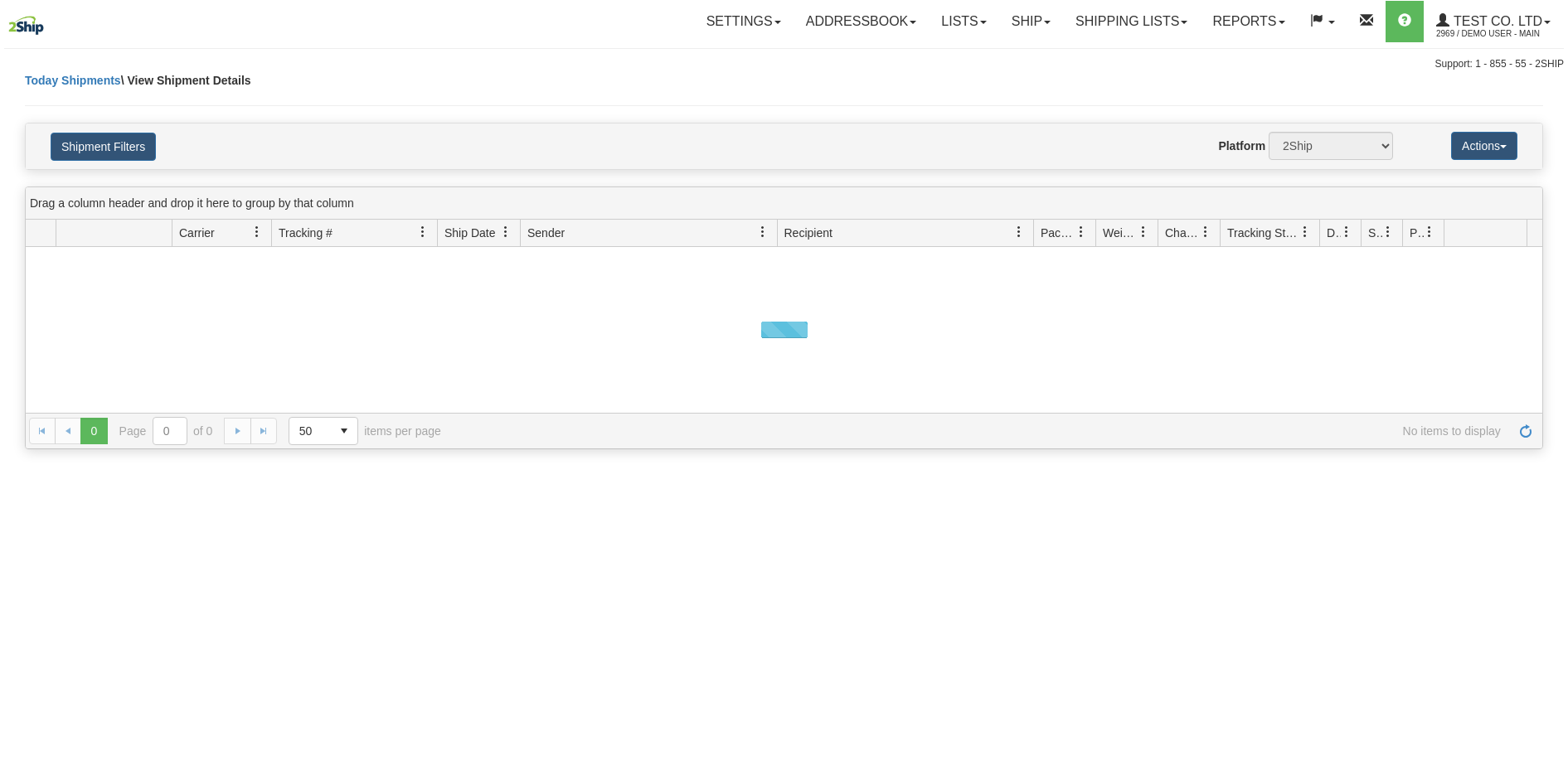 scroll, scrollTop: 0, scrollLeft: 0, axis: both 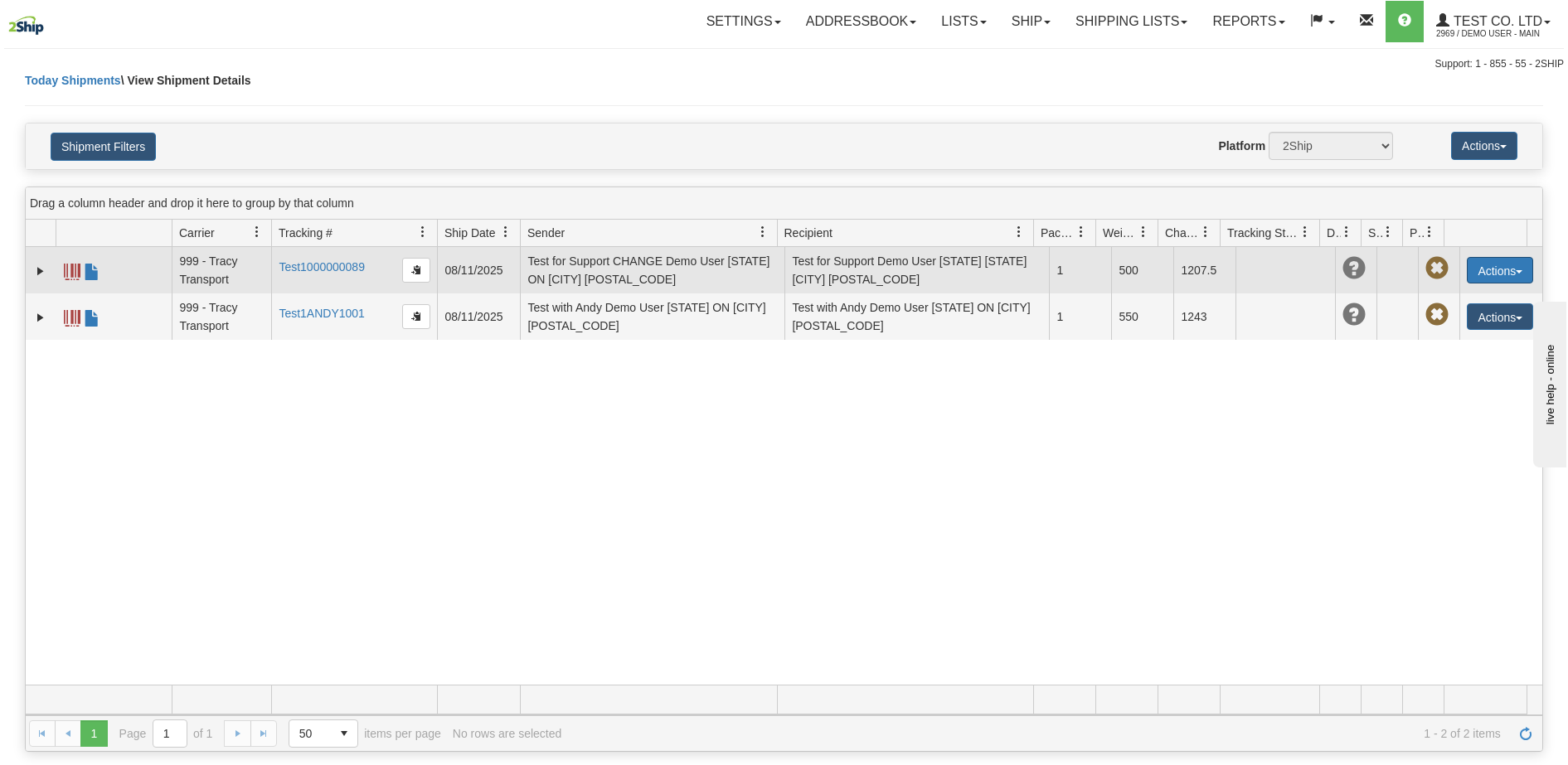 click on "Actions" at bounding box center [1500, 270] 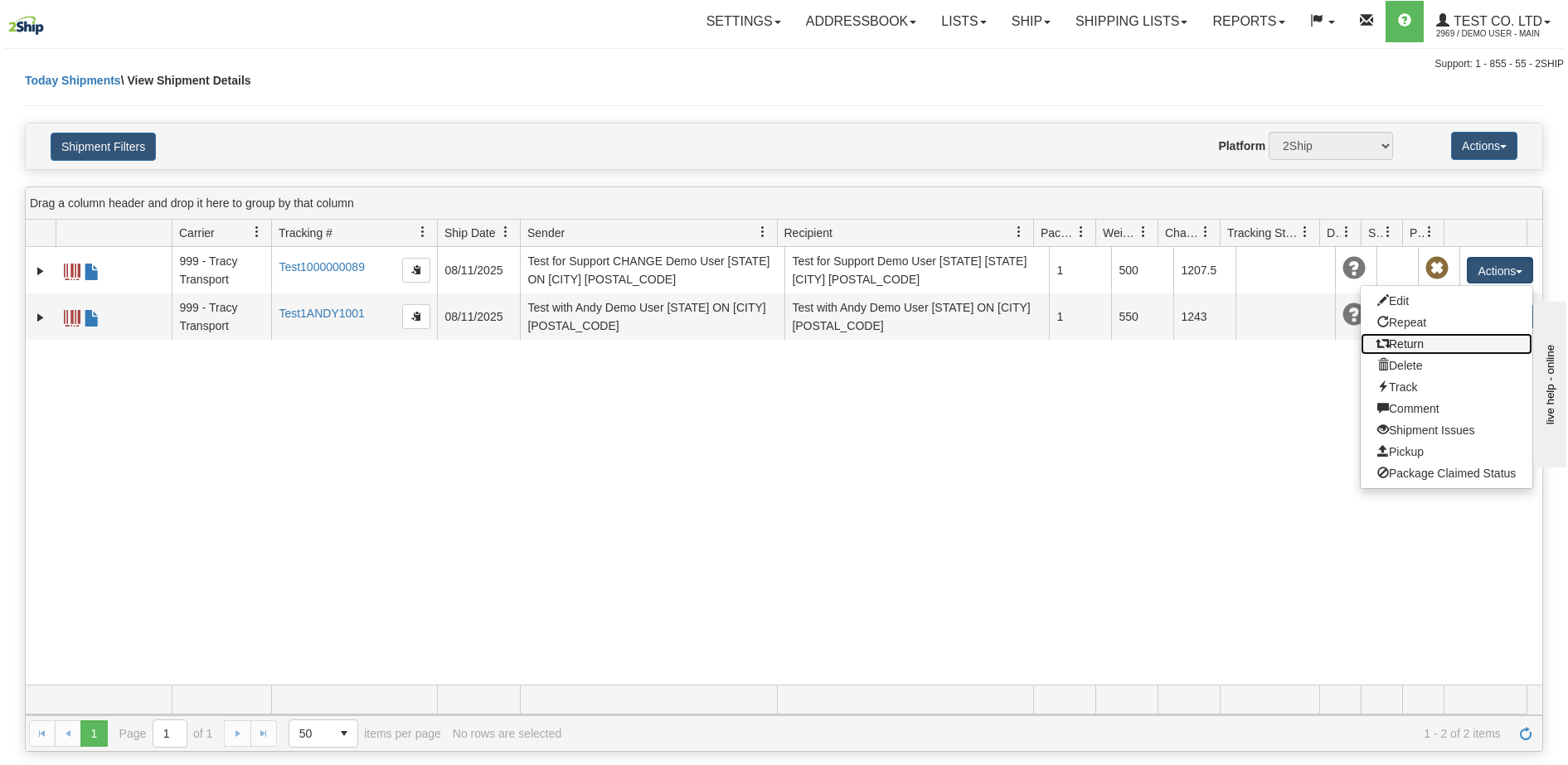 click on "Return" at bounding box center [1446, 344] 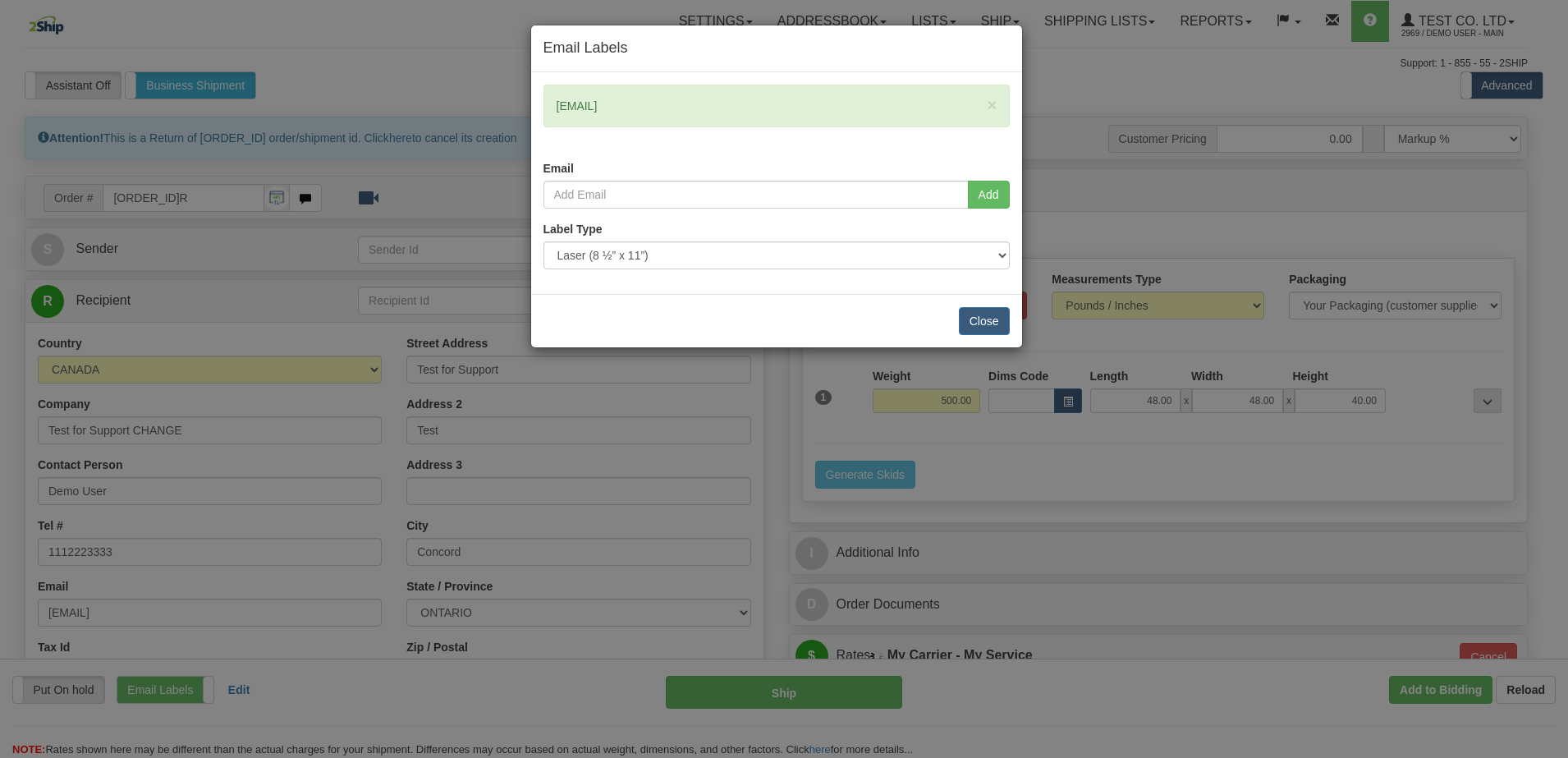 scroll, scrollTop: 0, scrollLeft: 0, axis: both 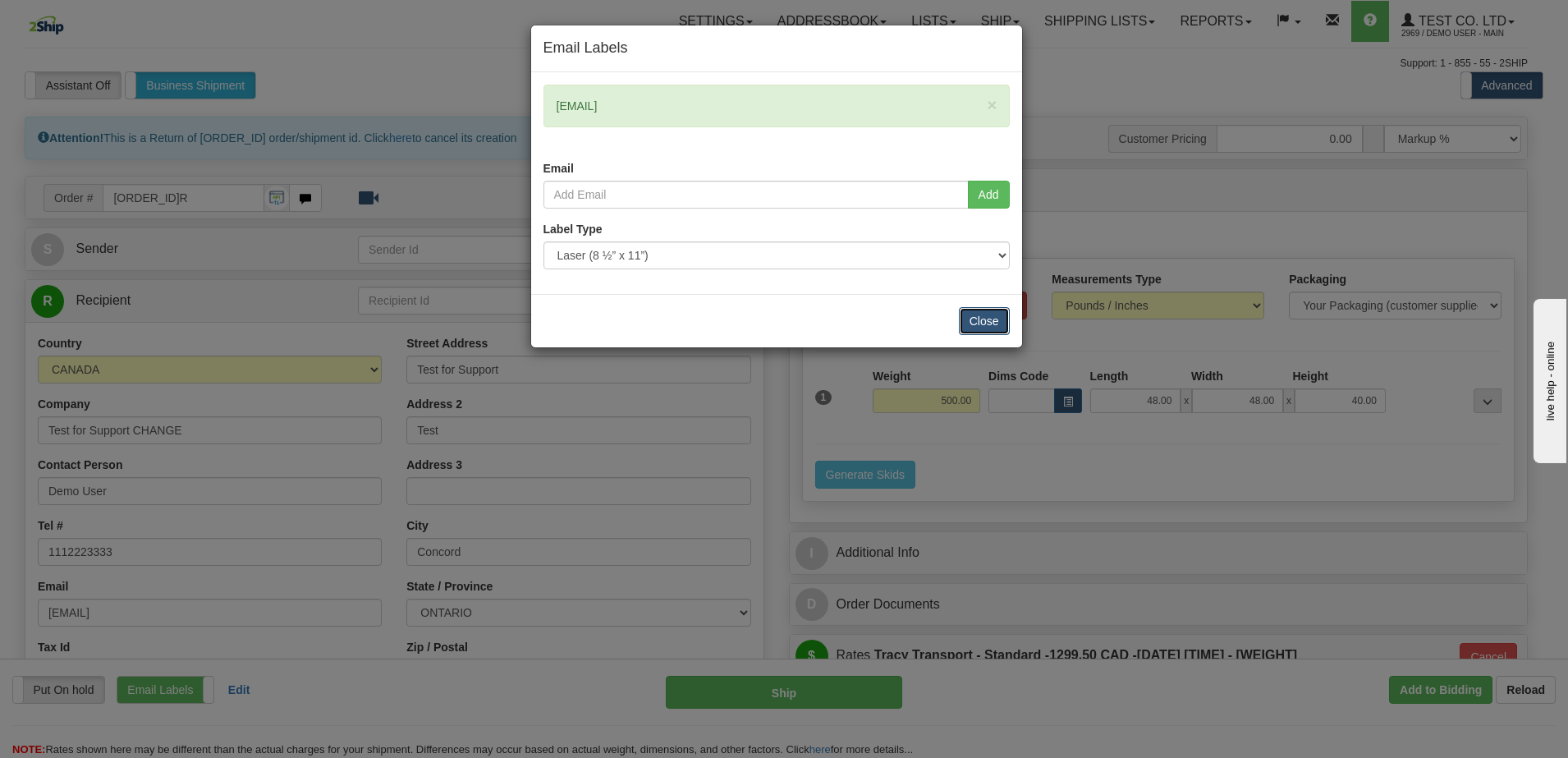 click on "Close" at bounding box center (984, 321) 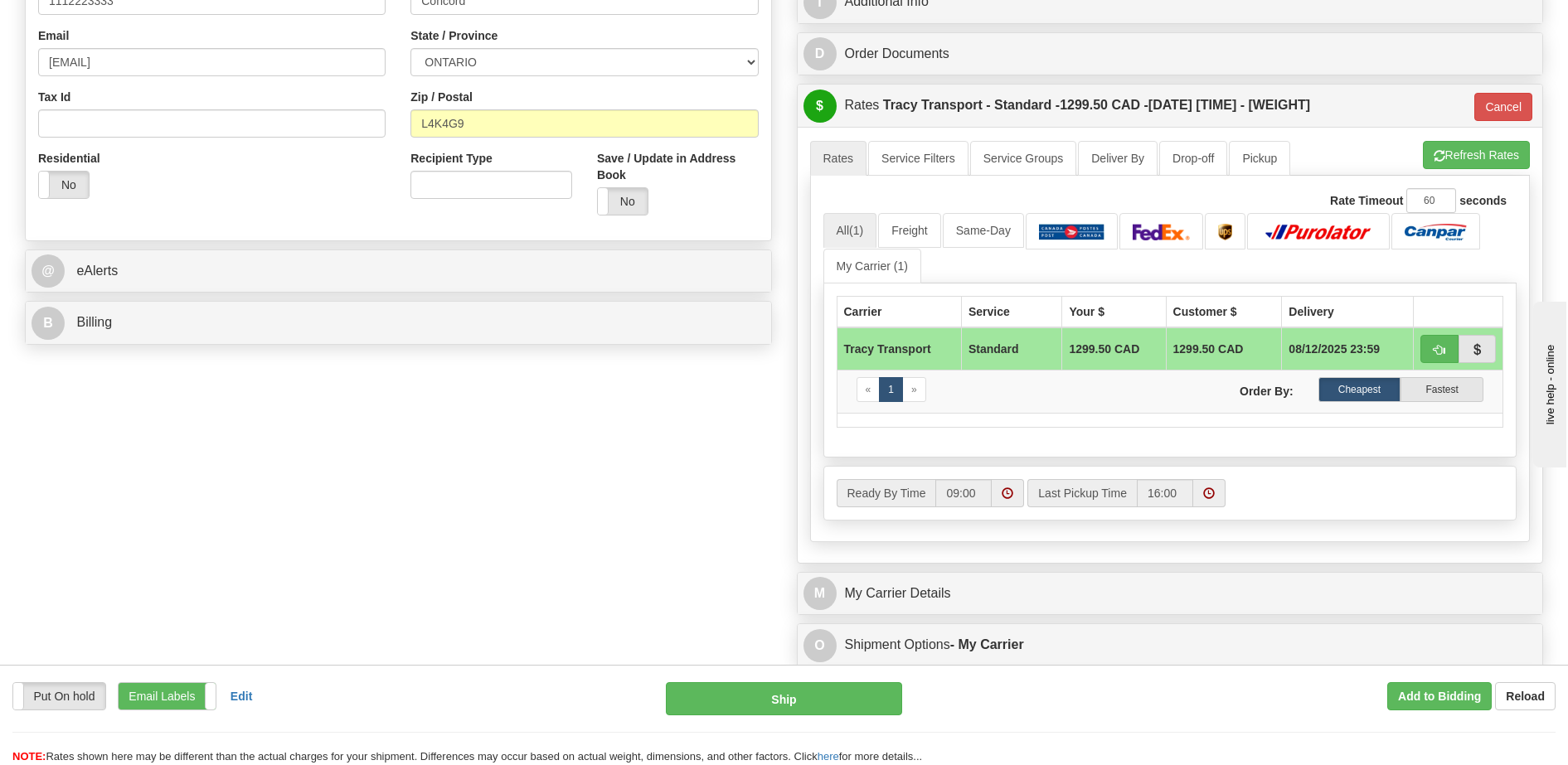 scroll, scrollTop: 453, scrollLeft: 0, axis: vertical 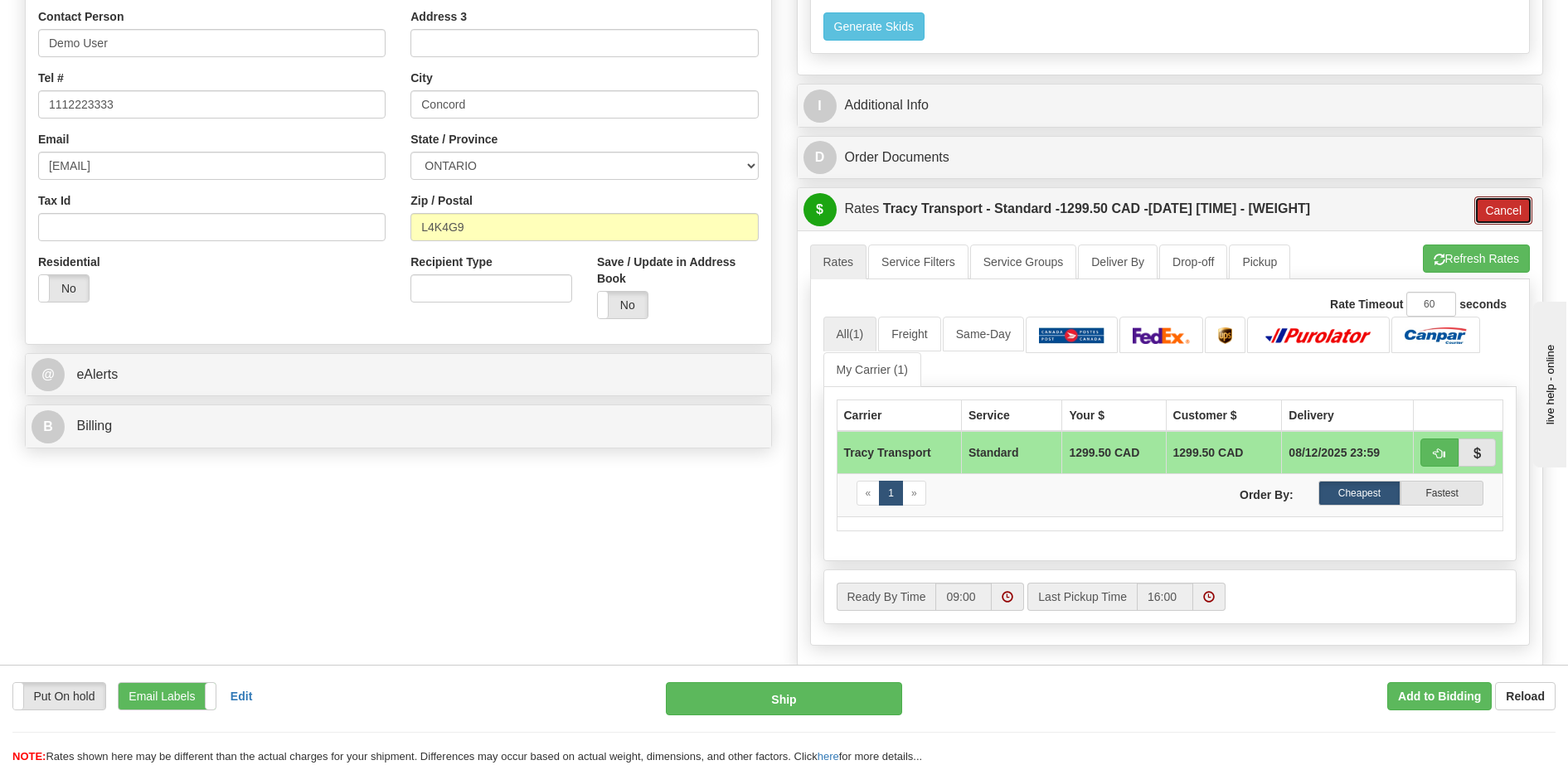 drag, startPoint x: 1488, startPoint y: 205, endPoint x: 1551, endPoint y: 243, distance: 73.57309 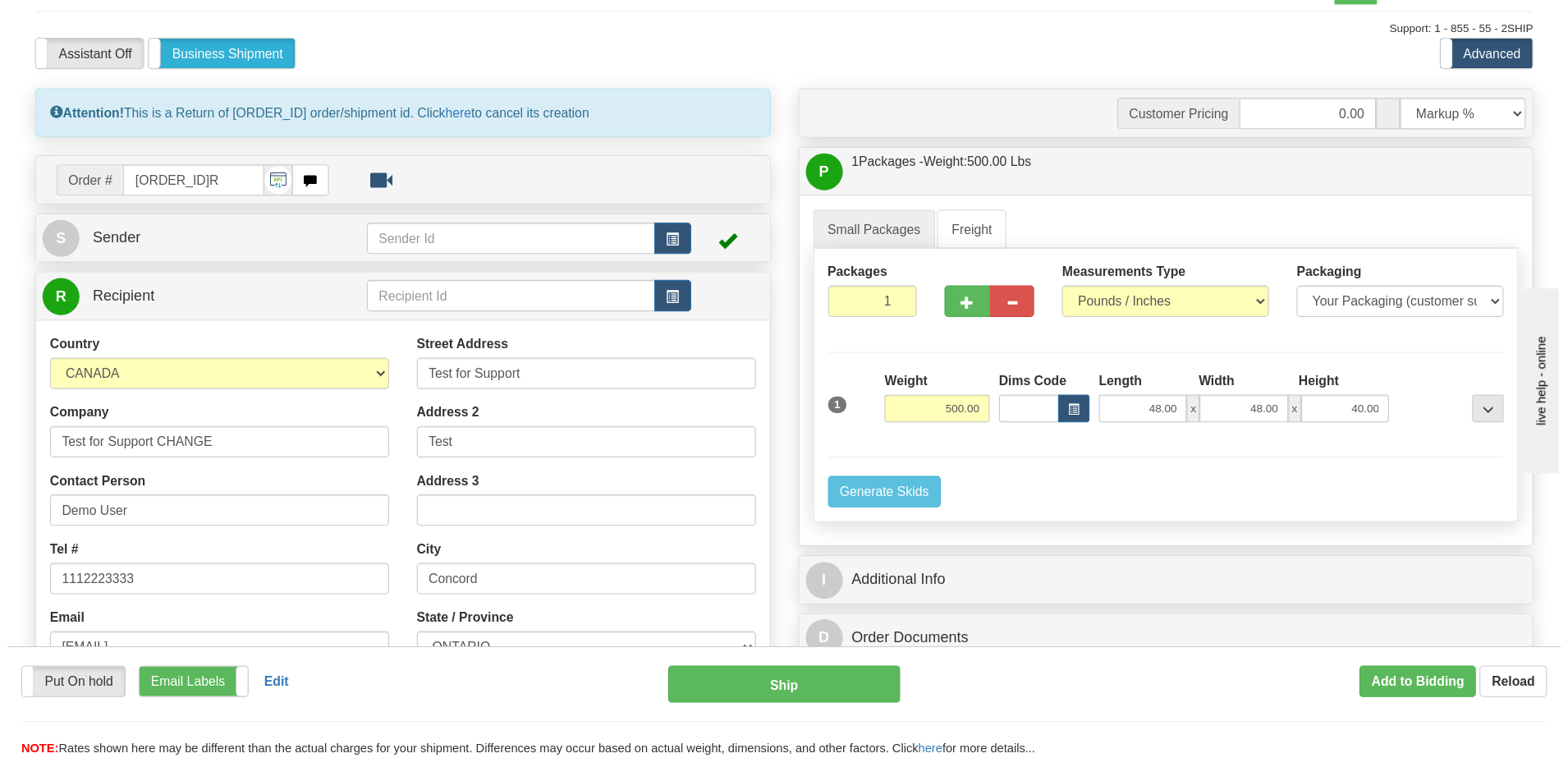 scroll, scrollTop: 38, scrollLeft: 0, axis: vertical 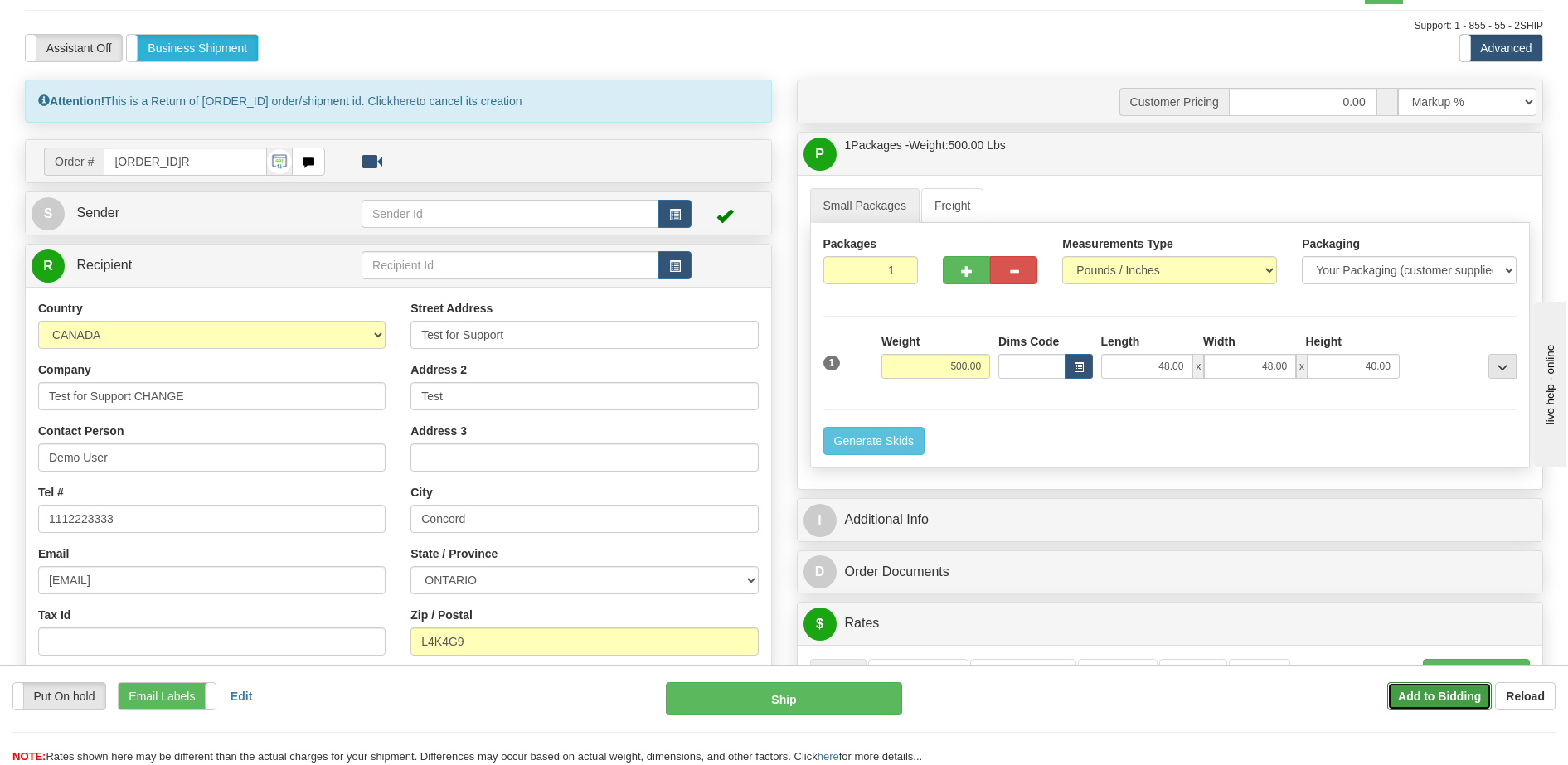 click on "Add to Bidding" at bounding box center (1439, 696) 